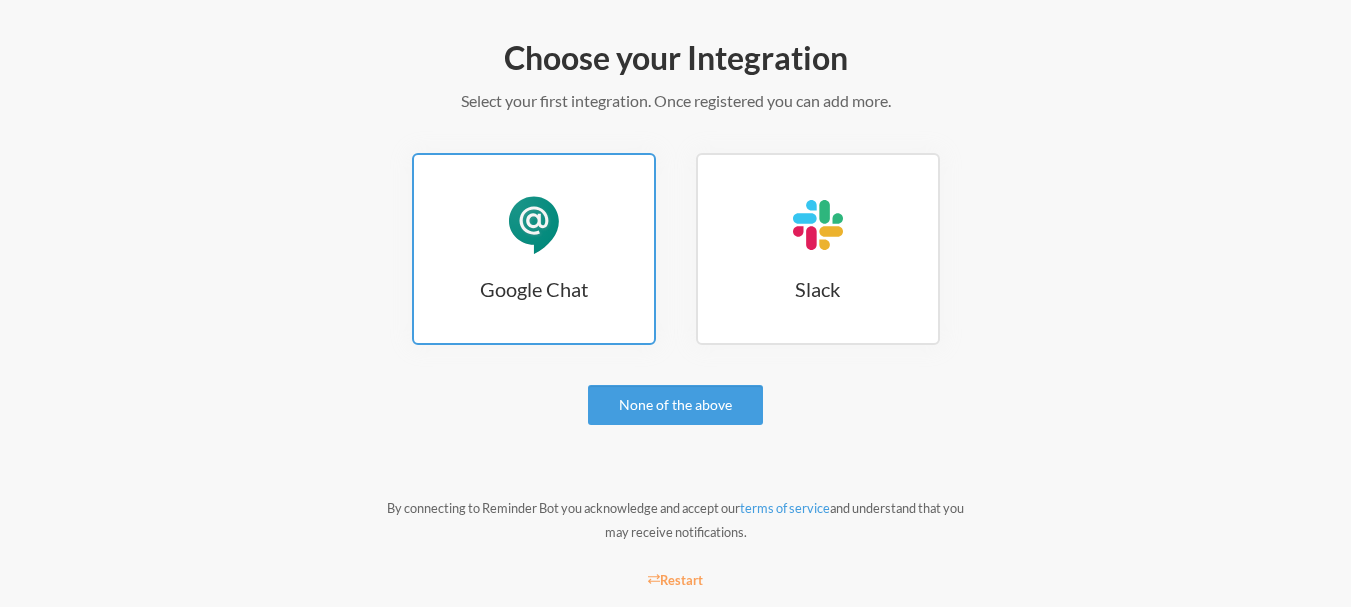 scroll, scrollTop: 272, scrollLeft: 0, axis: vertical 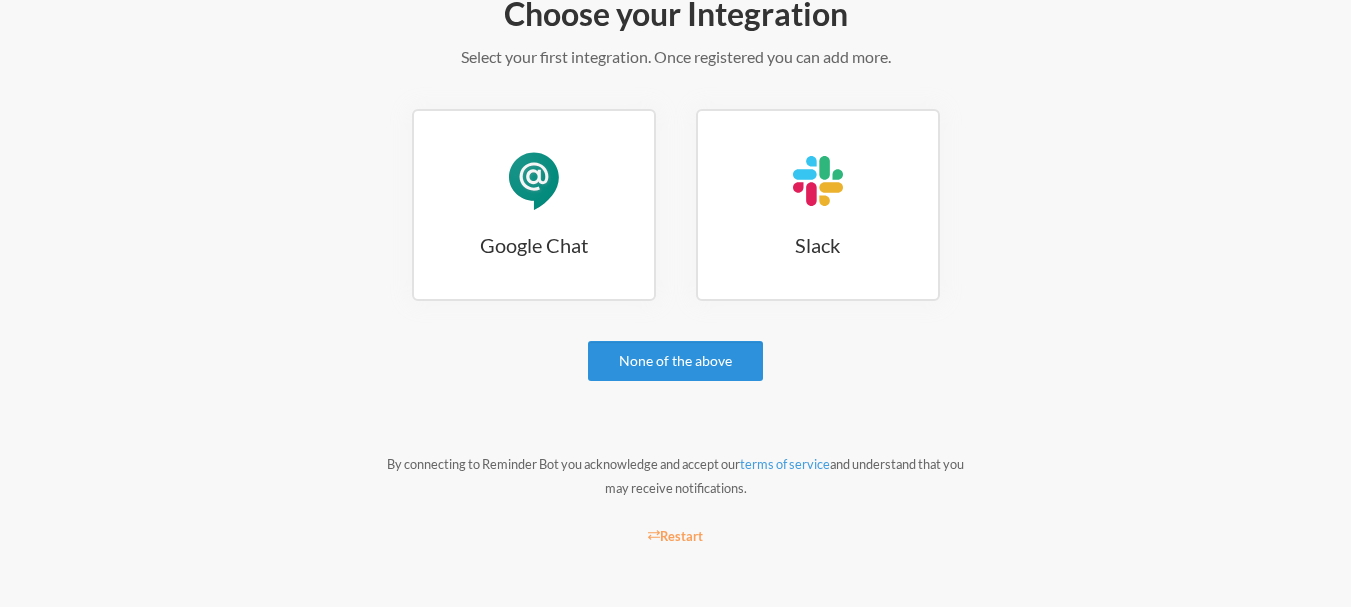 click on "None of the above" at bounding box center [675, 361] 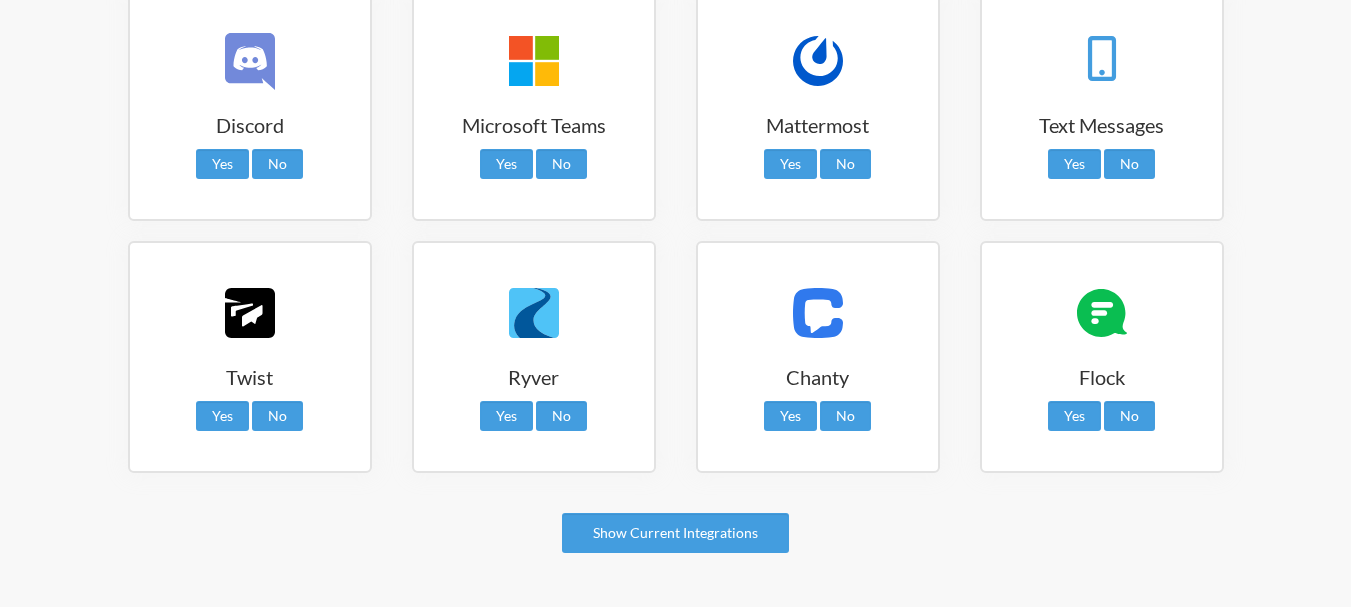 scroll, scrollTop: 472, scrollLeft: 0, axis: vertical 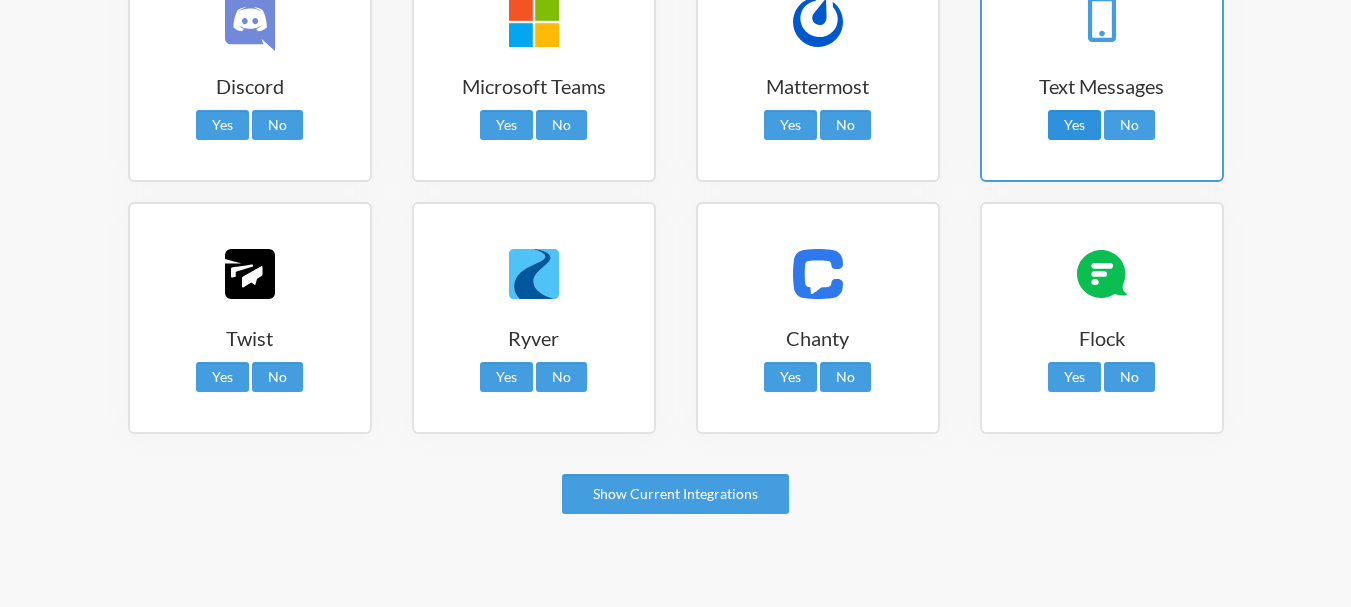 click on "Yes" at bounding box center (1074, 125) 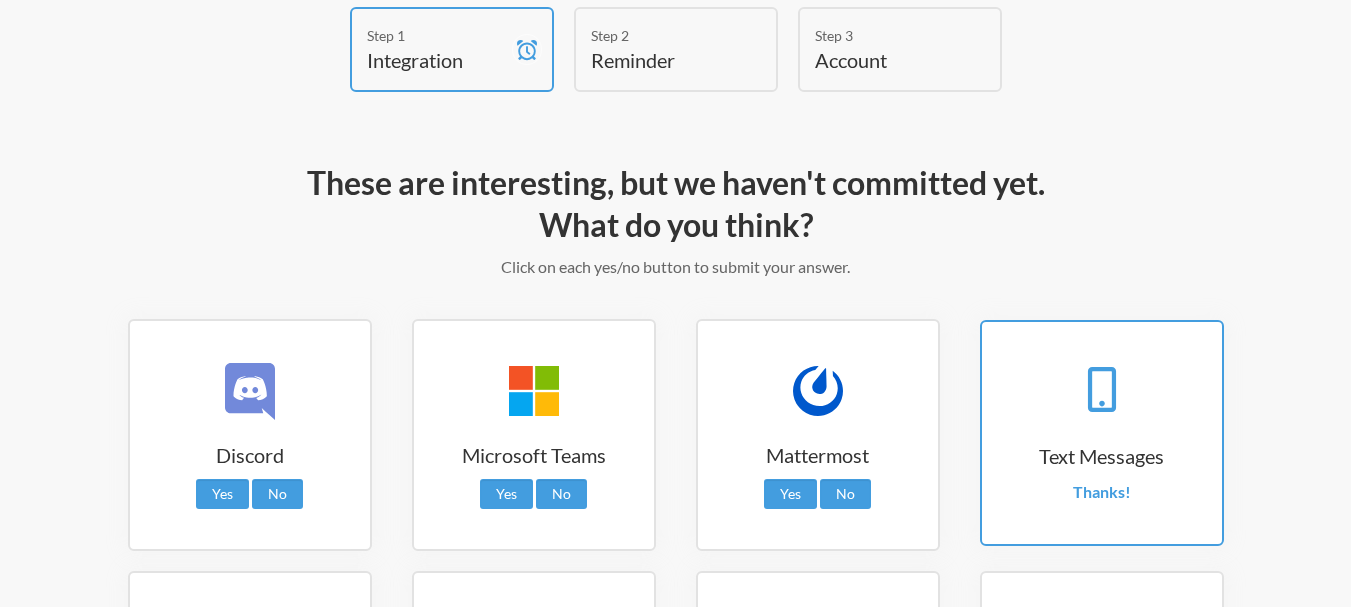 scroll, scrollTop: 99, scrollLeft: 0, axis: vertical 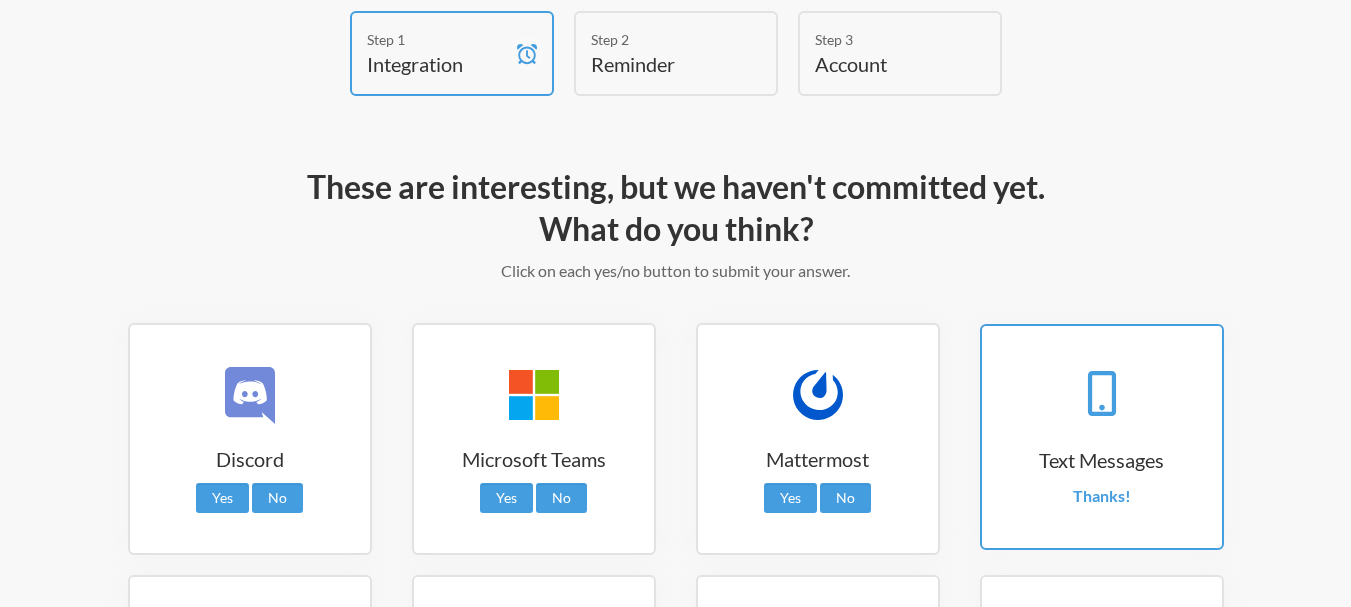 click 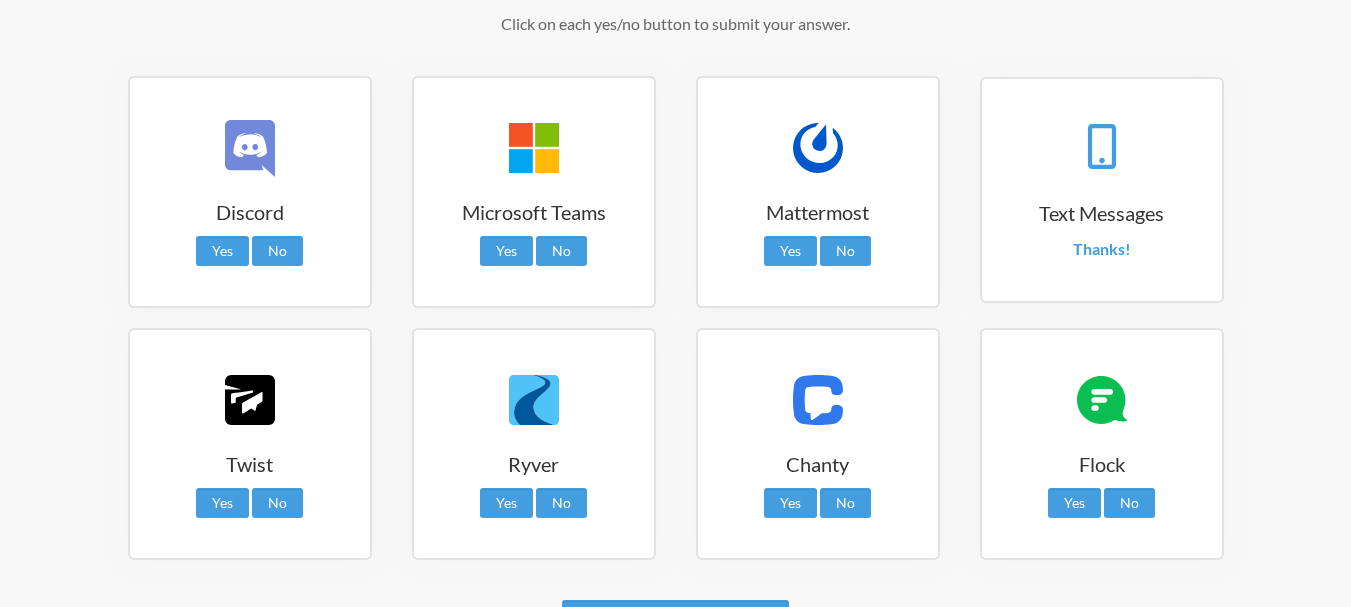 scroll, scrollTop: 499, scrollLeft: 0, axis: vertical 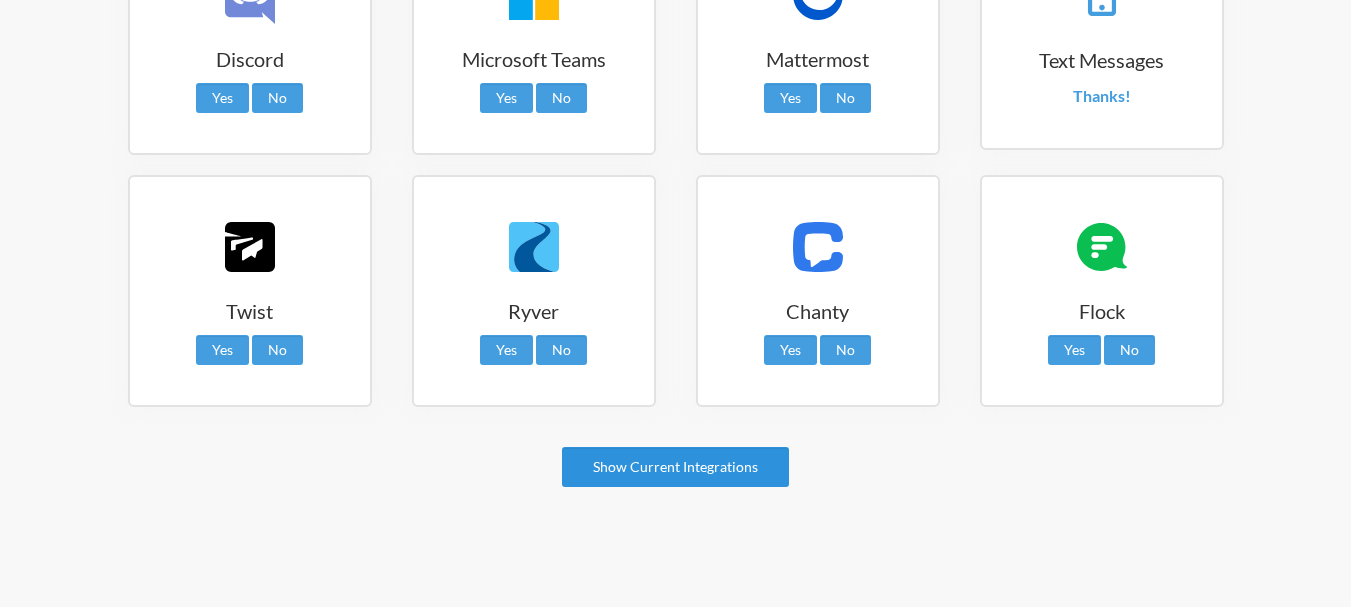 click on "Show Current Integrations" at bounding box center (675, 467) 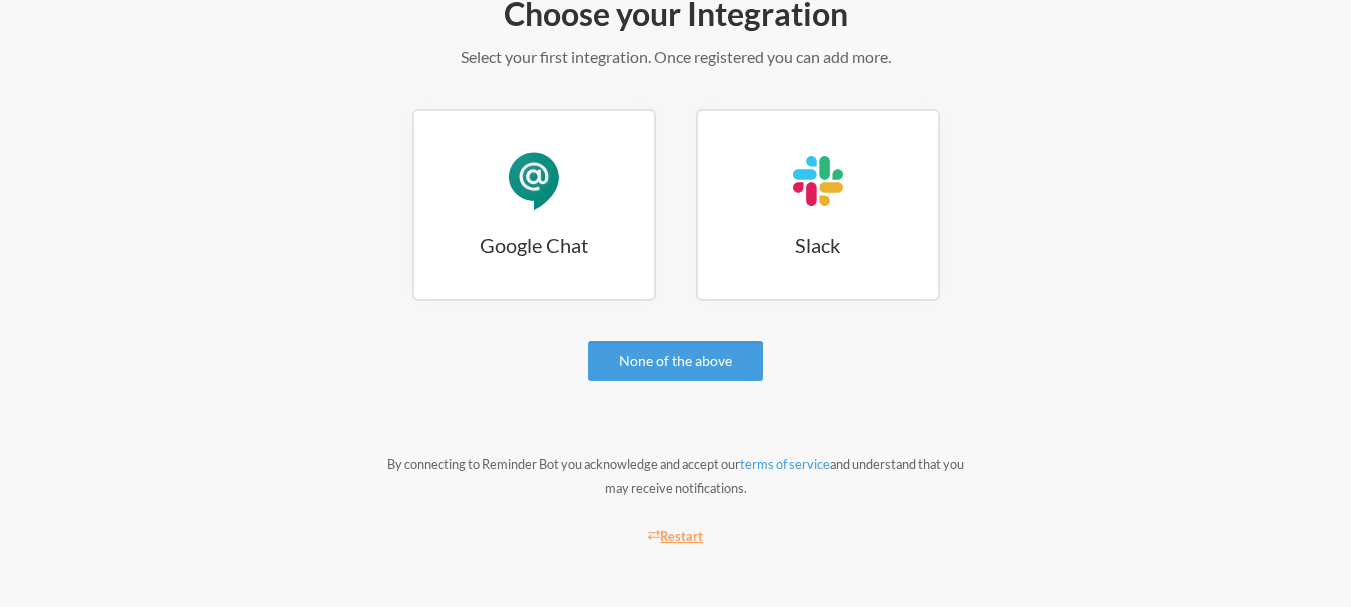 scroll, scrollTop: 272, scrollLeft: 0, axis: vertical 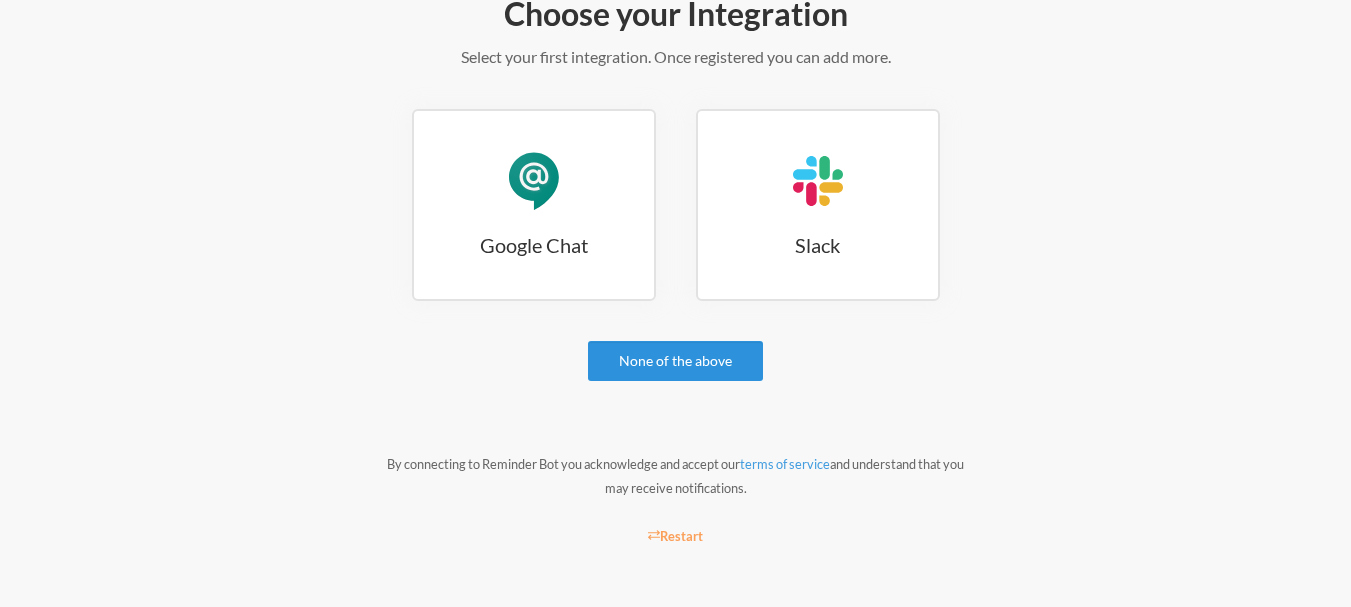 click on "None of the above" at bounding box center (675, 361) 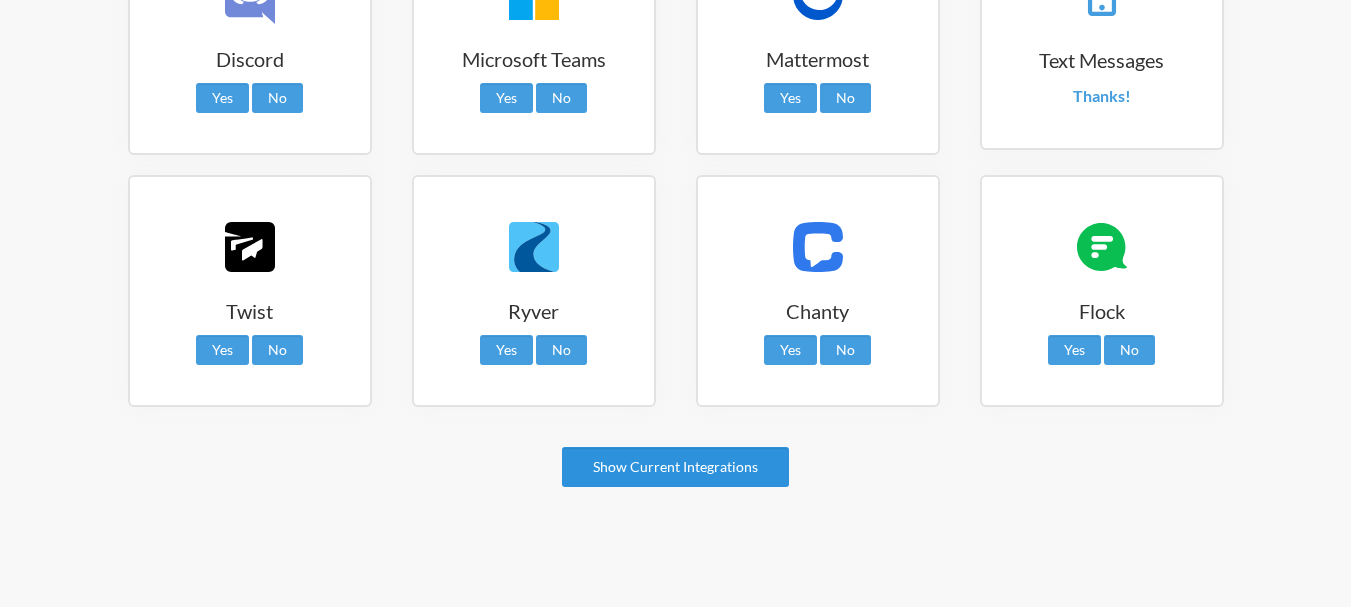 click on "Show Current Integrations" at bounding box center [675, 467] 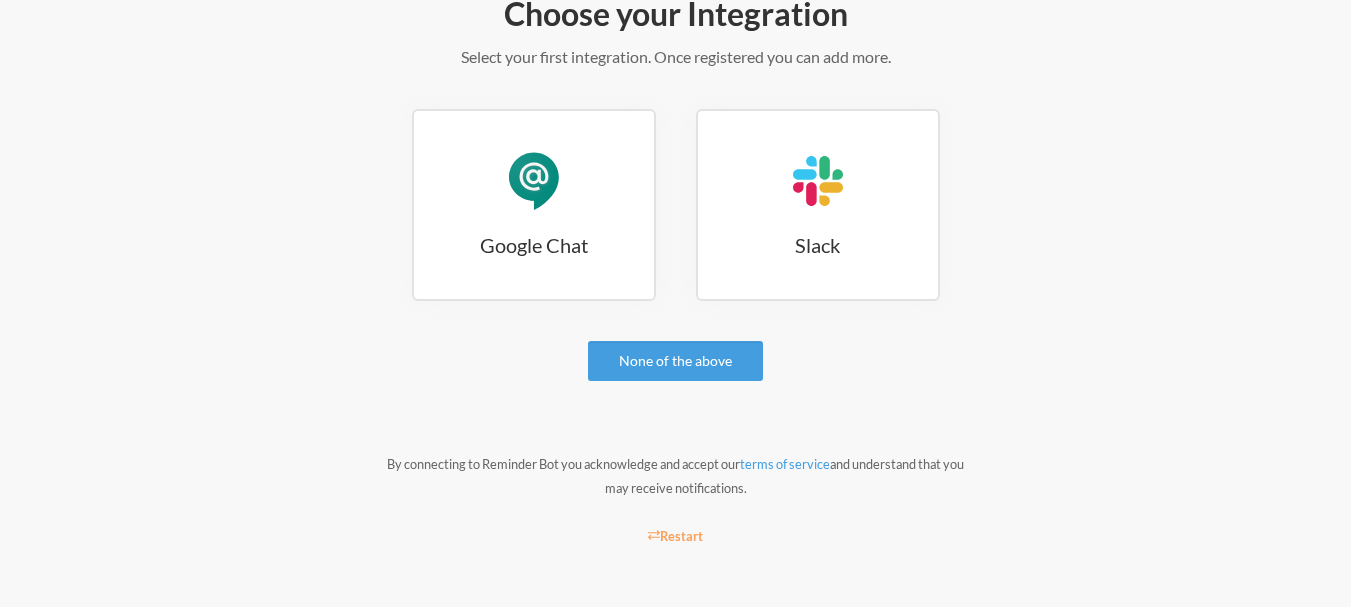 scroll, scrollTop: 272, scrollLeft: 0, axis: vertical 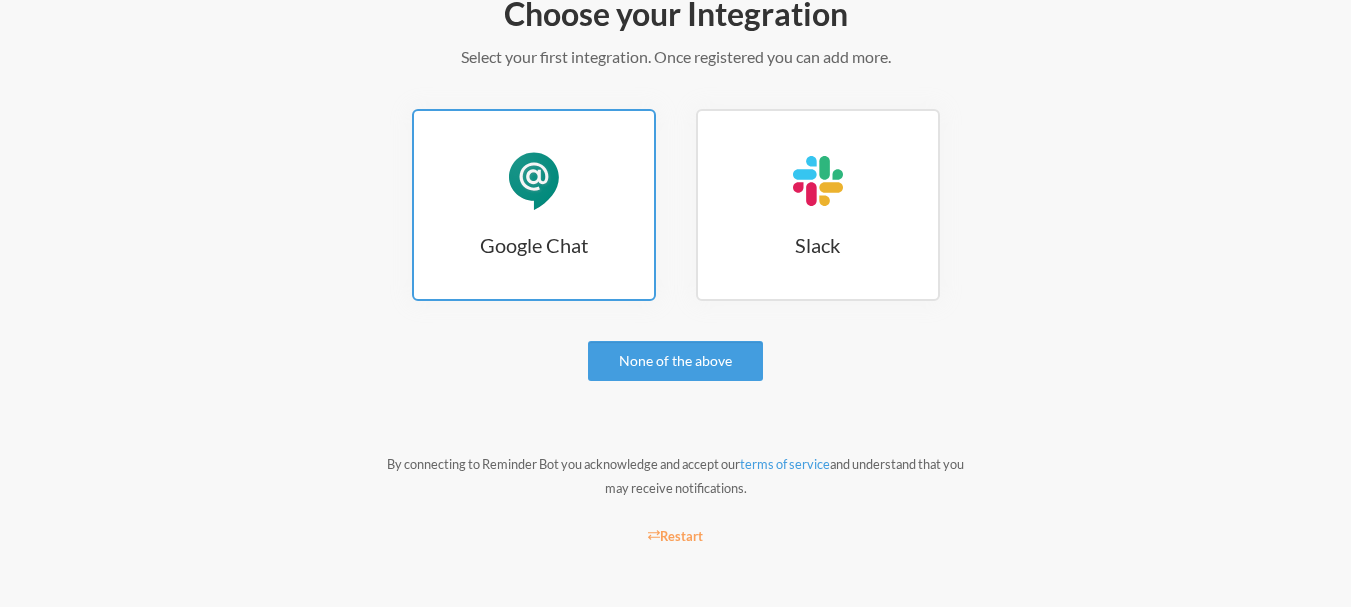 click on "Google Chat" at bounding box center (534, 245) 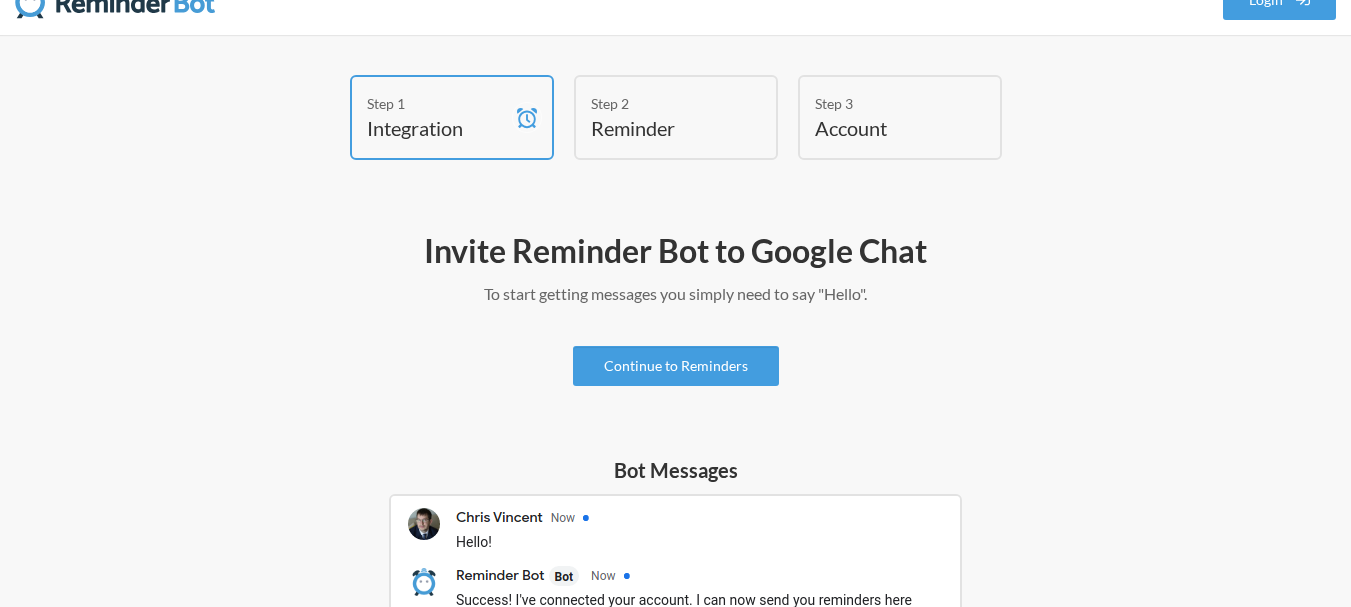 scroll, scrollTop: 0, scrollLeft: 0, axis: both 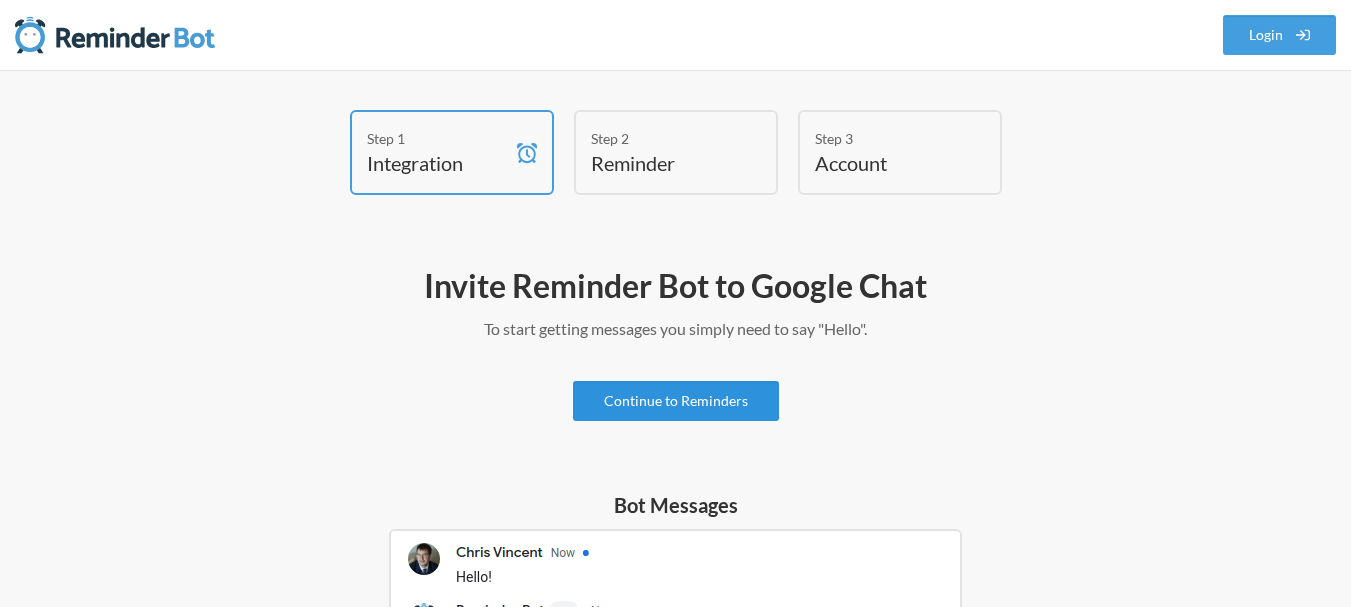 click on "Continue to Reminders" at bounding box center [676, 401] 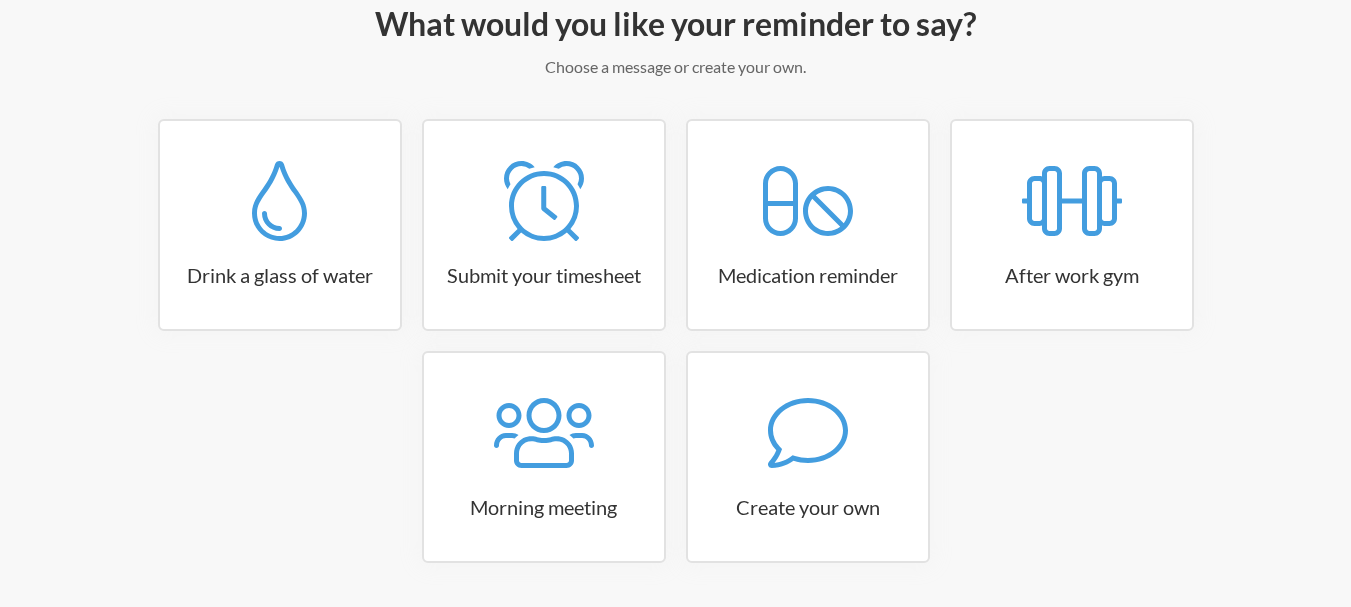 scroll, scrollTop: 328, scrollLeft: 0, axis: vertical 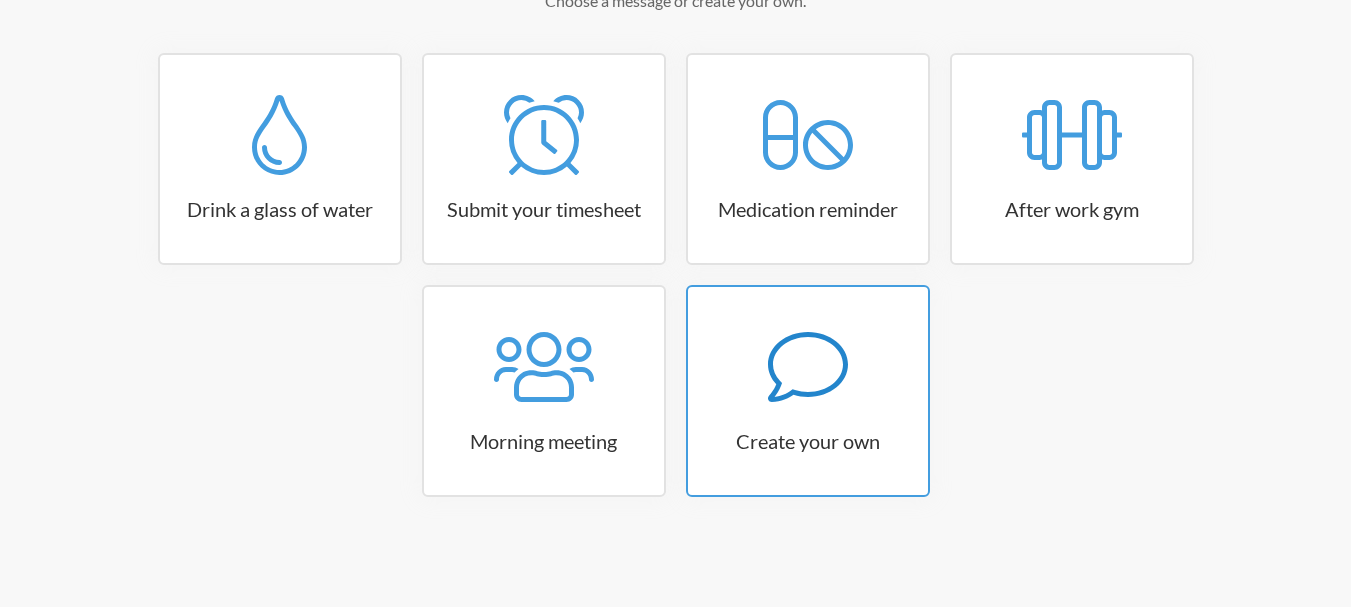 click 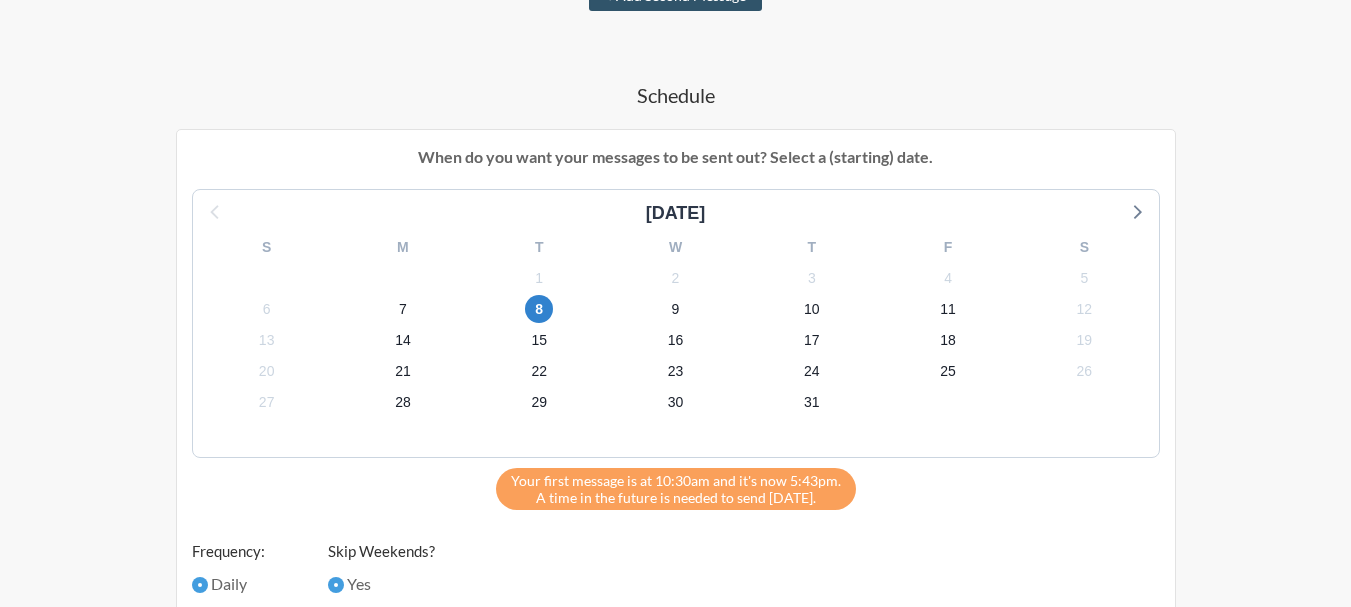 scroll, scrollTop: 628, scrollLeft: 0, axis: vertical 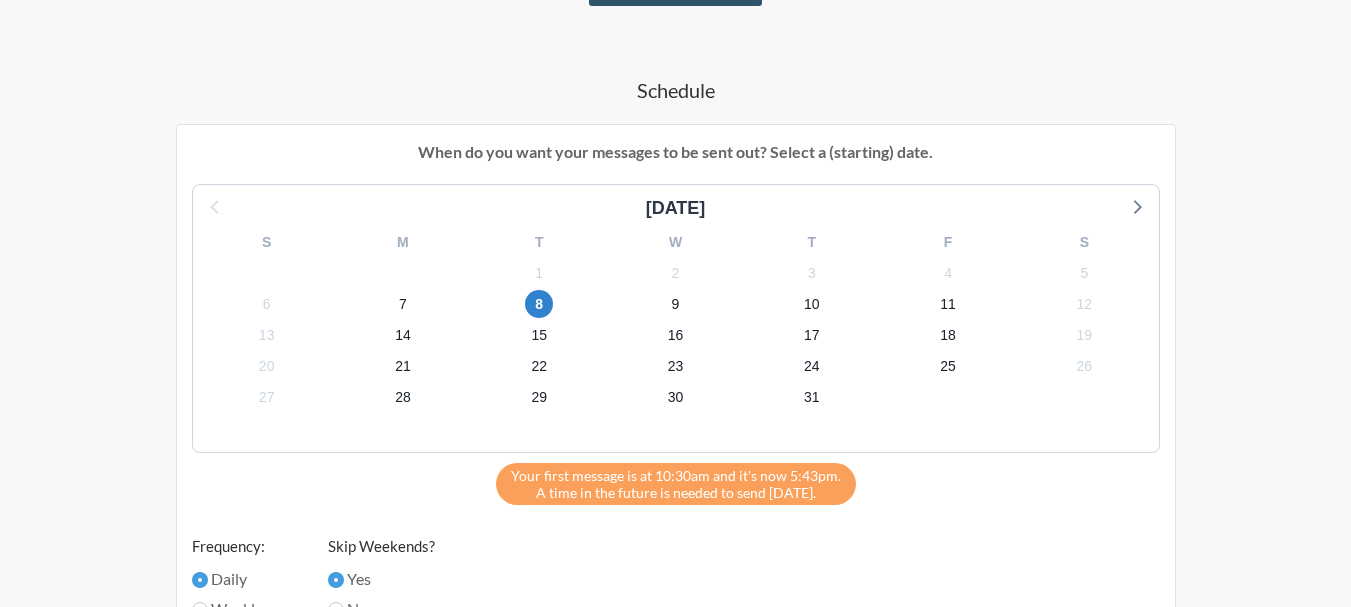 click on "9" at bounding box center (675, 304) 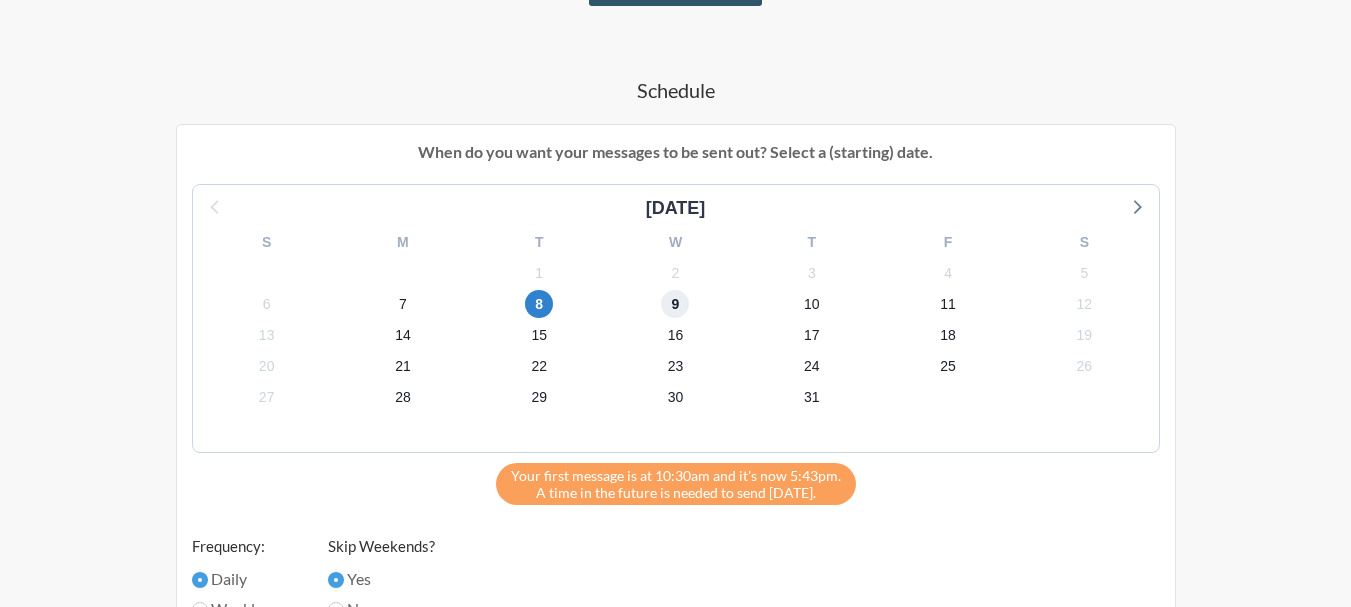 click on "9" at bounding box center (675, 304) 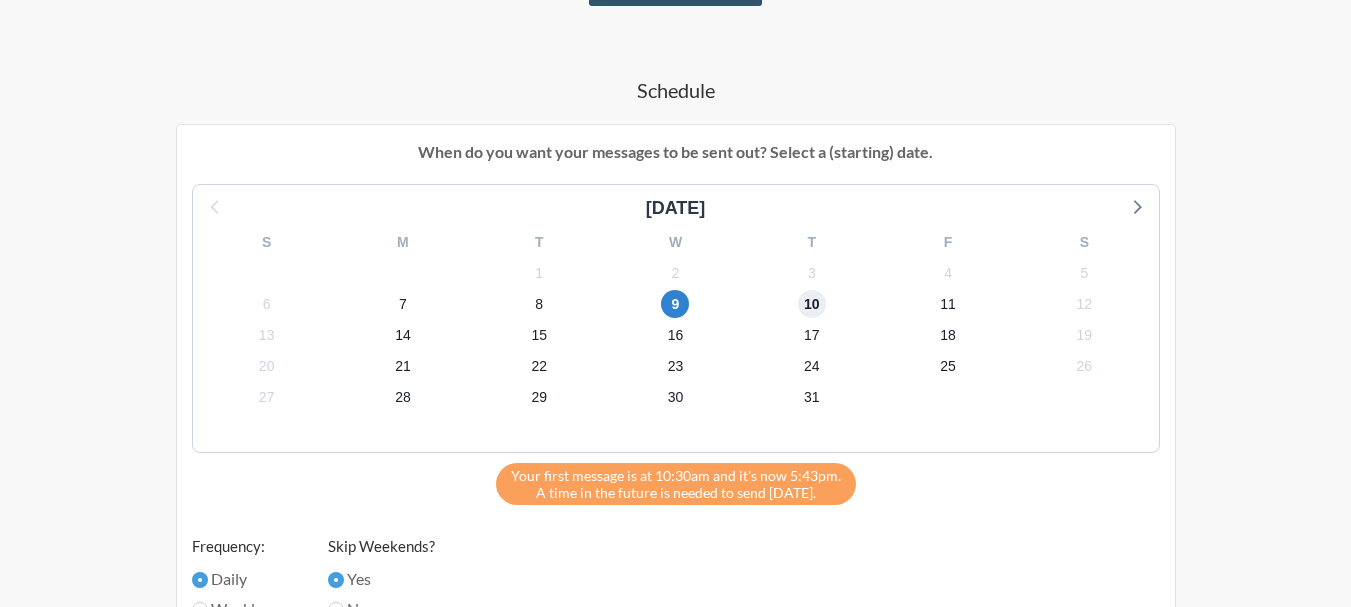 click on "10" at bounding box center [812, 304] 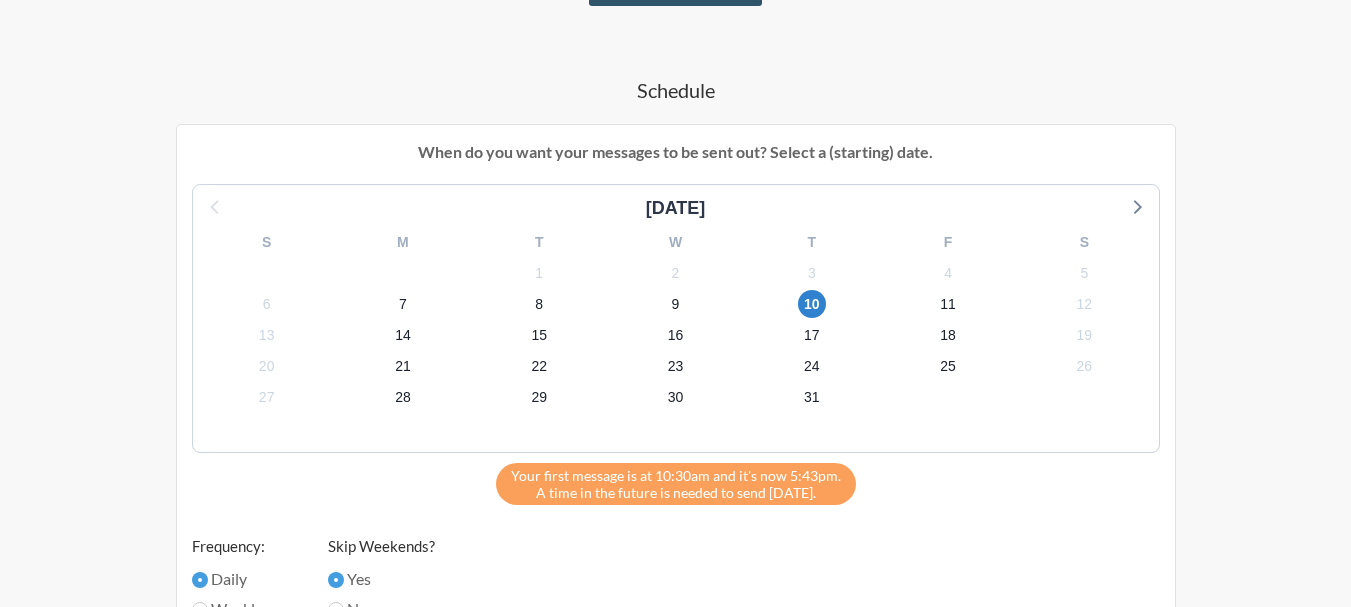click on "11" at bounding box center [948, 304] 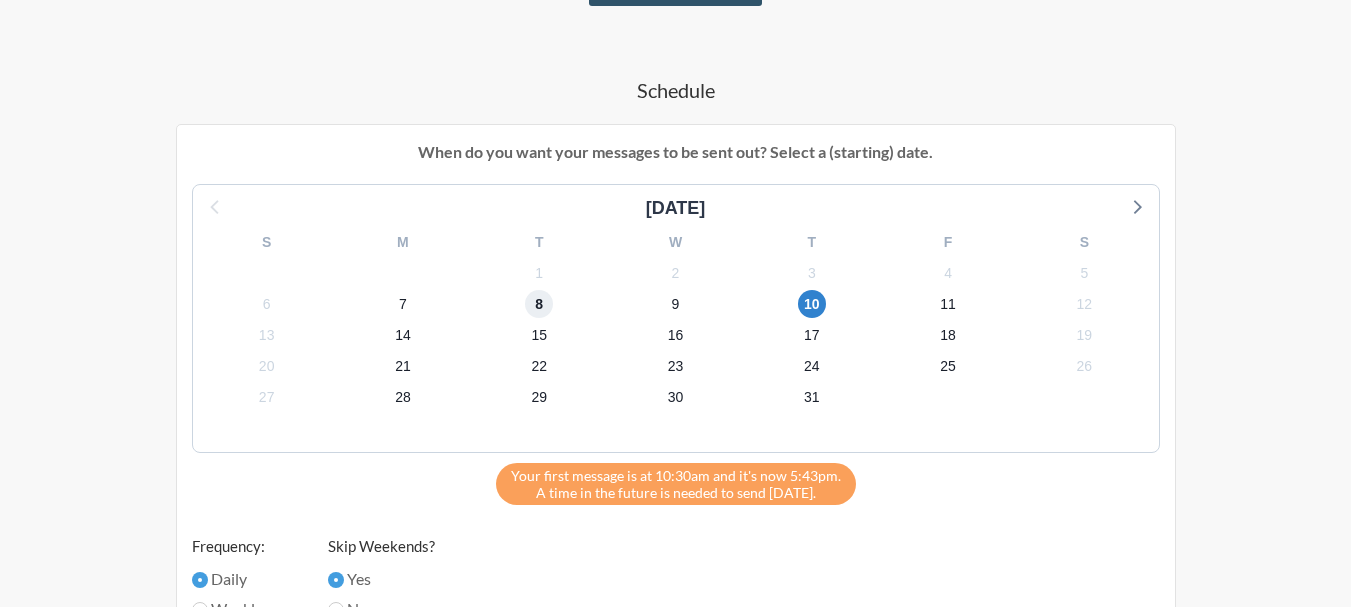 click on "8" at bounding box center [539, 304] 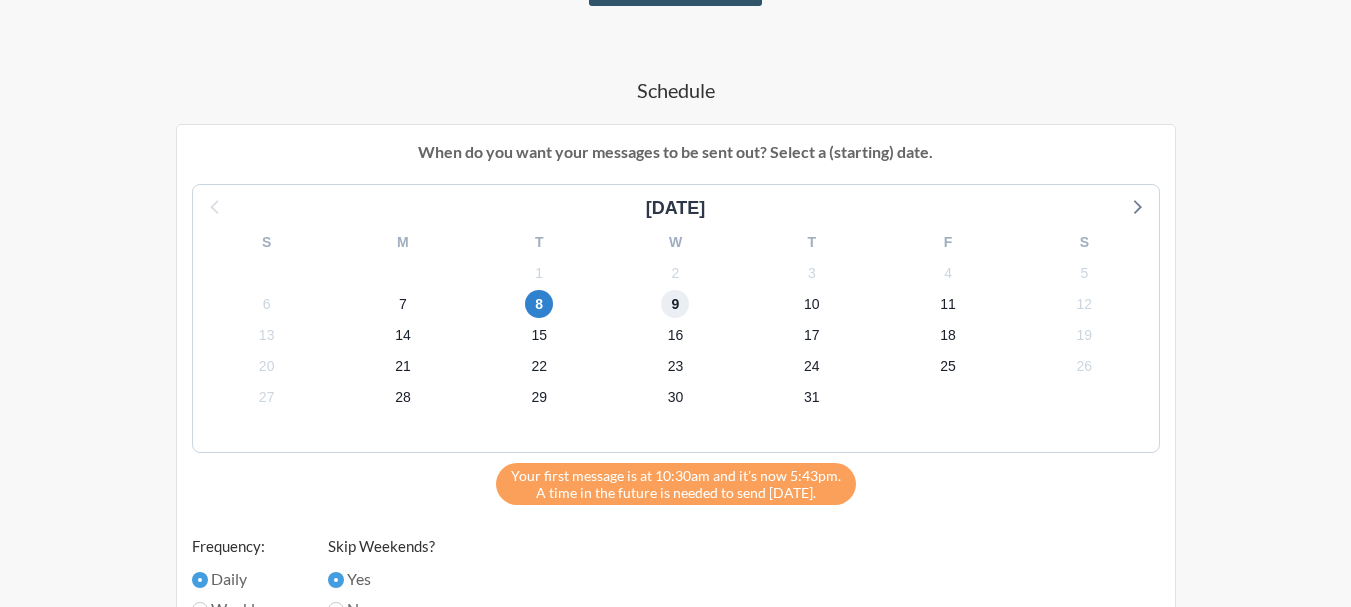 click on "9" at bounding box center [675, 304] 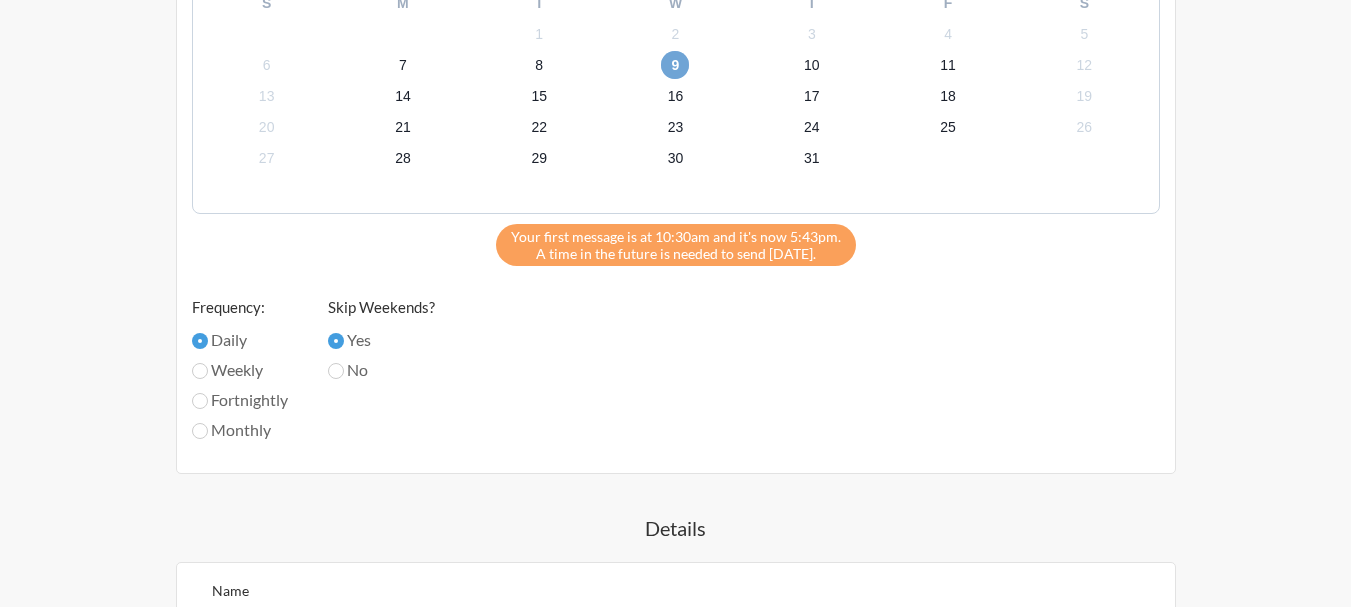 scroll, scrollTop: 928, scrollLeft: 0, axis: vertical 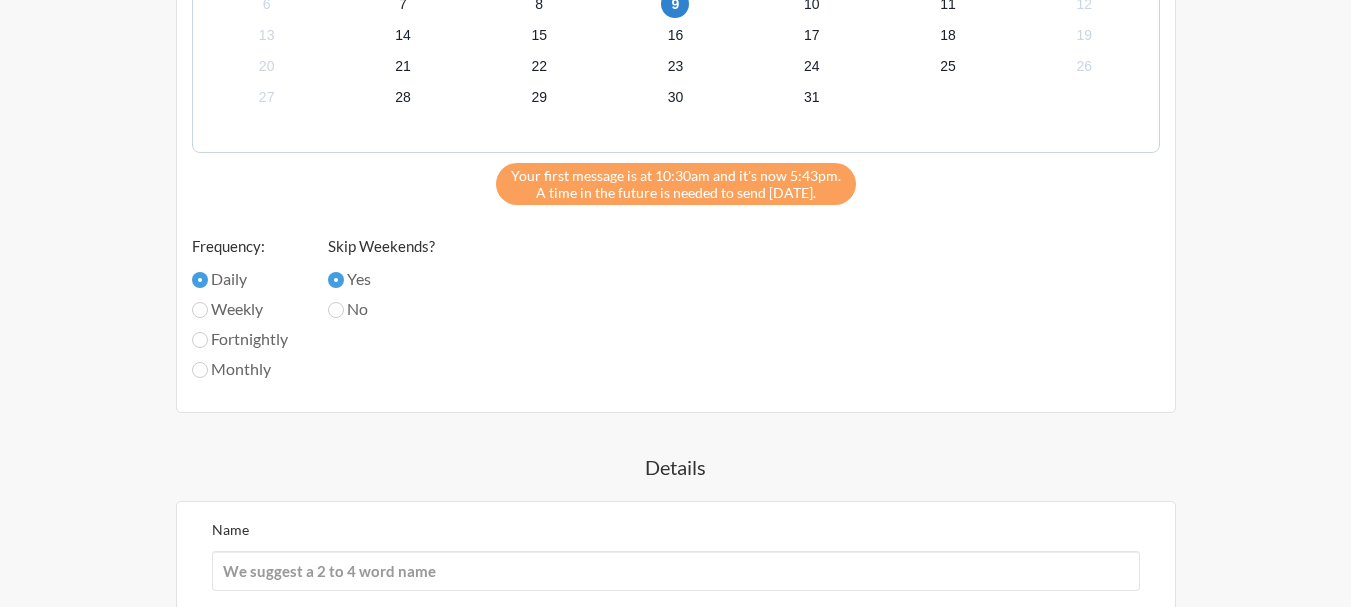 click on "Weekly" at bounding box center (240, 309) 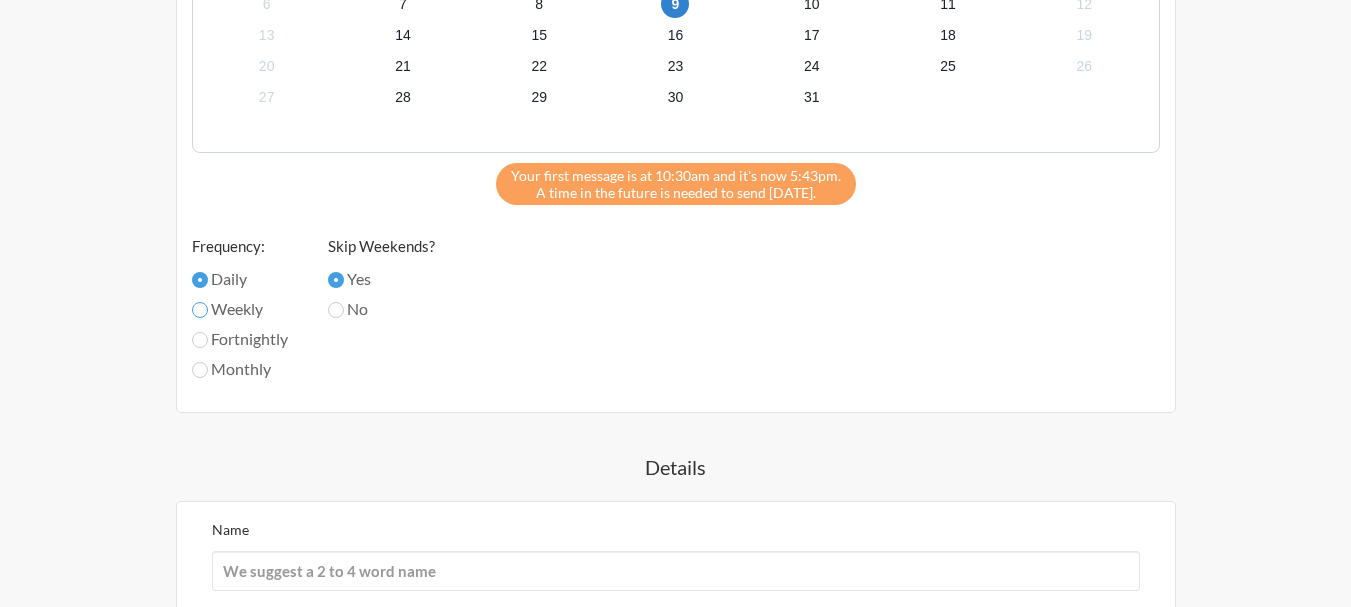 click on "Weekly" at bounding box center (200, 310) 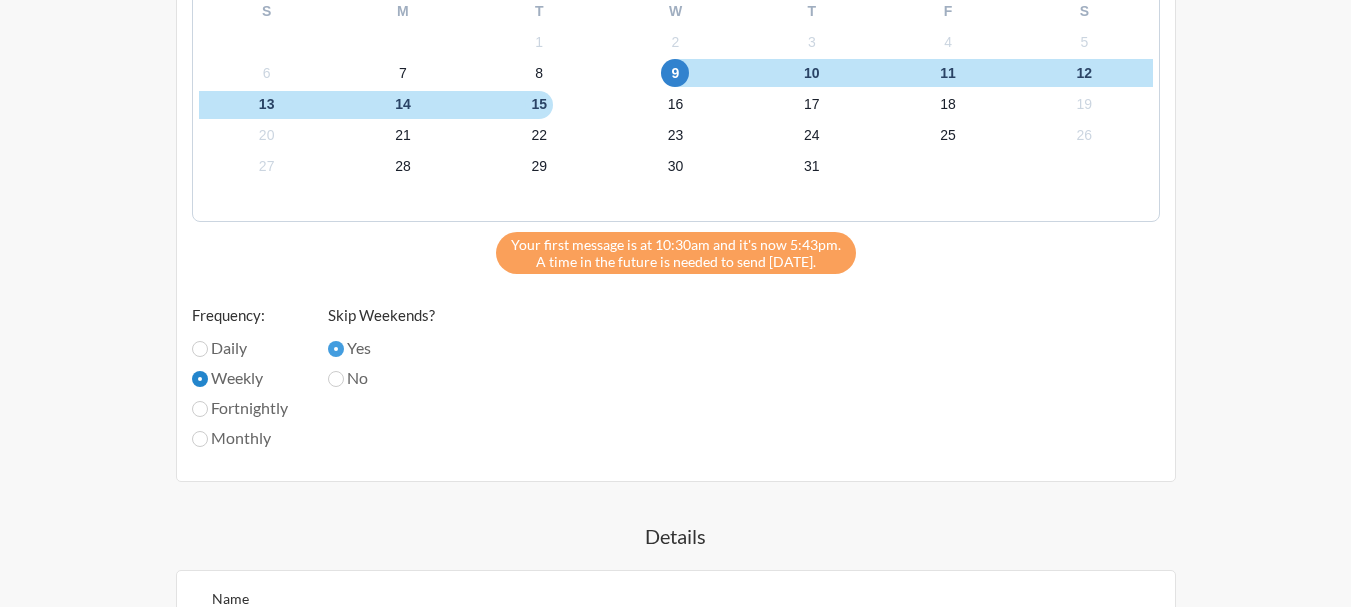 scroll, scrollTop: 828, scrollLeft: 0, axis: vertical 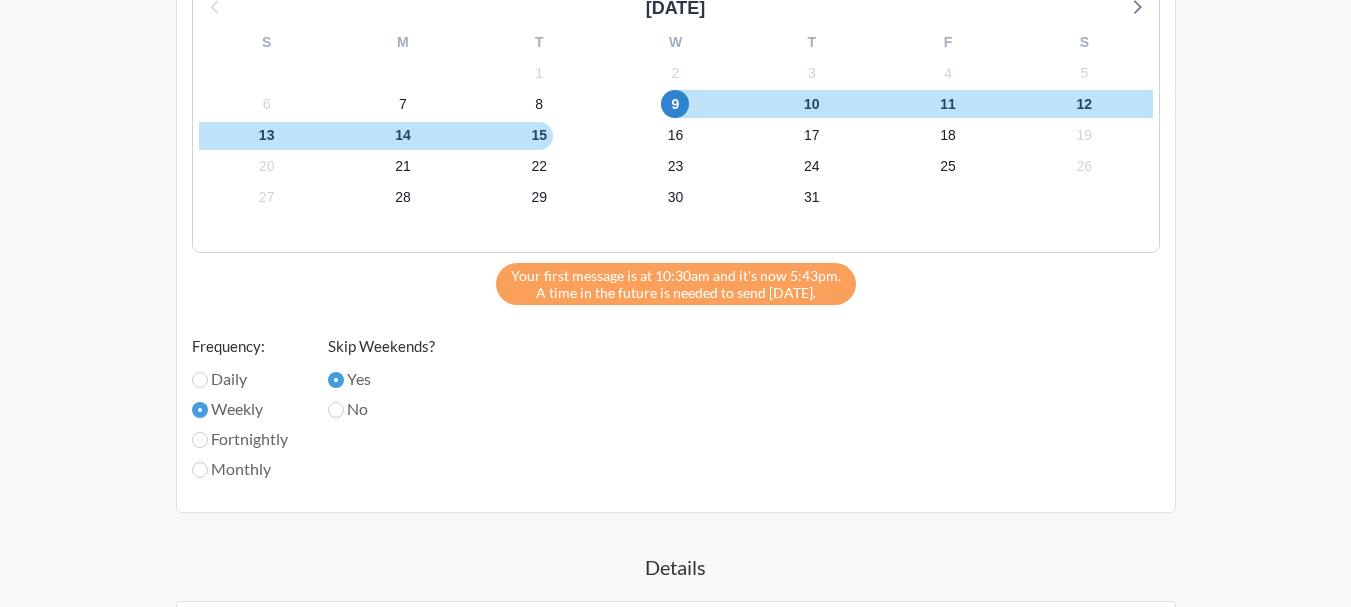 click on "Fortnightly" at bounding box center [240, 439] 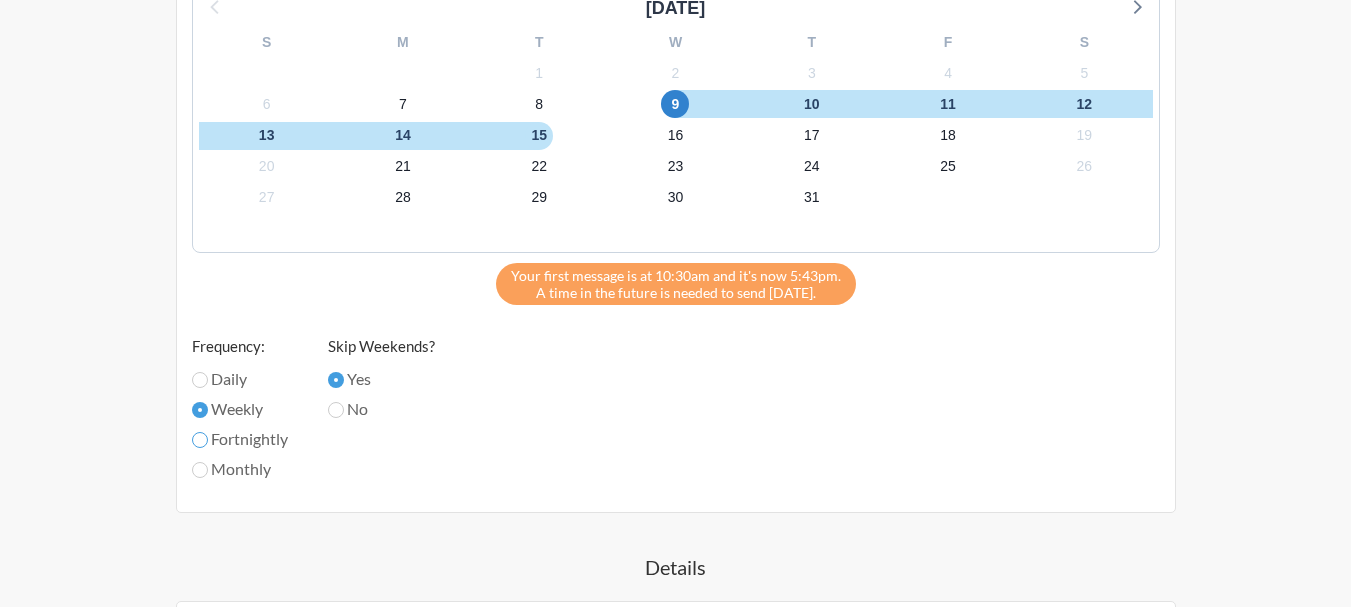 radio on "true" 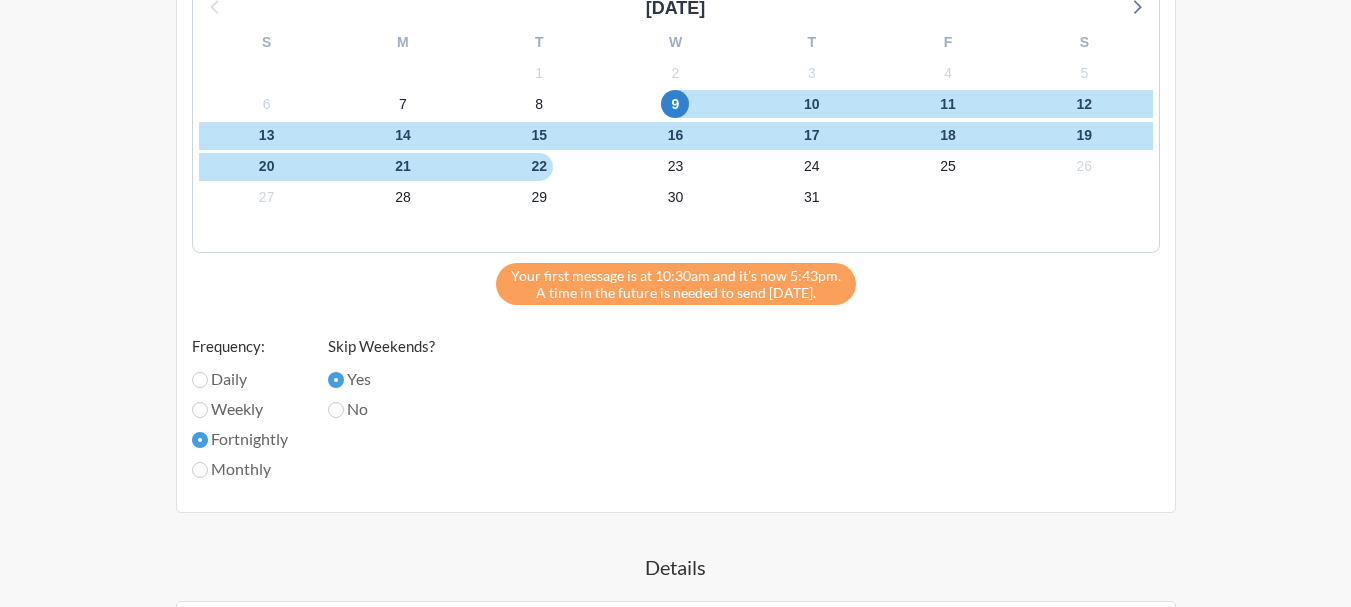 click on "Monthly" at bounding box center (240, 469) 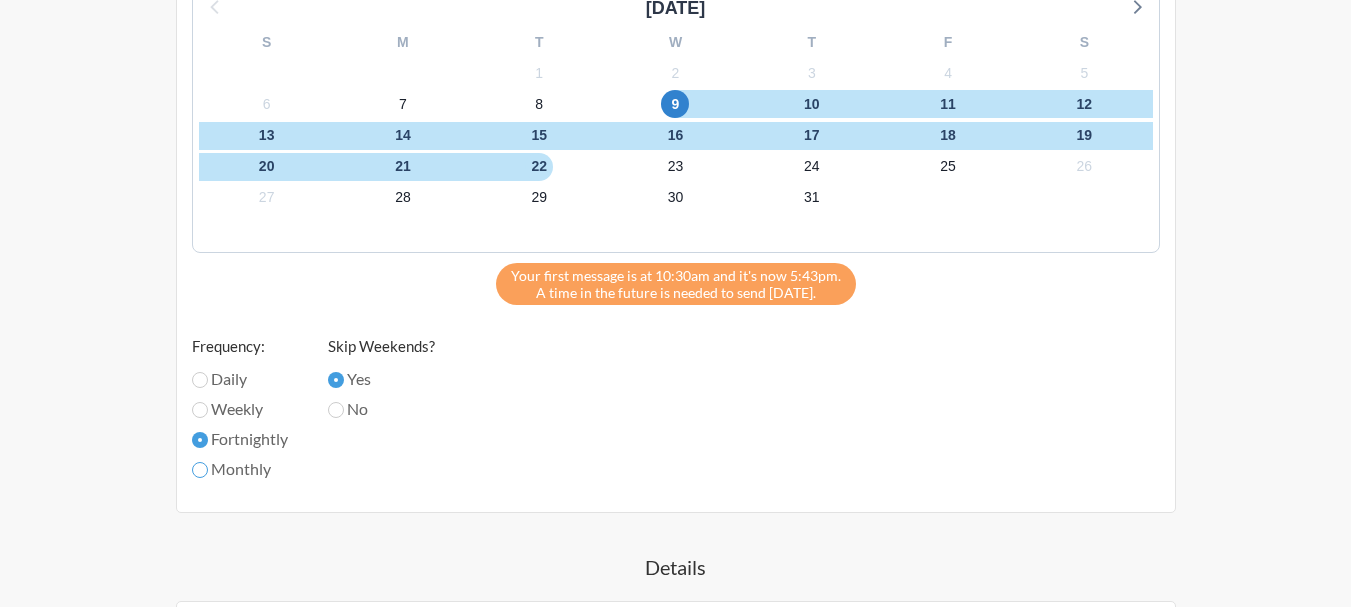 click on "Monthly" at bounding box center (200, 470) 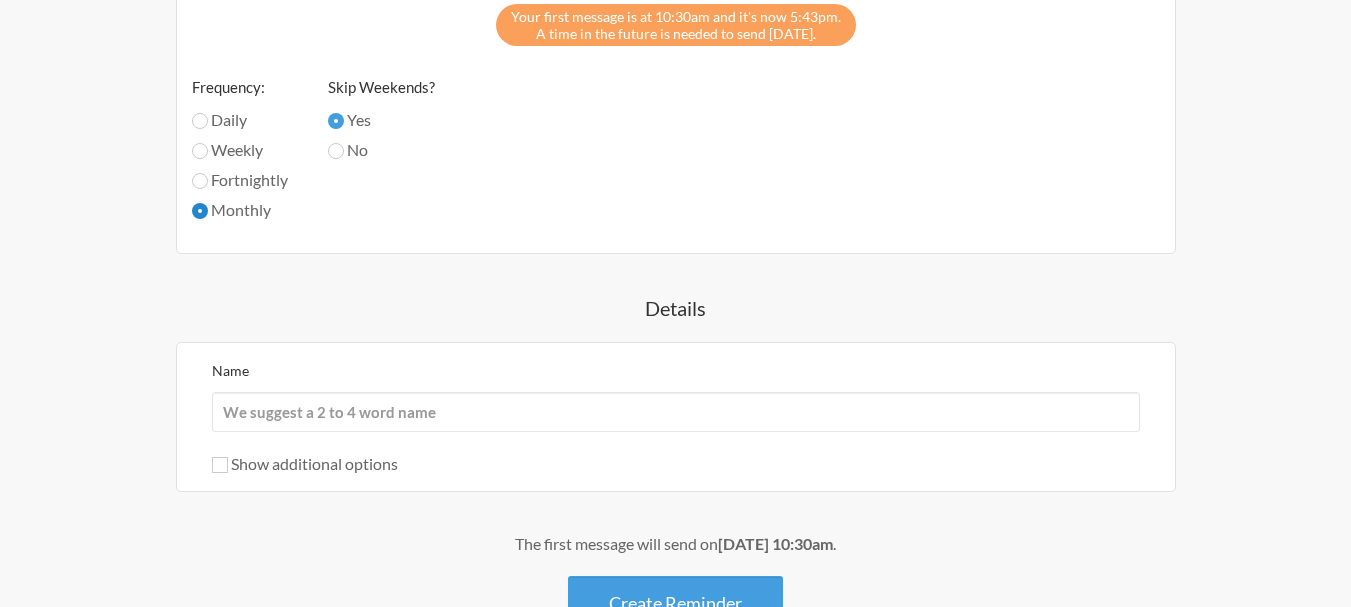 scroll, scrollTop: 1128, scrollLeft: 0, axis: vertical 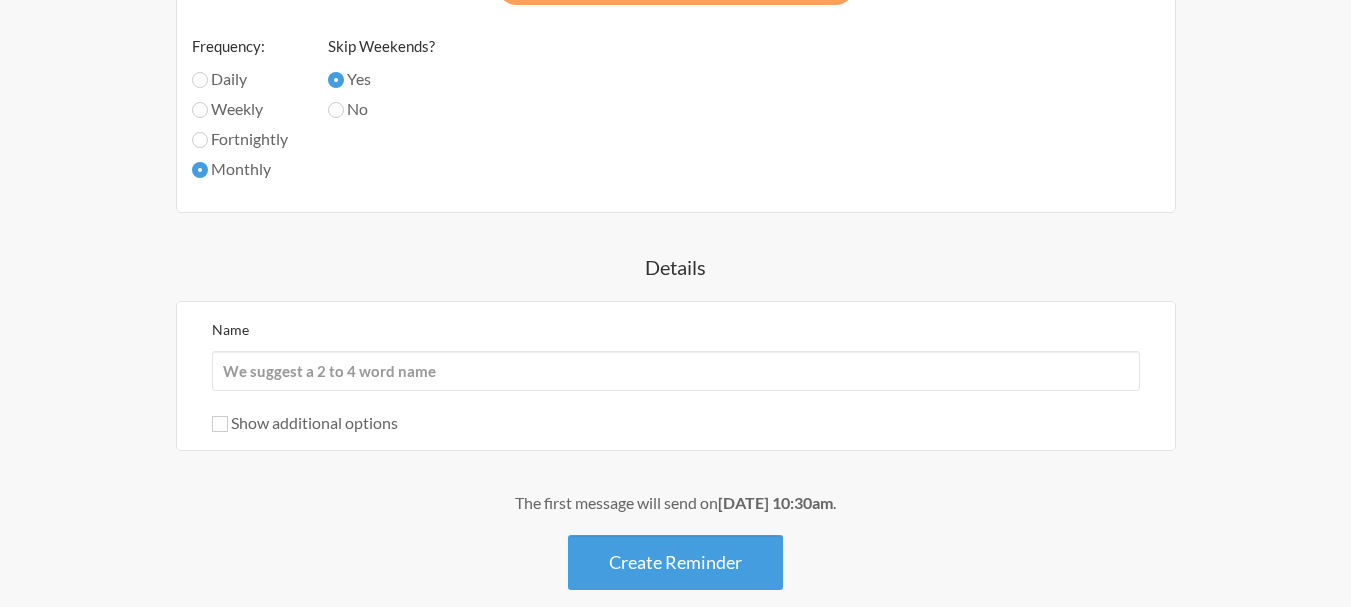 click on "Show additional options" at bounding box center (305, 422) 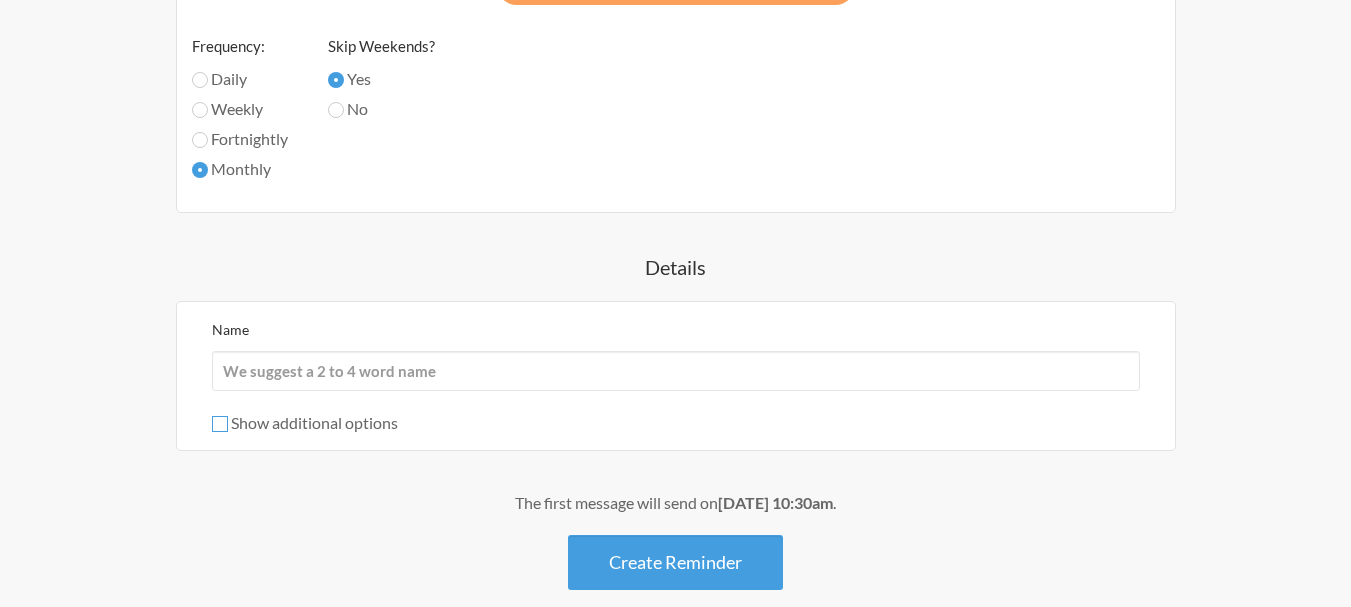 click on "Show additional options" at bounding box center (220, 424) 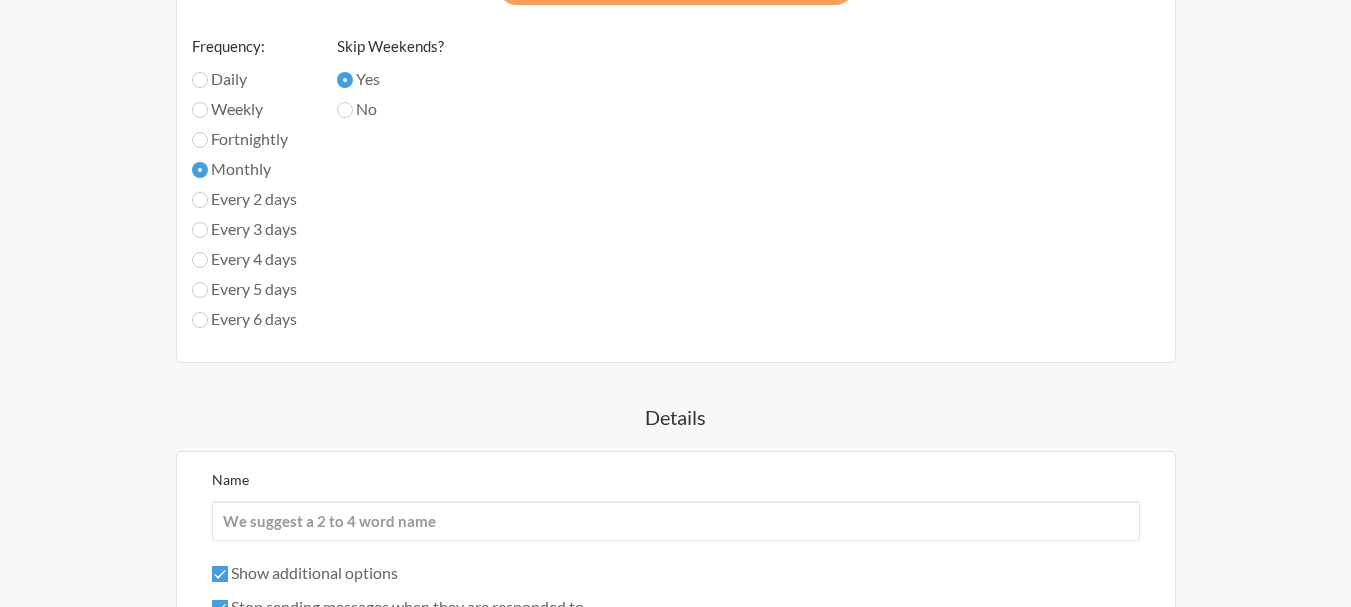 click on "Every 5 days" at bounding box center (244, 289) 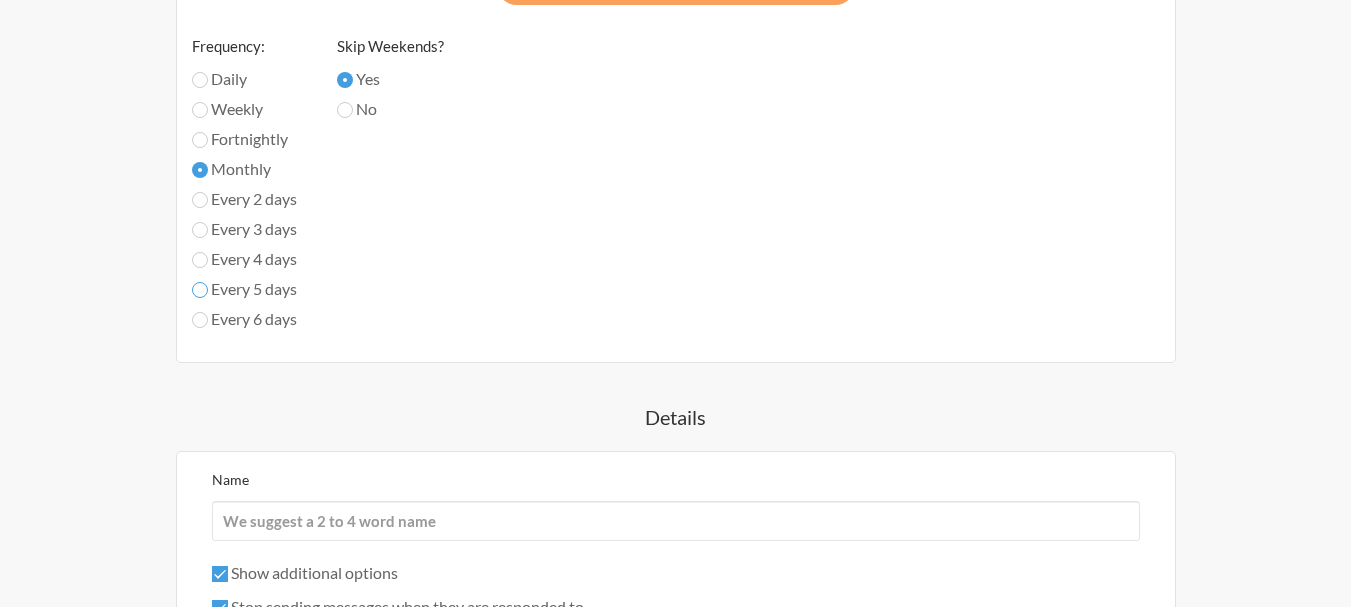 click on "Every 5 days" at bounding box center [200, 290] 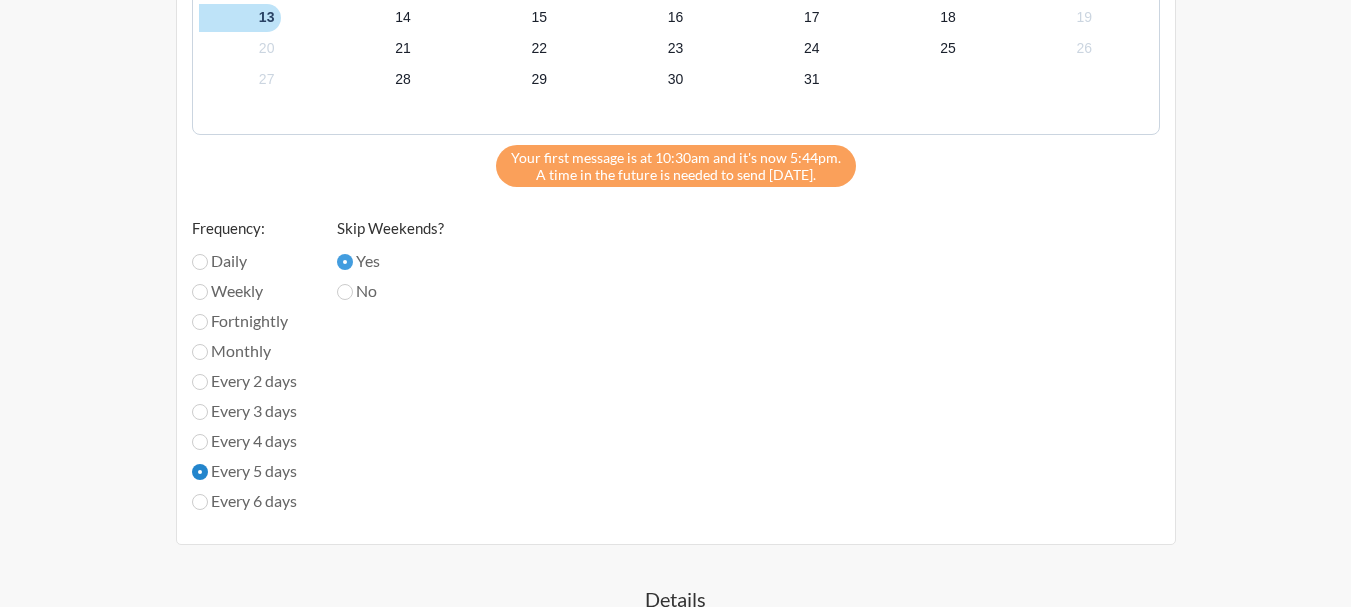scroll, scrollTop: 928, scrollLeft: 0, axis: vertical 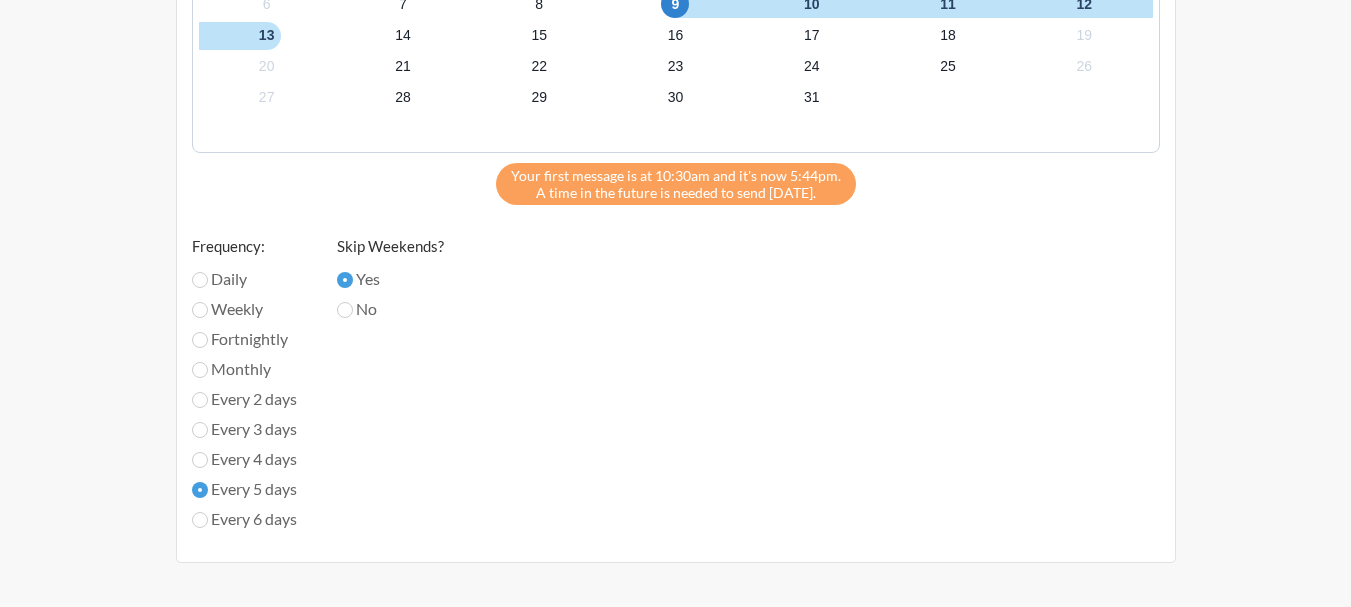 click on "Every 6 days" at bounding box center (244, 519) 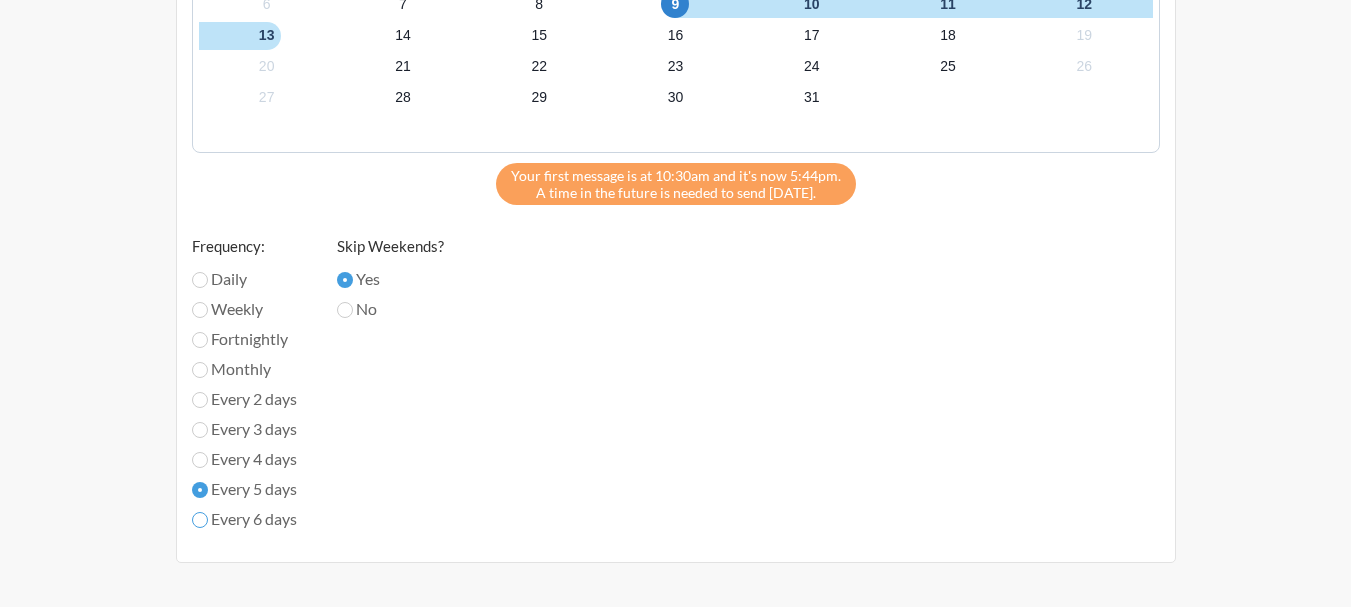 click on "Every 6 days" at bounding box center [200, 520] 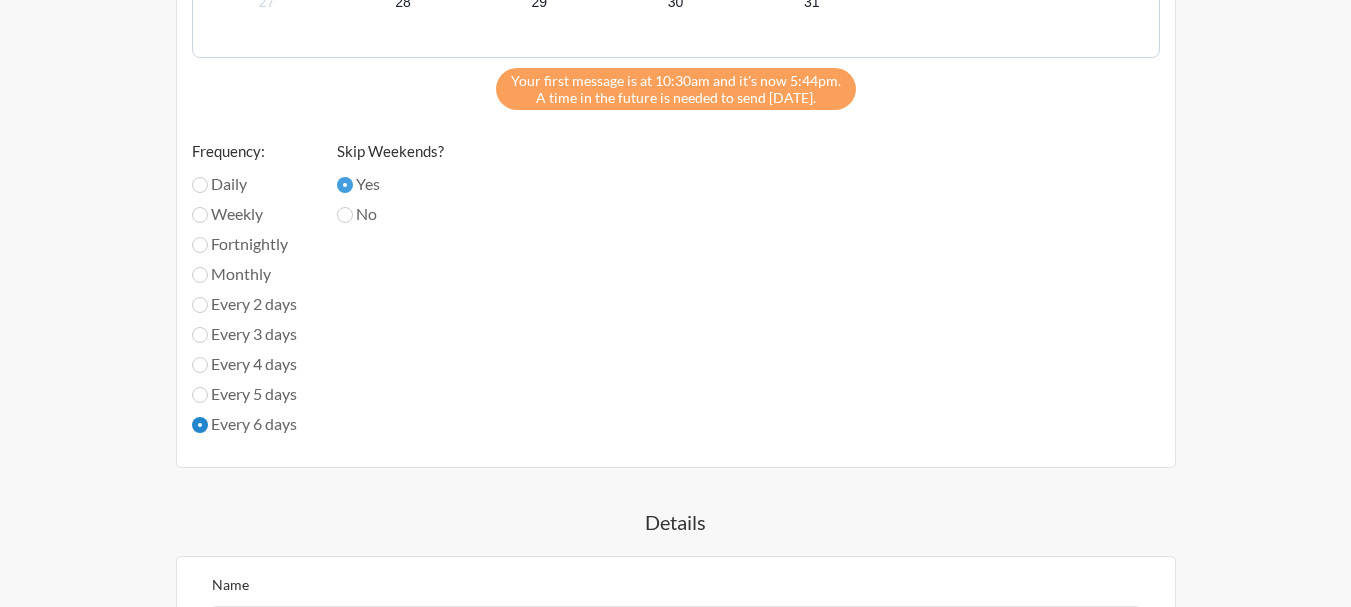 scroll, scrollTop: 1028, scrollLeft: 0, axis: vertical 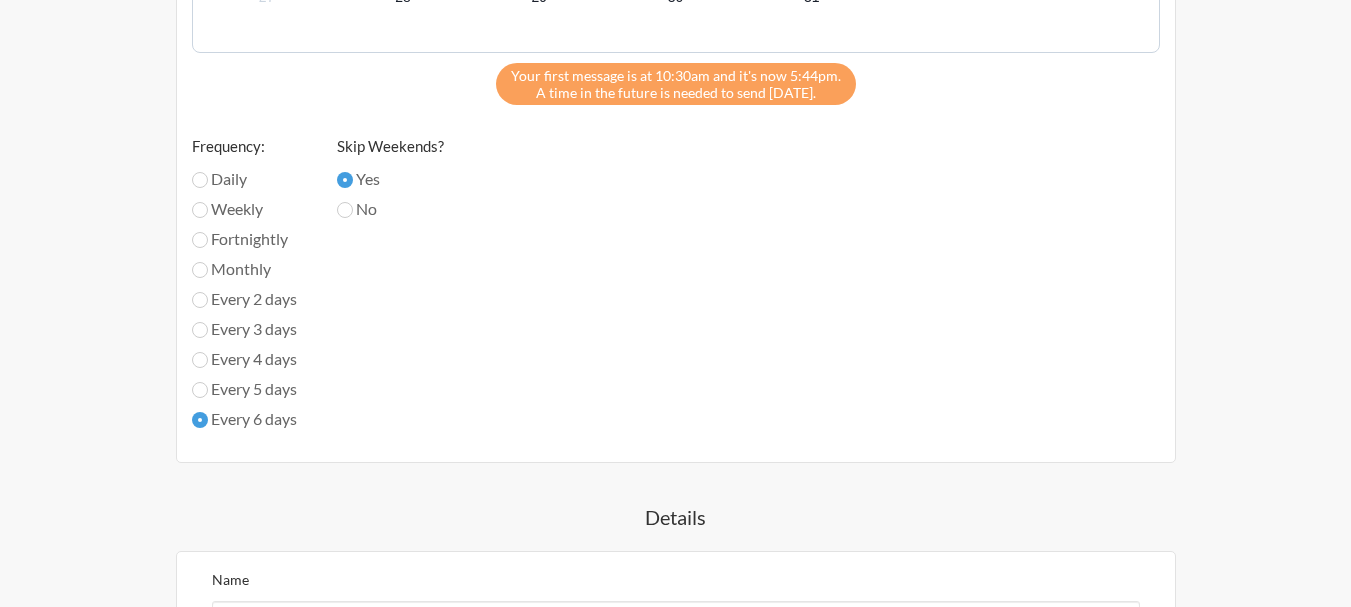 click on "Monthly" at bounding box center [244, 269] 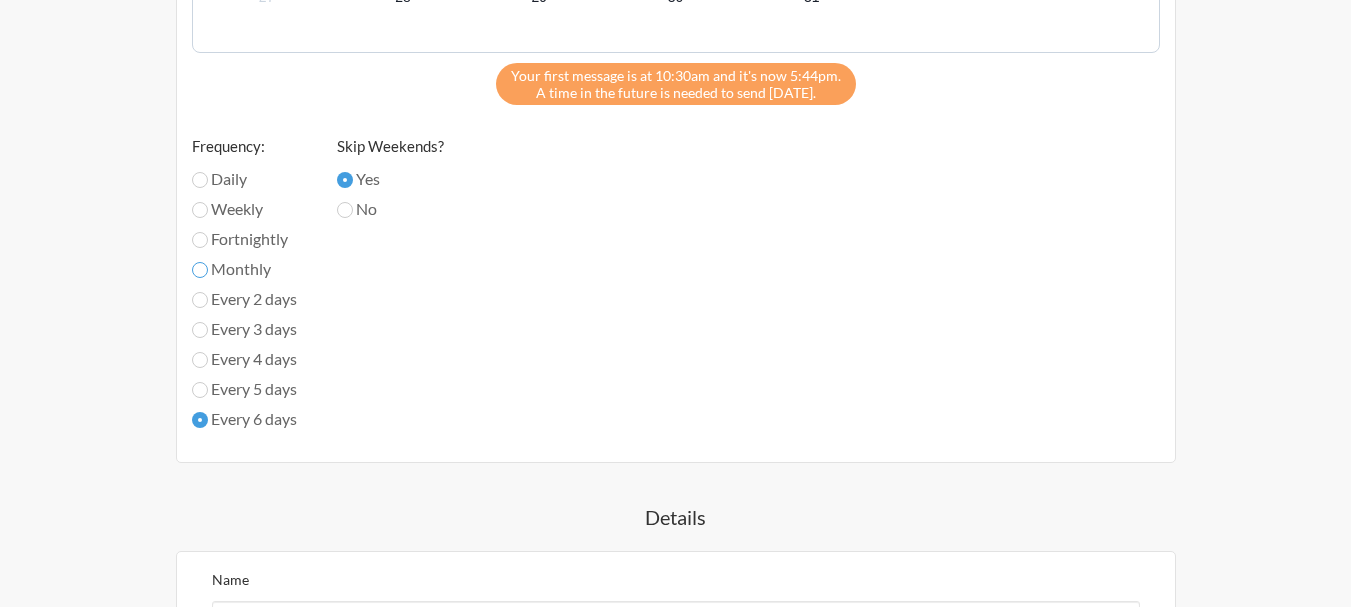 radio on "true" 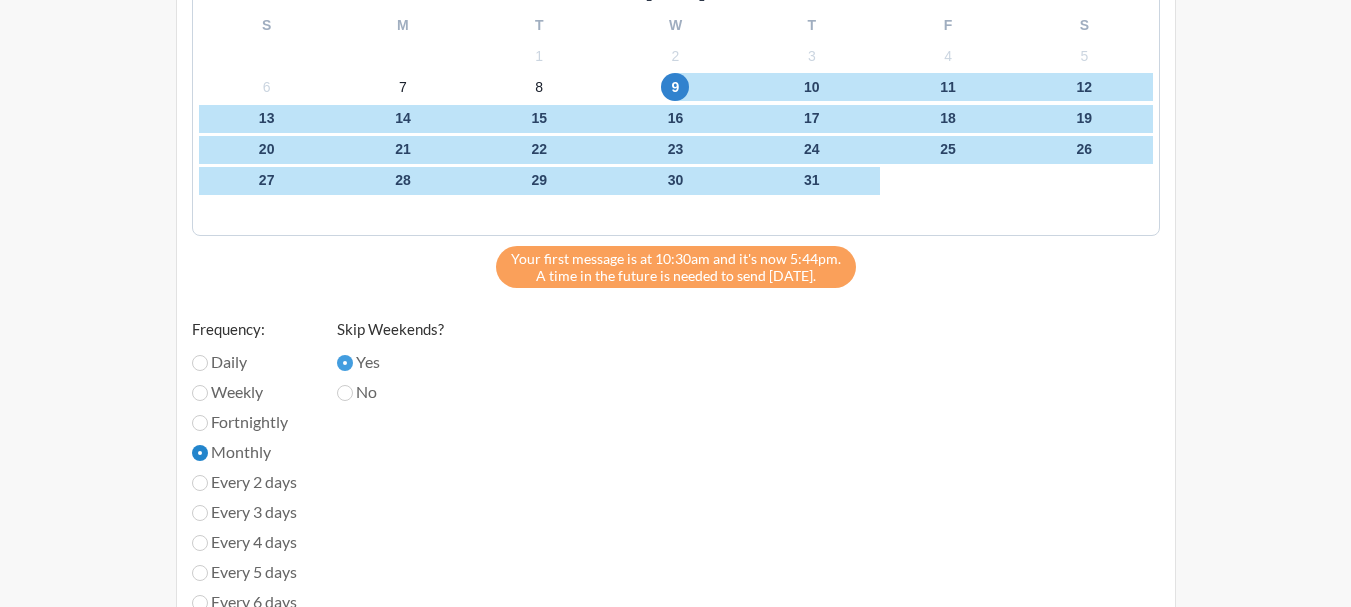 scroll, scrollTop: 828, scrollLeft: 0, axis: vertical 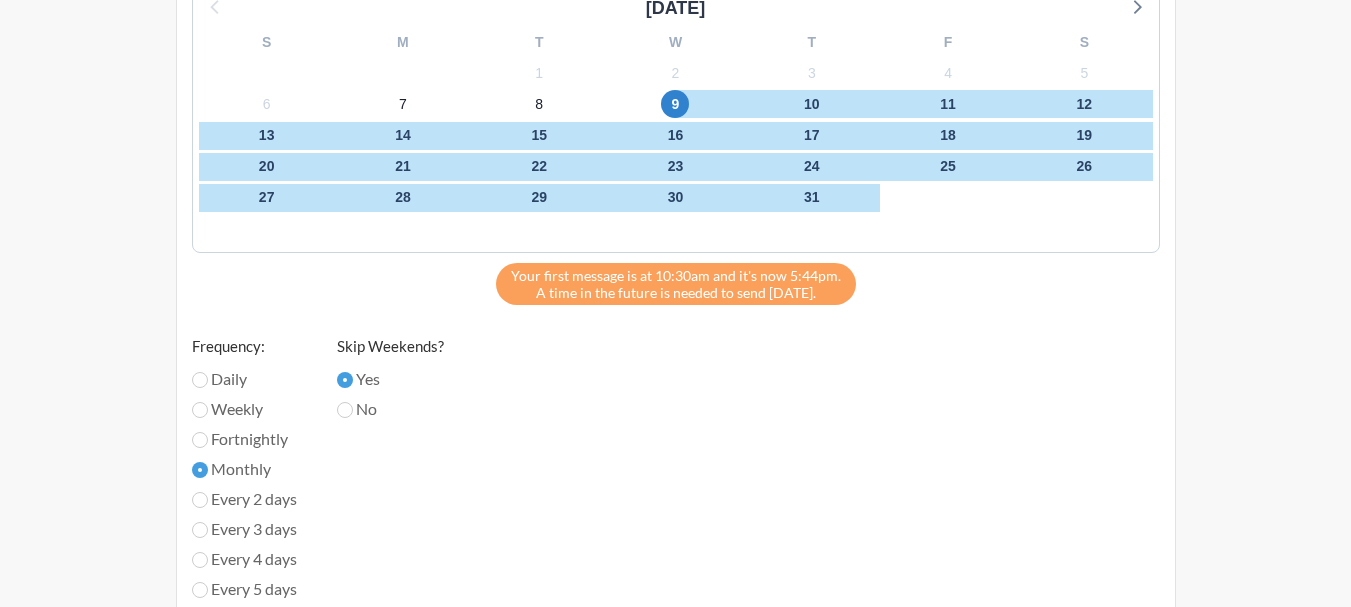 click on "Fortnightly" at bounding box center (244, 439) 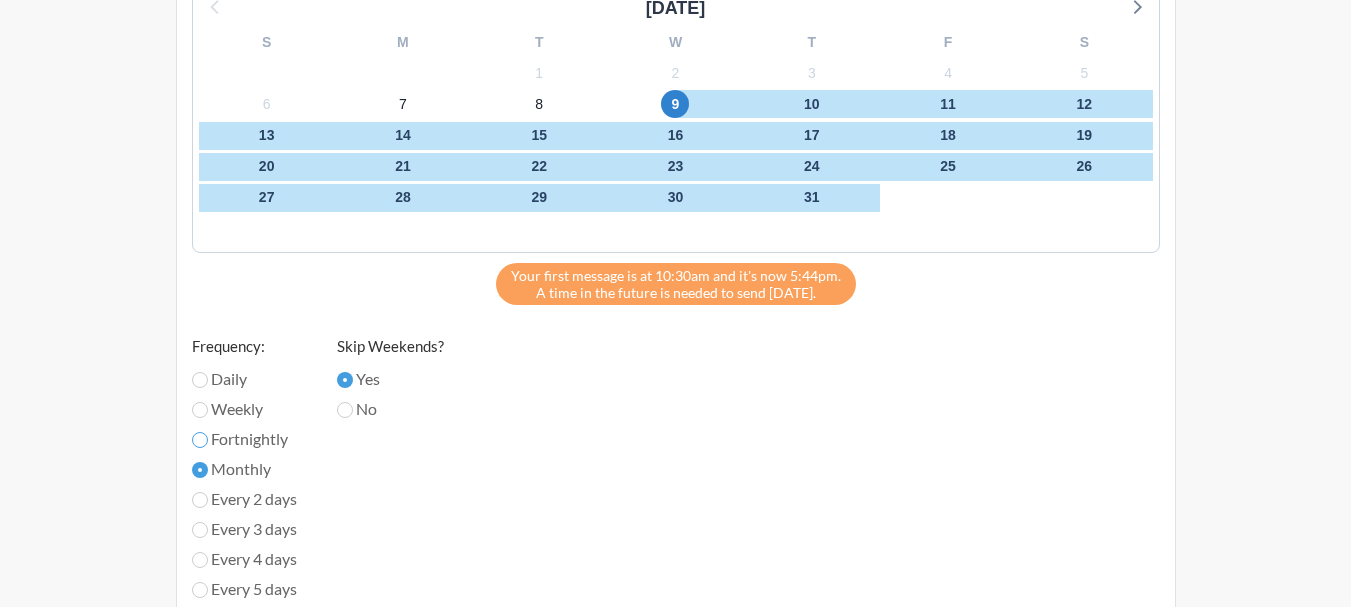 radio on "true" 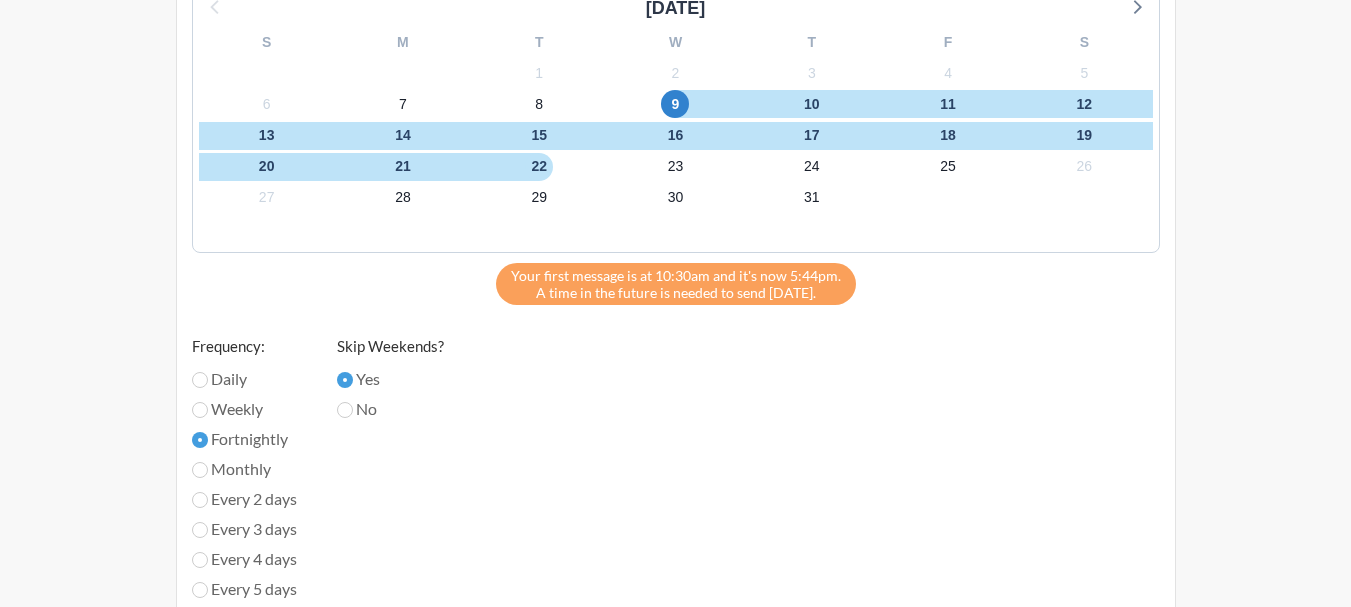 click on "Weekly" at bounding box center [244, 409] 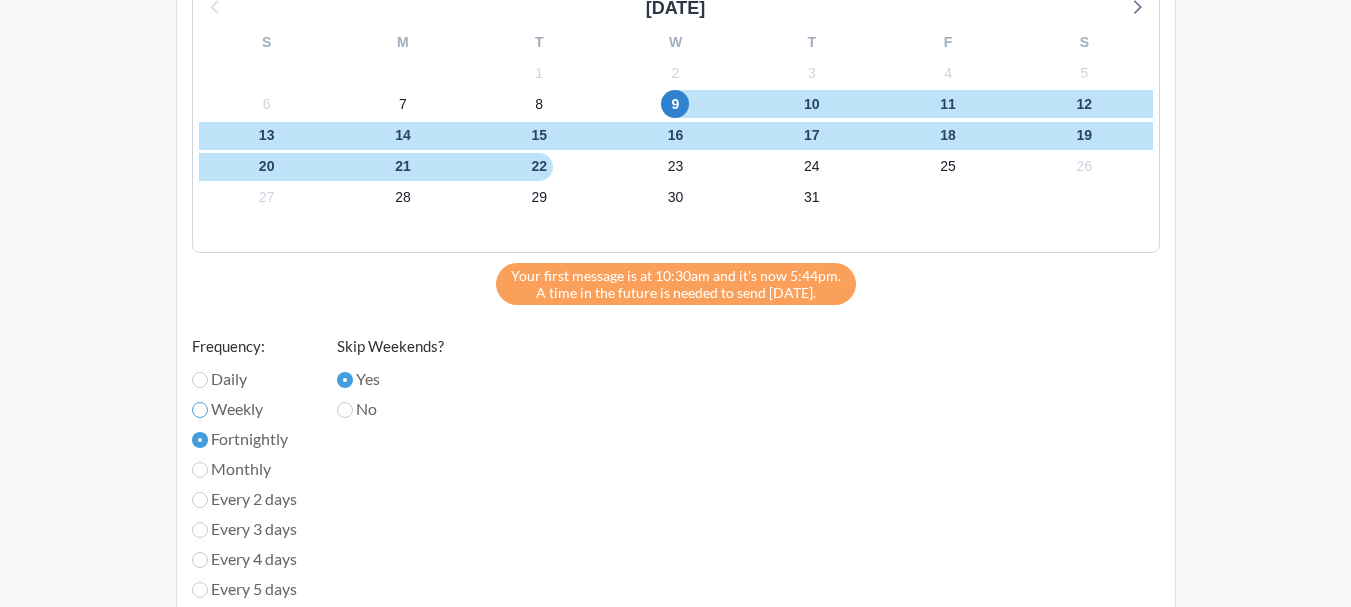 radio on "true" 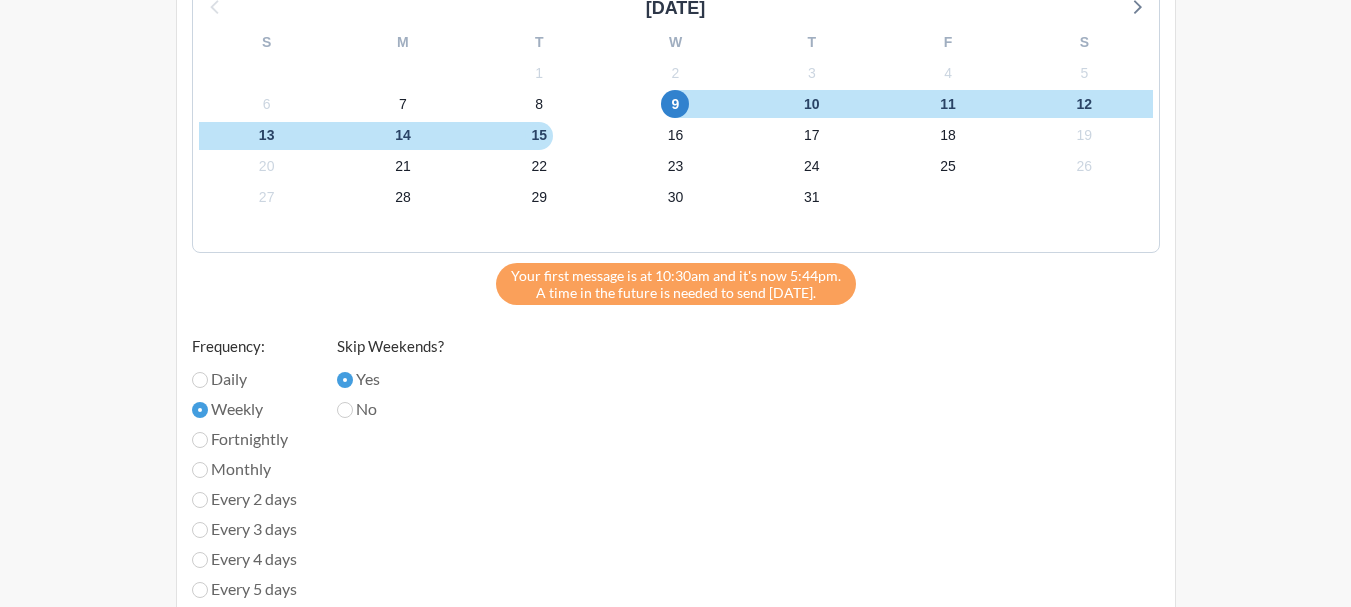 click on "Daily" at bounding box center [244, 379] 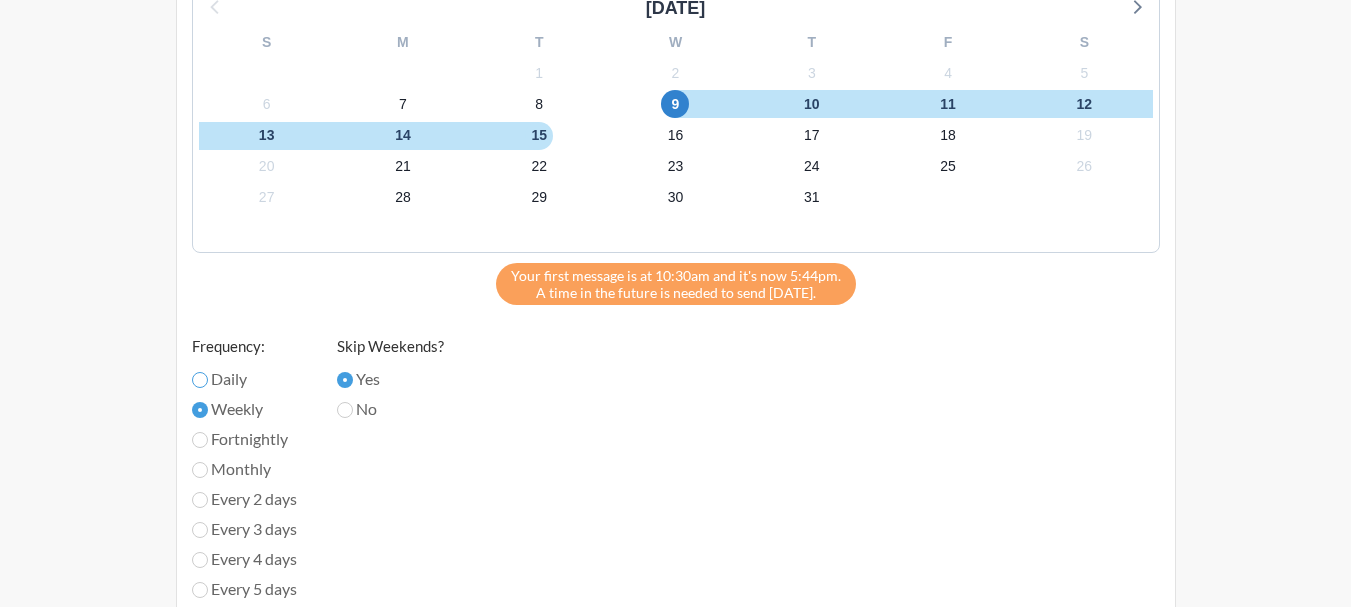 click on "Daily" at bounding box center (200, 380) 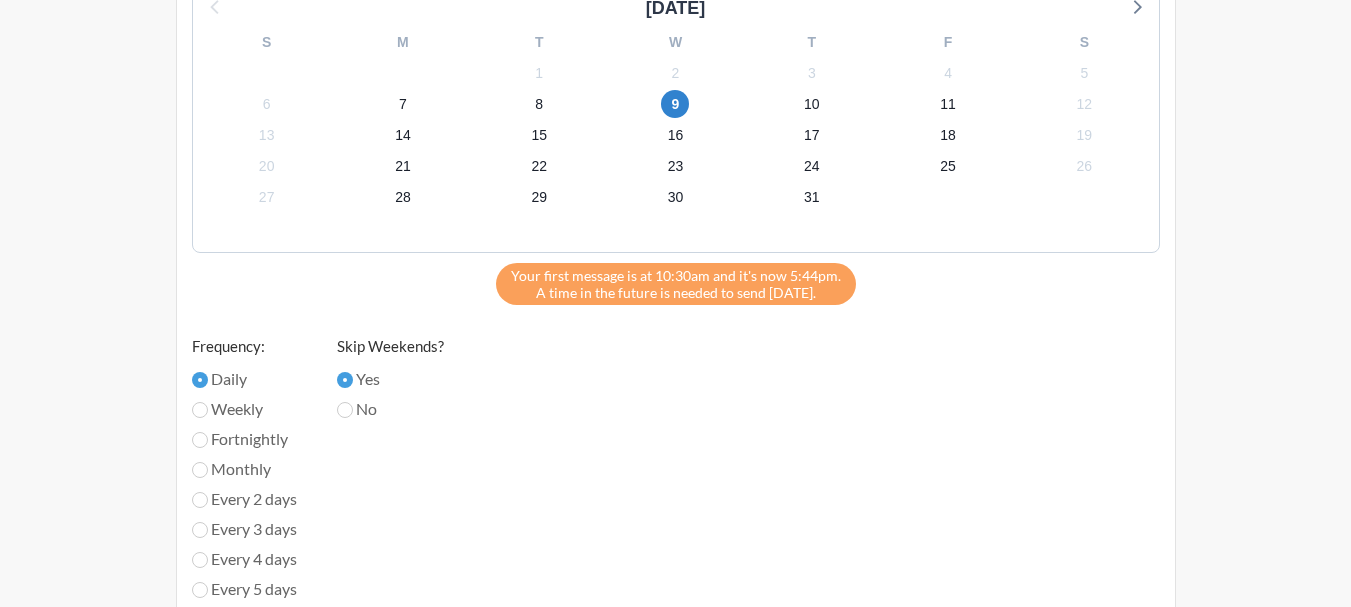 click on "Weekly" at bounding box center (244, 409) 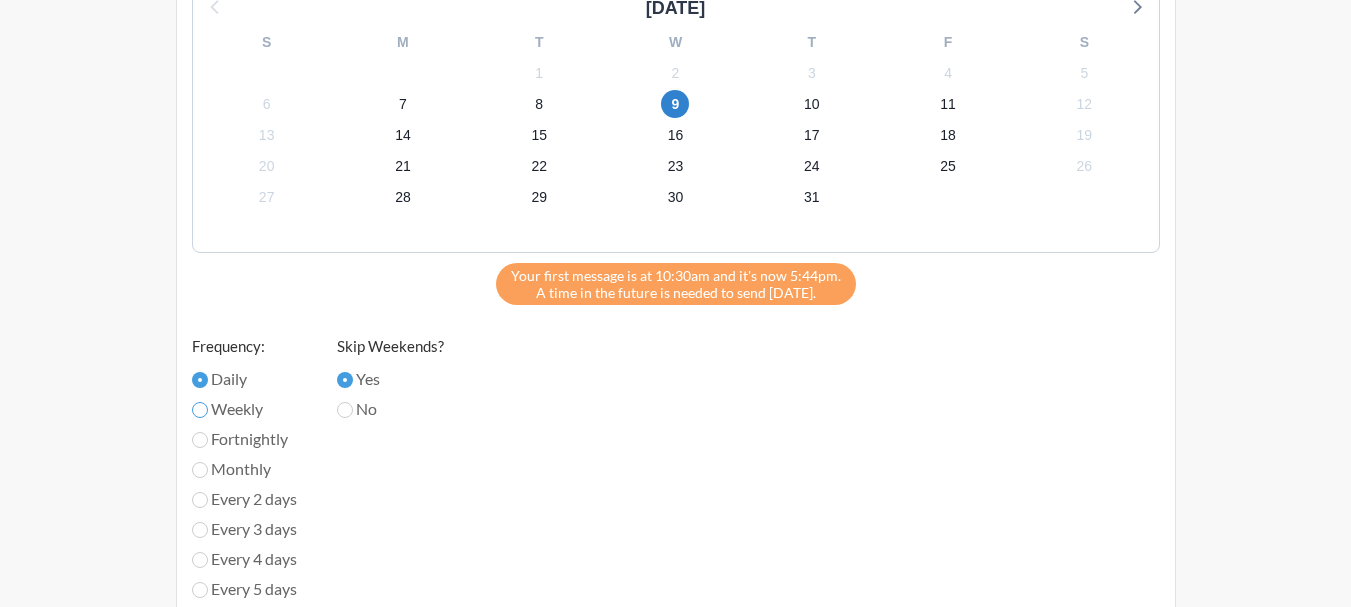 click on "Weekly" at bounding box center [200, 410] 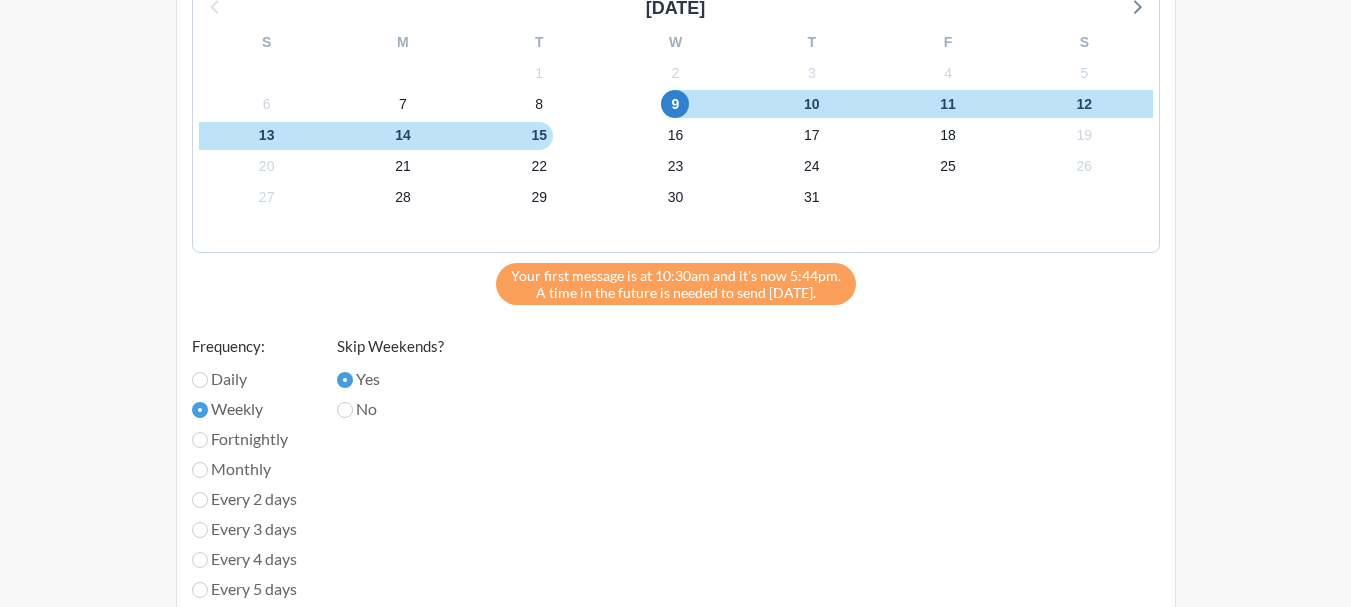 click on "Fortnightly" at bounding box center [244, 439] 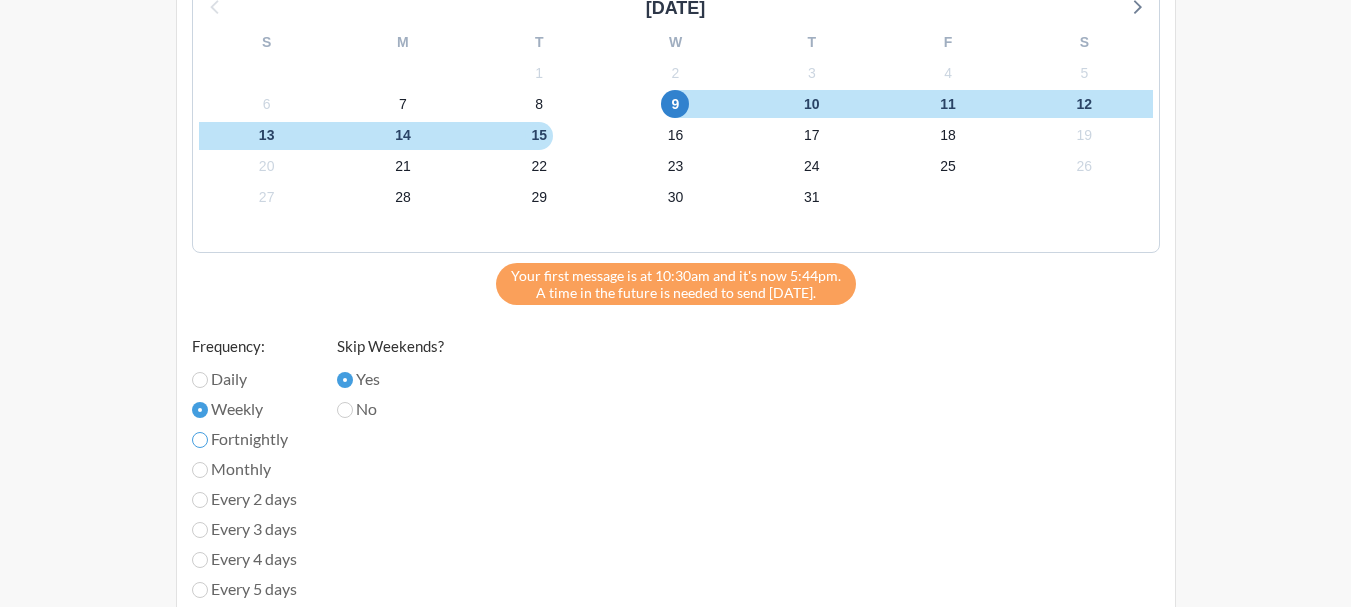 click on "Fortnightly" at bounding box center [200, 440] 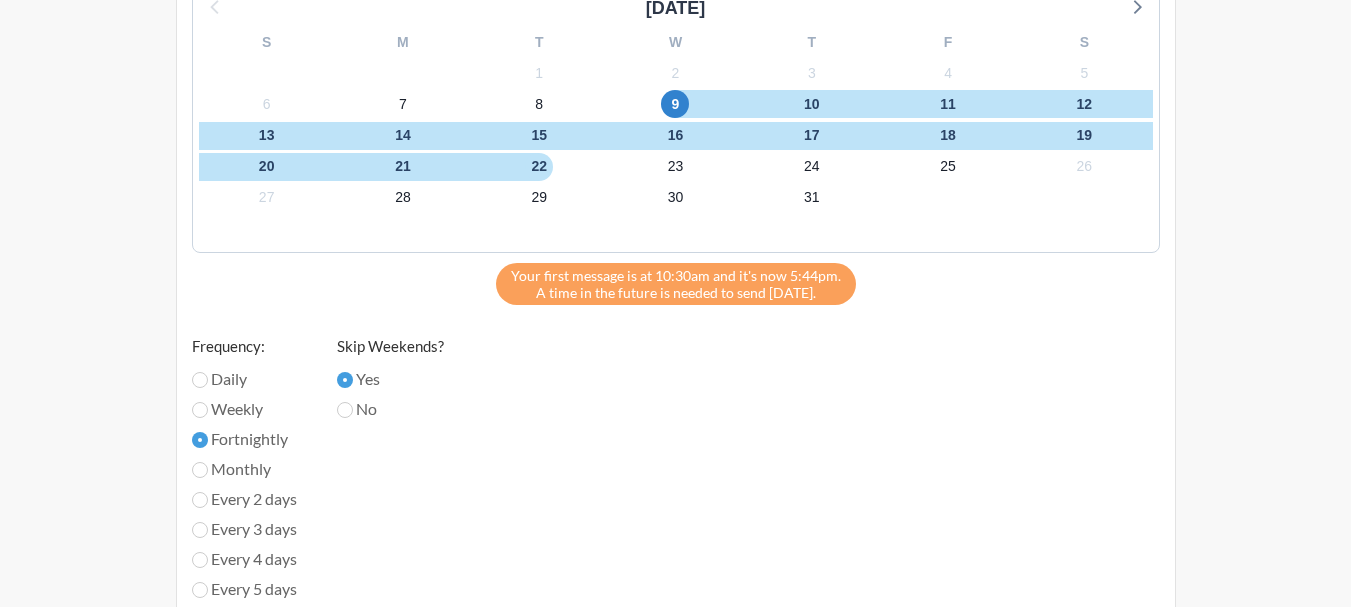 click on "Monthly" at bounding box center (244, 469) 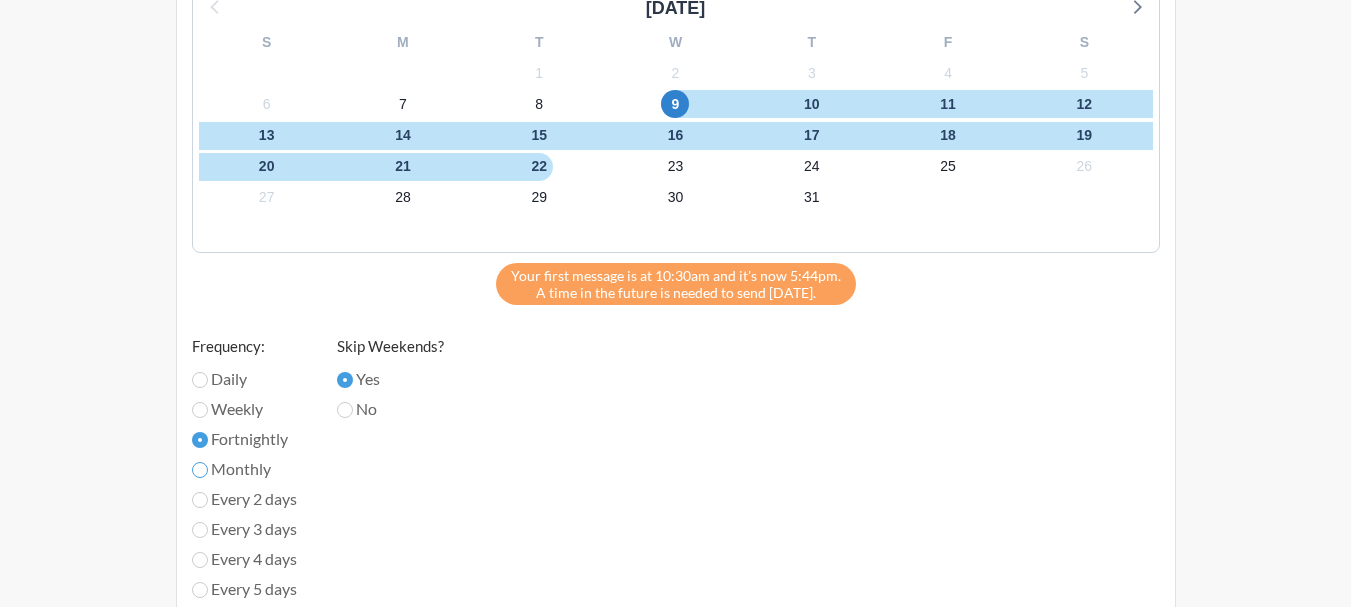 click on "Monthly" at bounding box center [200, 470] 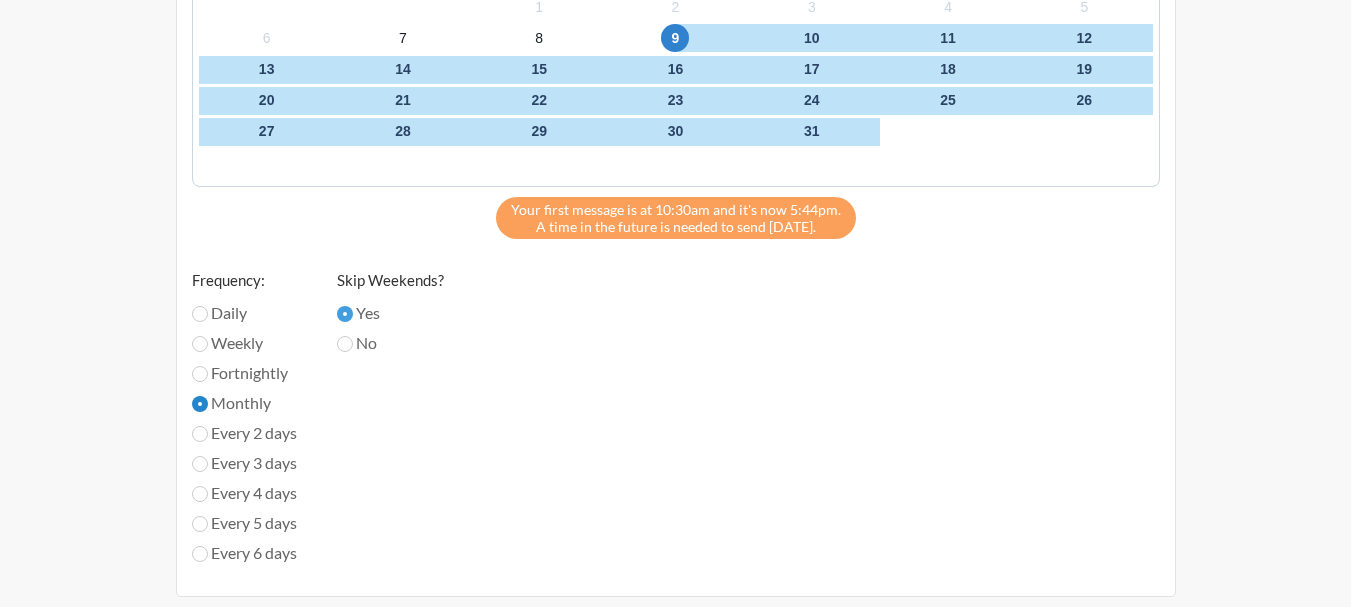 scroll, scrollTop: 928, scrollLeft: 0, axis: vertical 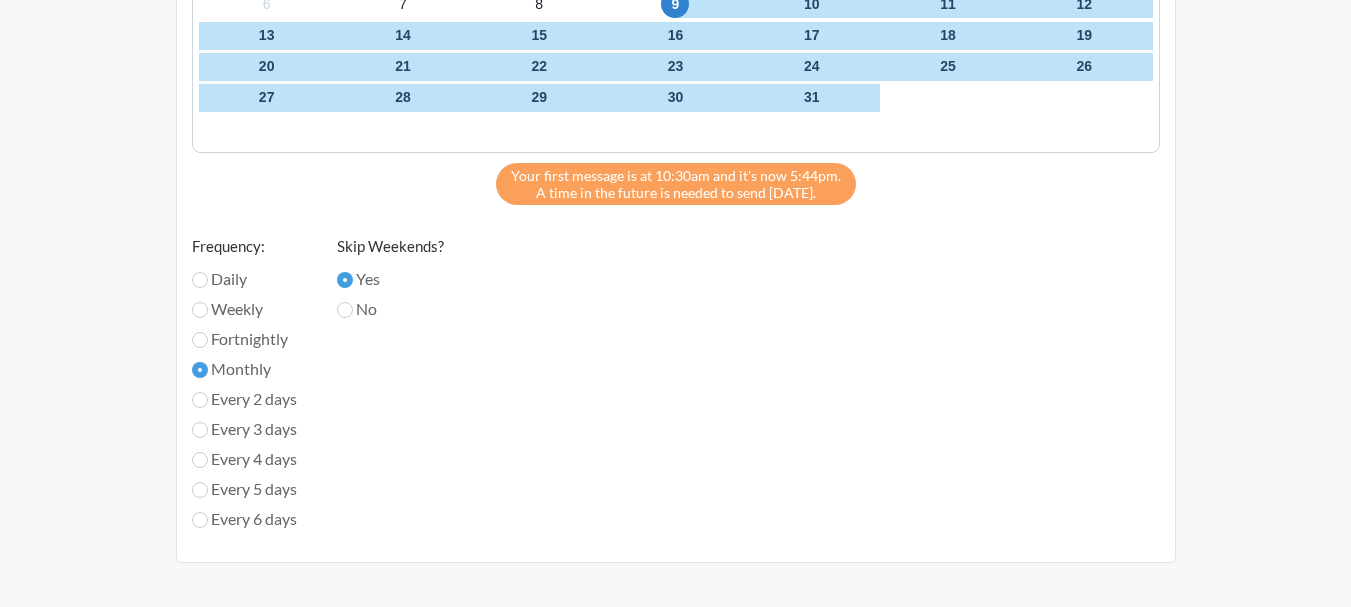 click on "No" at bounding box center [390, 309] 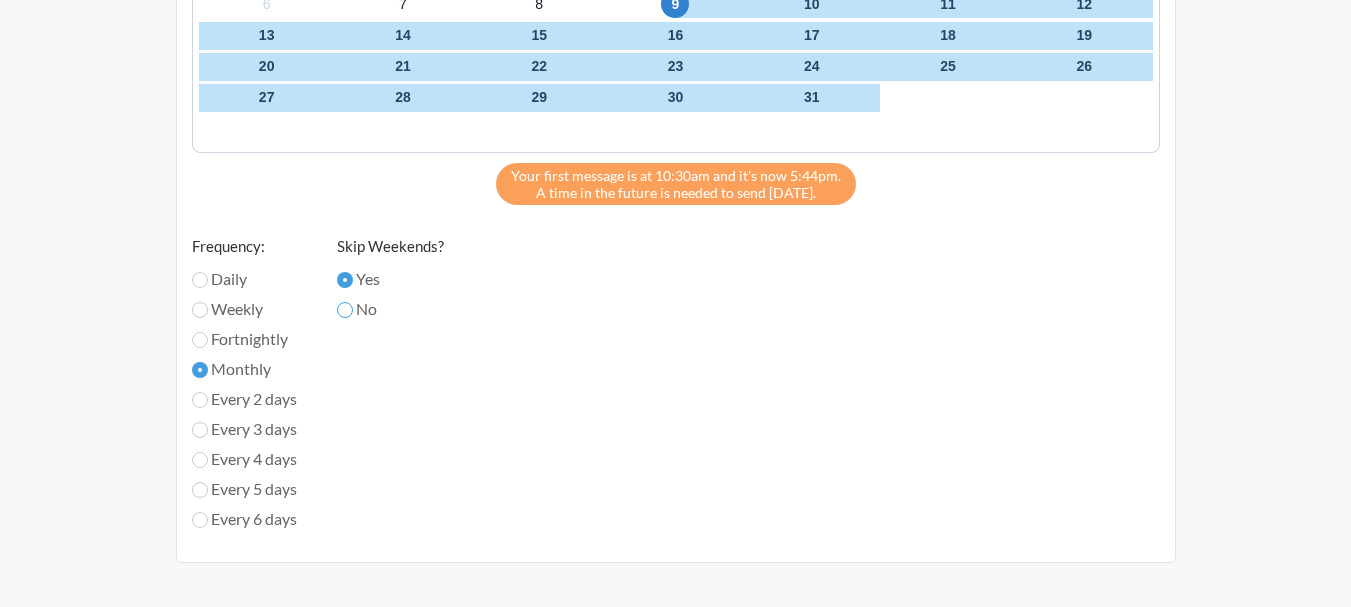 click on "No" at bounding box center [345, 310] 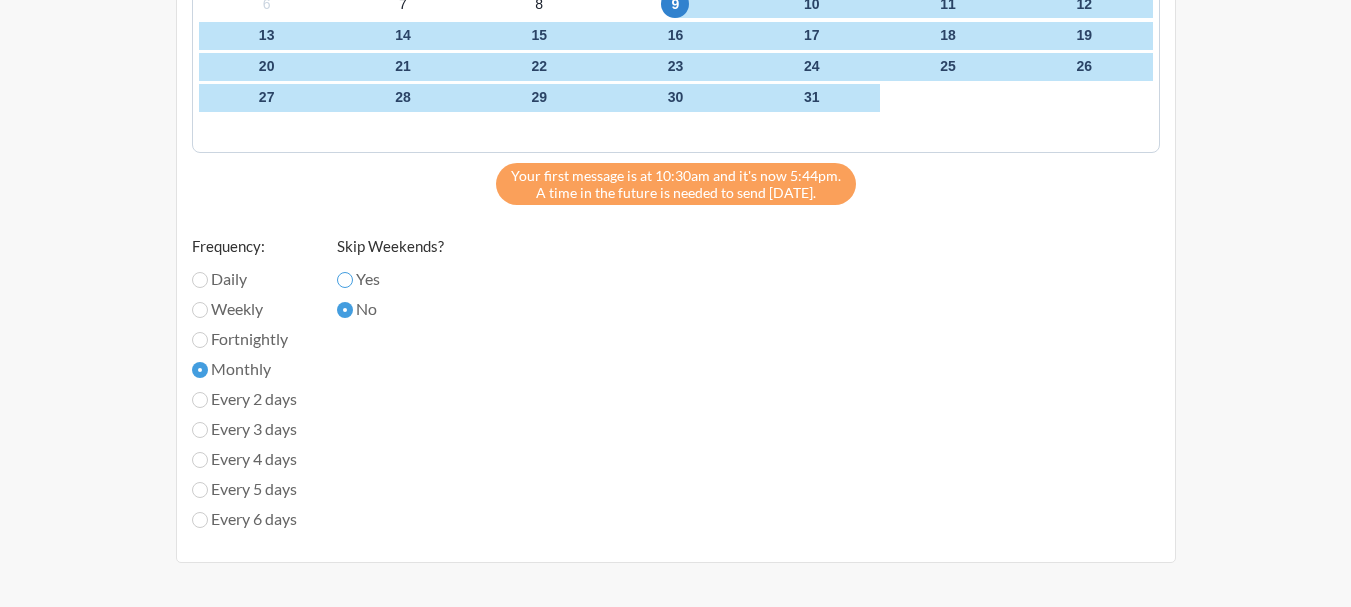 click on "Yes" at bounding box center (345, 280) 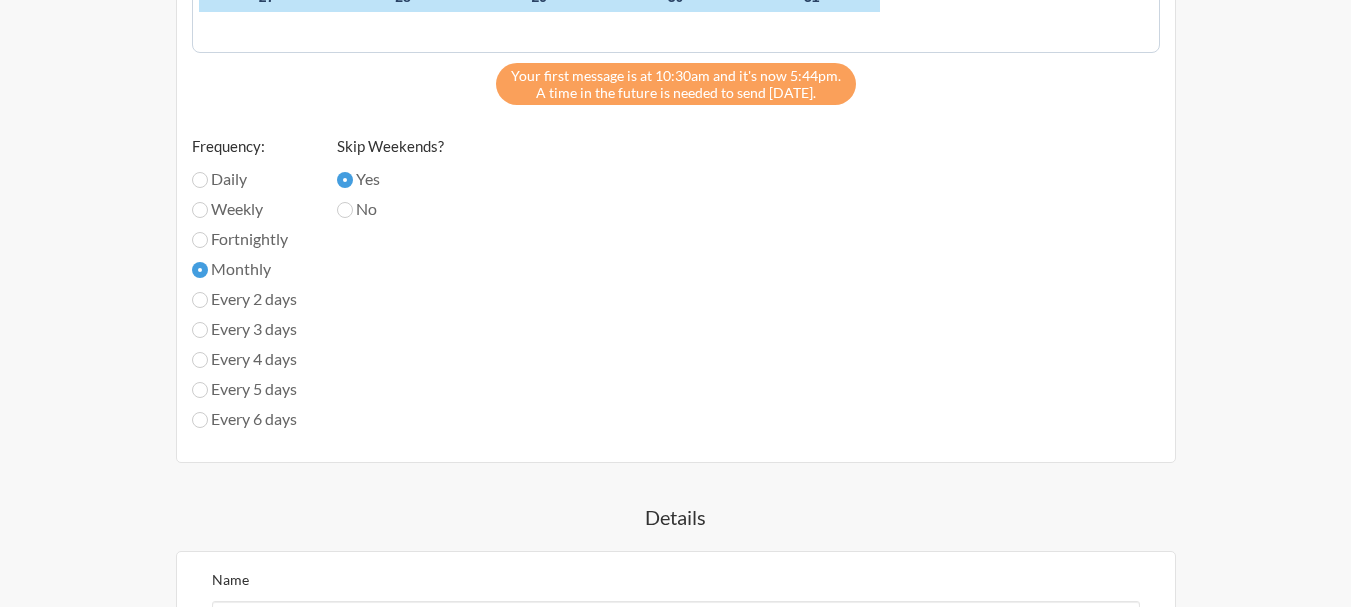 click on "Every 6 days" at bounding box center [244, 419] 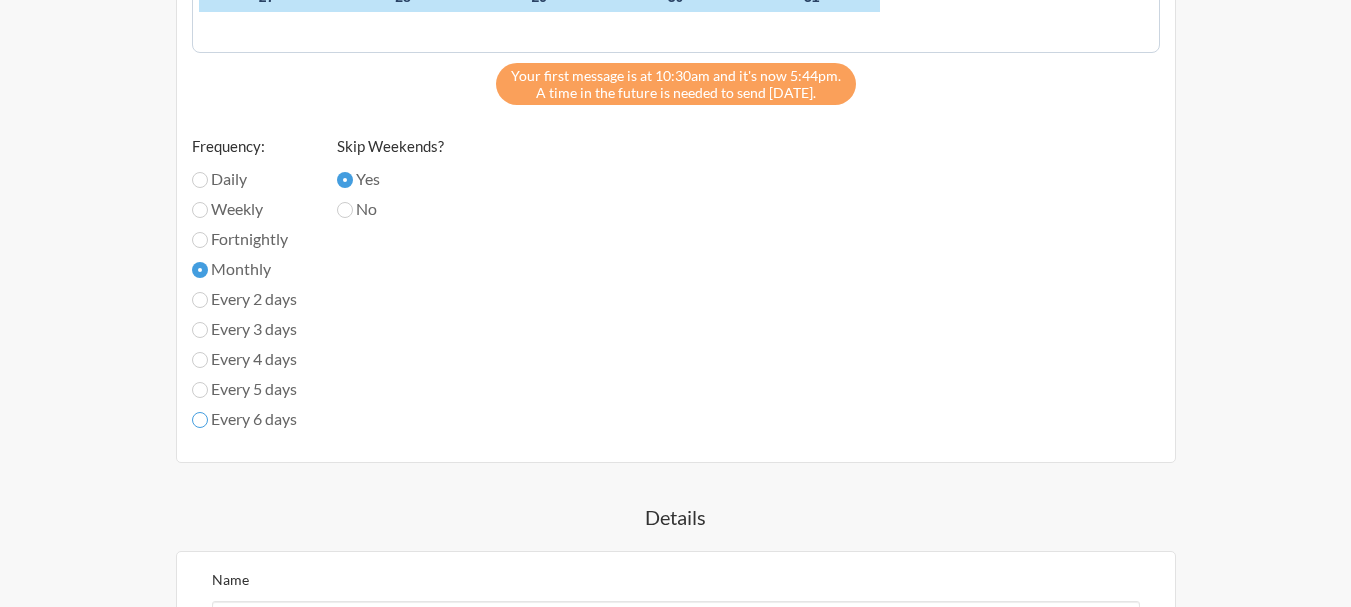 click on "Every 6 days" at bounding box center [200, 420] 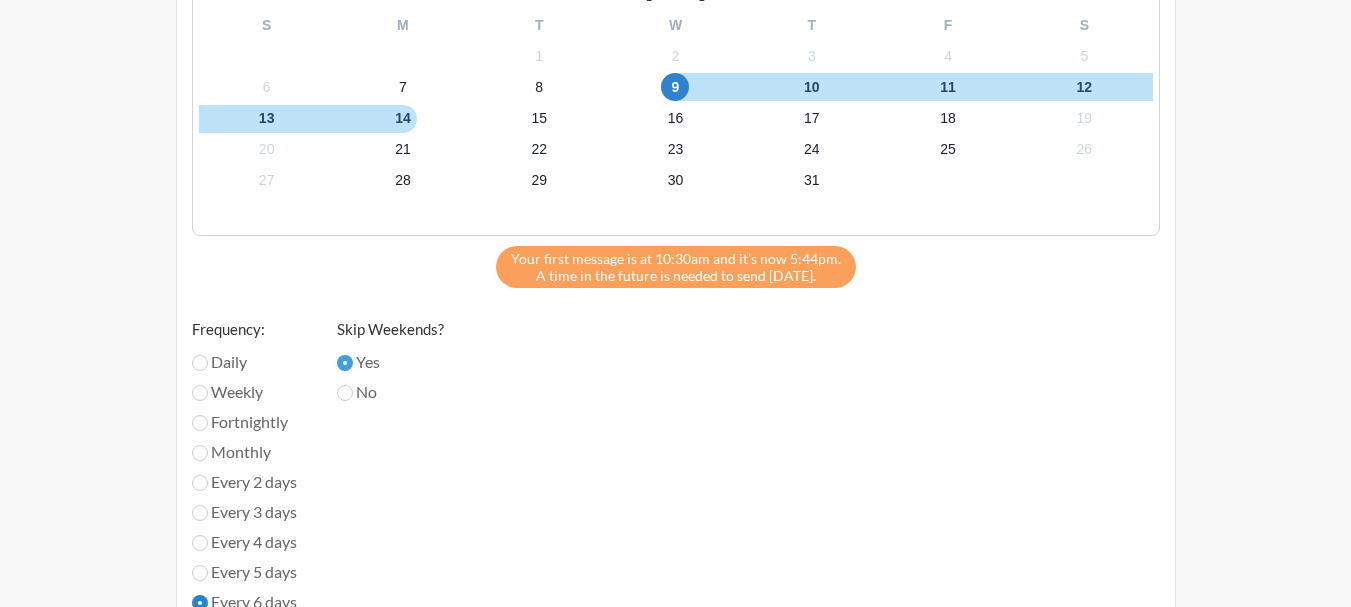scroll, scrollTop: 828, scrollLeft: 0, axis: vertical 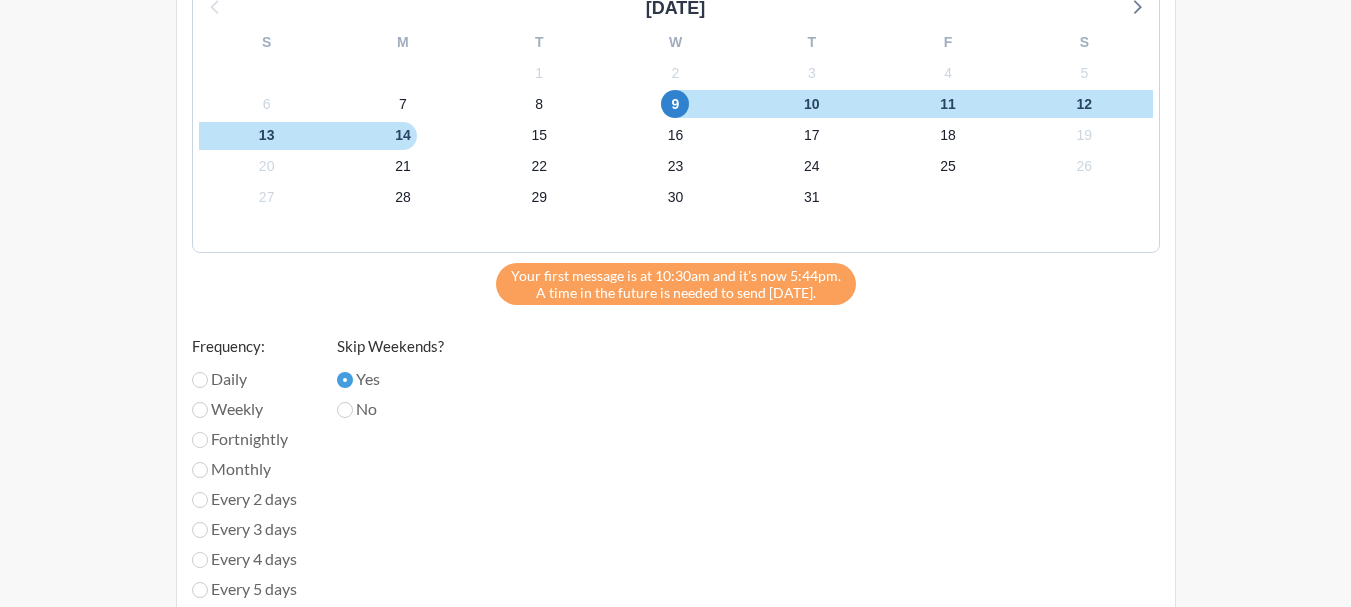 click on "Monthly" at bounding box center [244, 469] 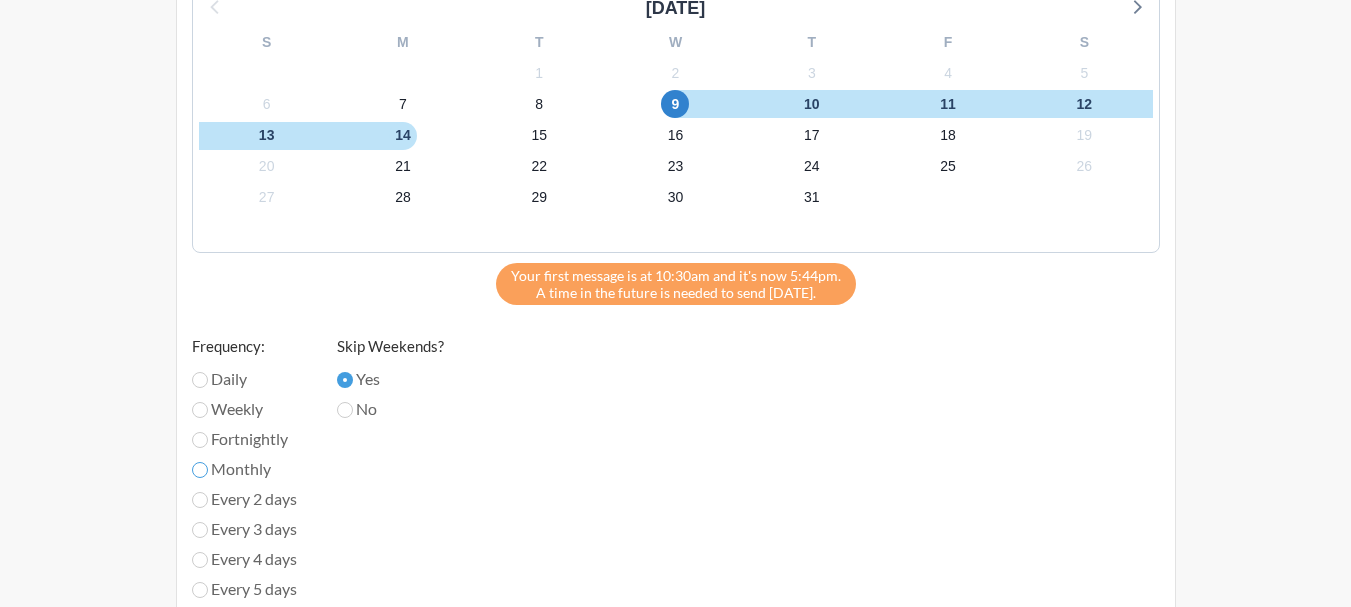 click on "Monthly" at bounding box center (200, 470) 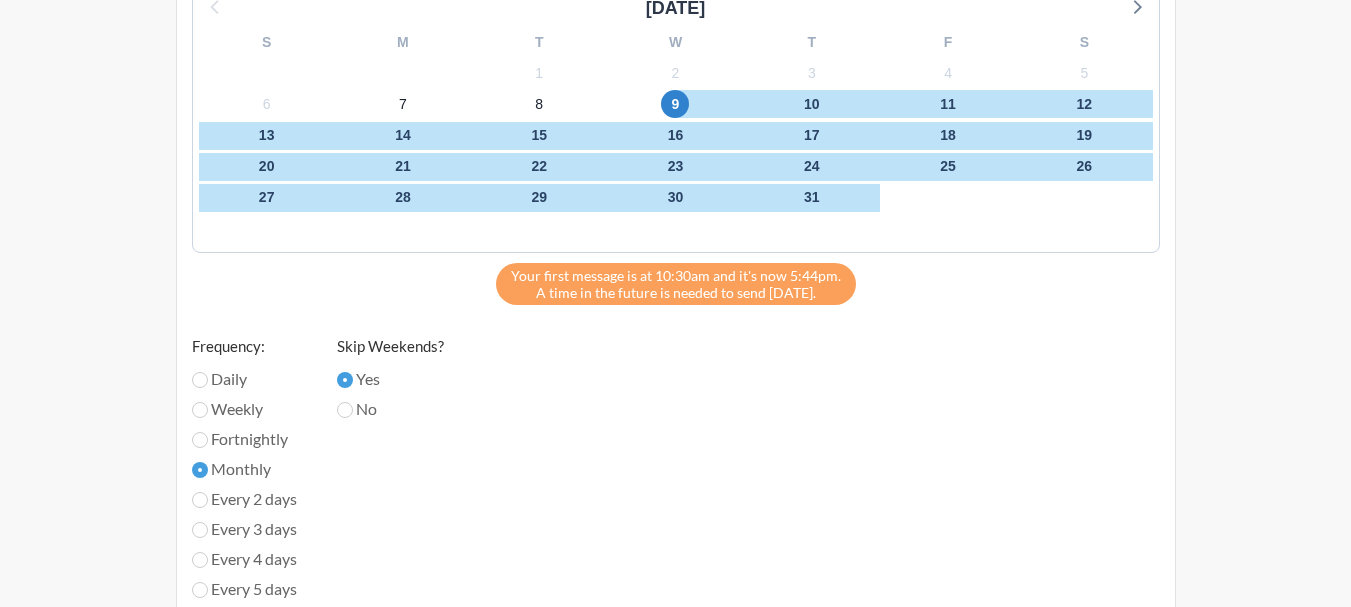 click on "Daily" at bounding box center [244, 379] 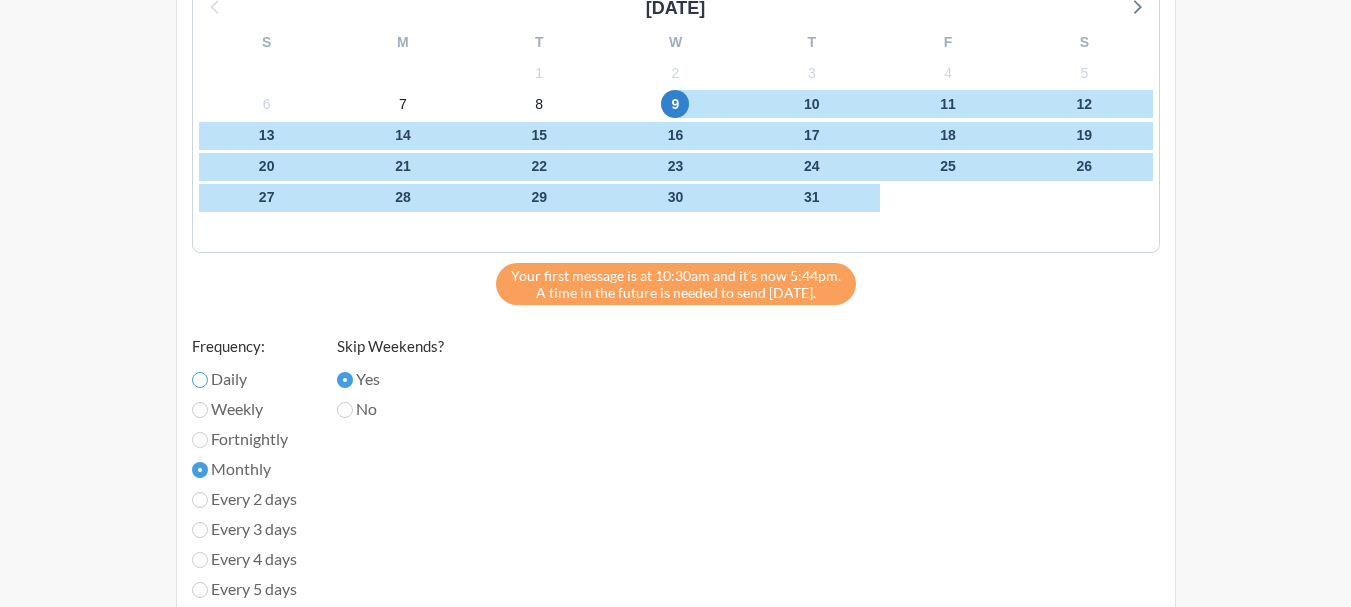 click on "Daily" at bounding box center (200, 380) 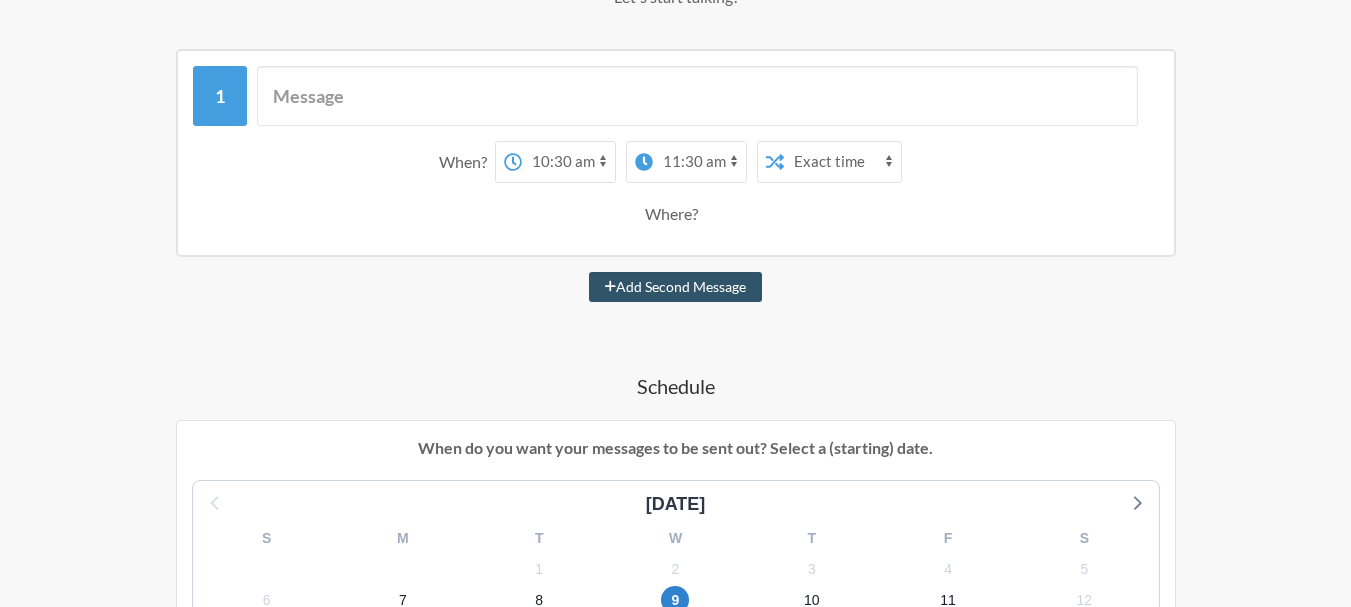 scroll, scrollTop: 265, scrollLeft: 0, axis: vertical 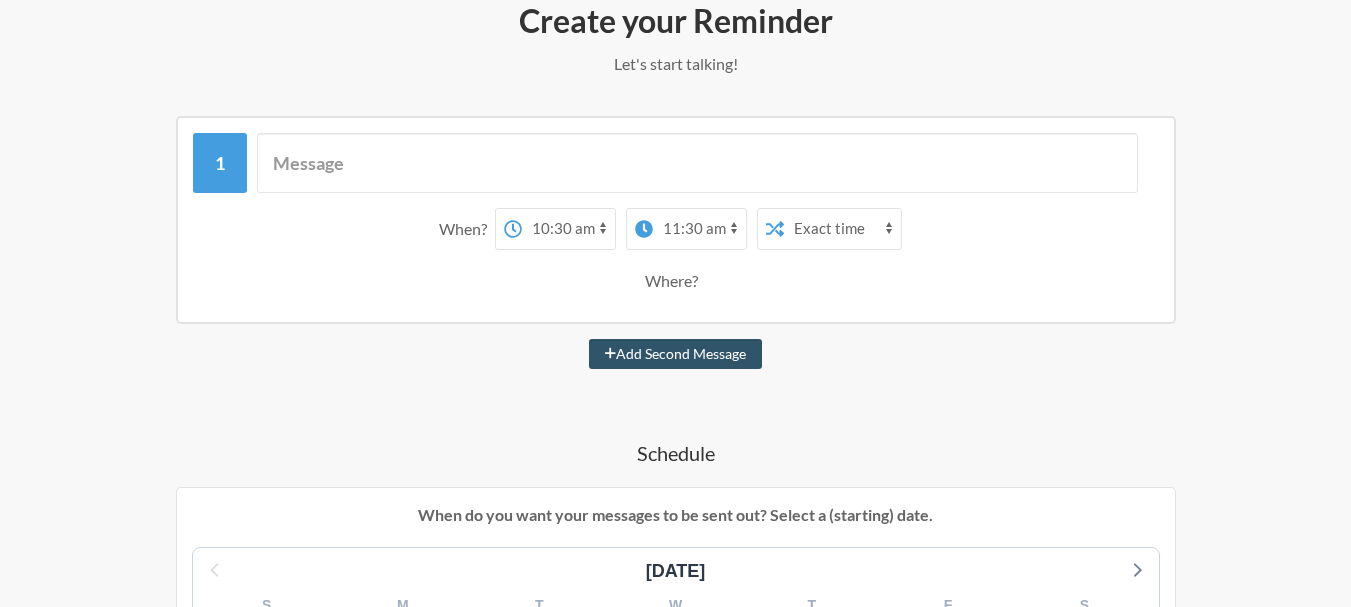 click on "12:00 am 12:15 am 12:30 am 12:45 am 1:00 am 1:15 am 1:30 am 1:45 am 2:00 am 2:15 am 2:30 am 2:45 am 3:00 am 3:15 am 3:30 am 3:45 am 4:00 am 4:15 am 4:30 am 4:45 am 5:00 am 5:15 am 5:30 am 5:45 am 6:00 am 6:15 am 6:30 am 6:45 am 7:00 am 7:15 am 7:30 am 7:45 am 8:00 am 8:15 am 8:30 am 8:45 am 9:00 am 9:15 am 9:30 am 9:45 am 10:00 am 10:15 am 10:30 am 10:45 am 11:00 am 11:15 am 11:30 am 11:45 am 12:00 pm 12:15 pm 12:30 pm 12:45 pm 1:00 pm 1:15 pm 1:30 pm 1:45 pm 2:00 pm 2:15 pm 2:30 pm 2:45 pm 3:00 pm 3:15 pm 3:30 pm 3:45 pm 4:00 pm 4:15 pm 4:30 pm 4:45 pm 5:00 pm 5:15 pm 5:30 pm 5:45 pm 6:00 pm 6:15 pm 6:30 pm 6:45 pm 7:00 pm 7:15 pm 7:30 pm 7:45 pm 8:00 pm 8:15 pm 8:30 pm 8:45 pm 9:00 pm 9:15 pm 9:30 pm 9:45 pm 10:00 pm 10:15 pm 10:30 pm 10:45 pm 11:00 pm 11:15 pm 11:30 pm 11:45 pm" at bounding box center [699, 229] 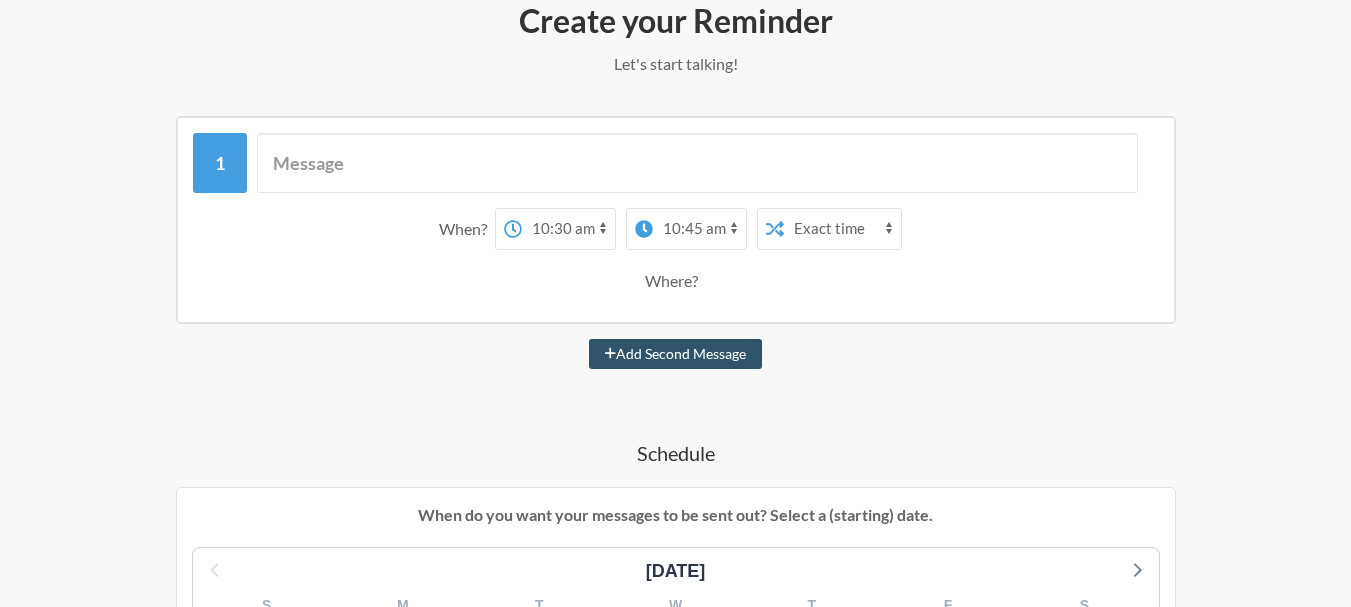 click on "12:00 am 12:15 am 12:30 am 12:45 am 1:00 am 1:15 am 1:30 am 1:45 am 2:00 am 2:15 am 2:30 am 2:45 am 3:00 am 3:15 am 3:30 am 3:45 am 4:00 am 4:15 am 4:30 am 4:45 am 5:00 am 5:15 am 5:30 am 5:45 am 6:00 am 6:15 am 6:30 am 6:45 am 7:00 am 7:15 am 7:30 am 7:45 am 8:00 am 8:15 am 8:30 am 8:45 am 9:00 am 9:15 am 9:30 am 9:45 am 10:00 am 10:15 am 10:30 am 10:45 am 11:00 am 11:15 am 11:30 am 11:45 am 12:00 pm 12:15 pm 12:30 pm 12:45 pm 1:00 pm 1:15 pm 1:30 pm 1:45 pm 2:00 pm 2:15 pm 2:30 pm 2:45 pm 3:00 pm 3:15 pm 3:30 pm 3:45 pm 4:00 pm 4:15 pm 4:30 pm 4:45 pm 5:00 pm 5:15 pm 5:30 pm 5:45 pm 6:00 pm 6:15 pm 6:30 pm 6:45 pm 7:00 pm 7:15 pm 7:30 pm 7:45 pm 8:00 pm 8:15 pm 8:30 pm 8:45 pm 9:00 pm 9:15 pm 9:30 pm 9:45 pm 10:00 pm 10:15 pm 10:30 pm 10:45 pm 11:00 pm 11:15 pm 11:30 pm 11:45 pm" at bounding box center (699, 229) 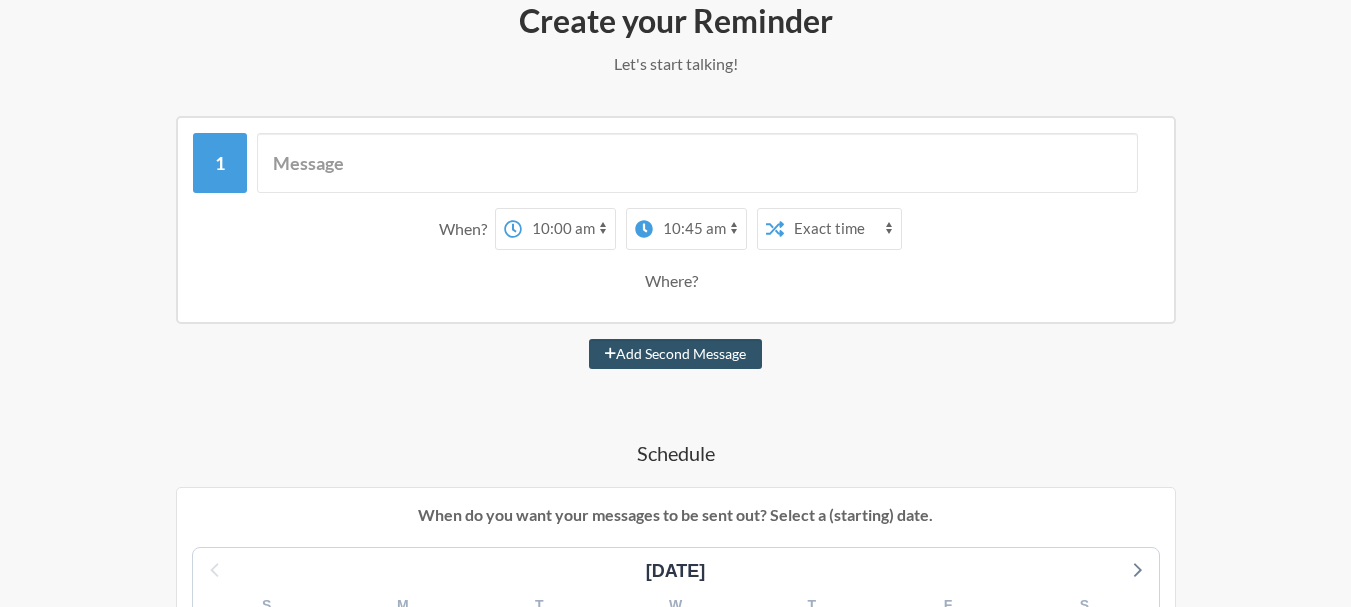 click on "12:00 am 12:15 am 12:30 am 12:45 am 1:00 am 1:15 am 1:30 am 1:45 am 2:00 am 2:15 am 2:30 am 2:45 am 3:00 am 3:15 am 3:30 am 3:45 am 4:00 am 4:15 am 4:30 am 4:45 am 5:00 am 5:15 am 5:30 am 5:45 am 6:00 am 6:15 am 6:30 am 6:45 am 7:00 am 7:15 am 7:30 am 7:45 am 8:00 am 8:15 am 8:30 am 8:45 am 9:00 am 9:15 am 9:30 am 9:45 am 10:00 am 10:15 am 10:30 am 10:45 am 11:00 am 11:15 am 11:30 am 11:45 am 12:00 pm 12:15 pm 12:30 pm 12:45 pm 1:00 pm 1:15 pm 1:30 pm 1:45 pm 2:00 pm 2:15 pm 2:30 pm 2:45 pm 3:00 pm 3:15 pm 3:30 pm 3:45 pm 4:00 pm 4:15 pm 4:30 pm 4:45 pm 5:00 pm 5:15 pm 5:30 pm 5:45 pm 6:00 pm 6:15 pm 6:30 pm 6:45 pm 7:00 pm 7:15 pm 7:30 pm 7:45 pm 8:00 pm 8:15 pm 8:30 pm 8:45 pm 9:00 pm 9:15 pm 9:30 pm 9:45 pm 10:00 pm 10:15 pm 10:30 pm 10:45 pm 11:00 pm 11:15 pm 11:30 pm 11:45 pm" at bounding box center [568, 229] 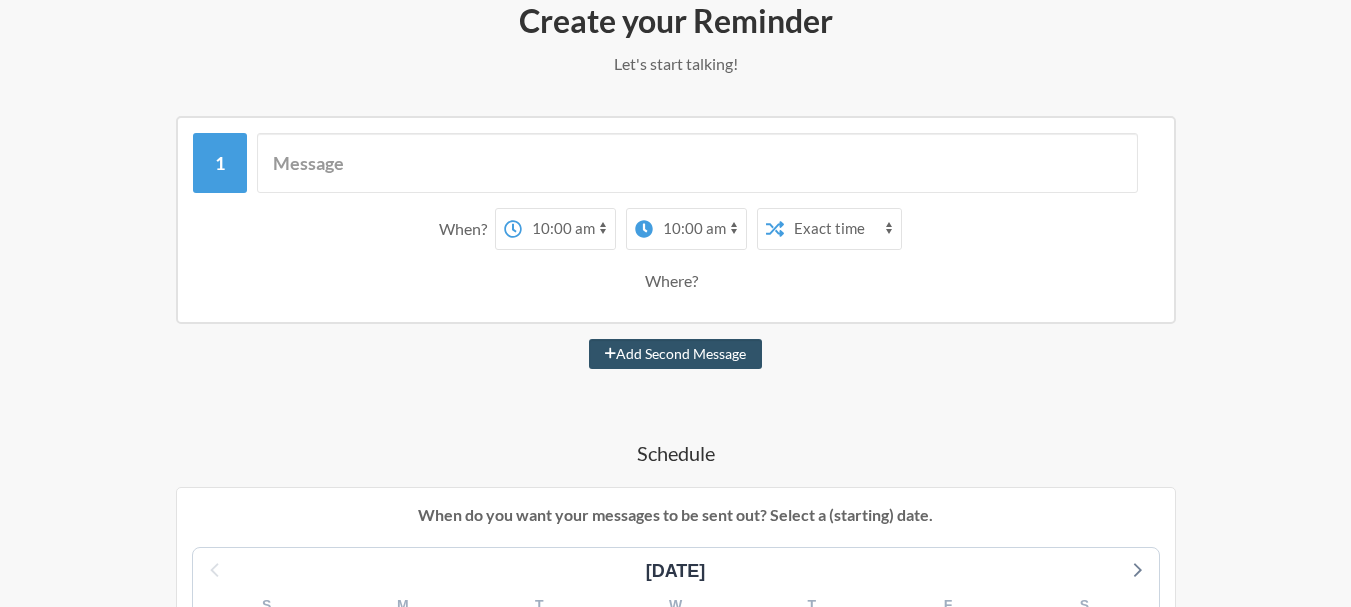 click on "12:00 am 12:15 am 12:30 am 12:45 am 1:00 am 1:15 am 1:30 am 1:45 am 2:00 am 2:15 am 2:30 am 2:45 am 3:00 am 3:15 am 3:30 am 3:45 am 4:00 am 4:15 am 4:30 am 4:45 am 5:00 am 5:15 am 5:30 am 5:45 am 6:00 am 6:15 am 6:30 am 6:45 am 7:00 am 7:15 am 7:30 am 7:45 am 8:00 am 8:15 am 8:30 am 8:45 am 9:00 am 9:15 am 9:30 am 9:45 am 10:00 am 10:15 am 10:30 am 10:45 am 11:00 am 11:15 am 11:30 am 11:45 am 12:00 pm 12:15 pm 12:30 pm 12:45 pm 1:00 pm 1:15 pm 1:30 pm 1:45 pm 2:00 pm 2:15 pm 2:30 pm 2:45 pm 3:00 pm 3:15 pm 3:30 pm 3:45 pm 4:00 pm 4:15 pm 4:30 pm 4:45 pm 5:00 pm 5:15 pm 5:30 pm 5:45 pm 6:00 pm 6:15 pm 6:30 pm 6:45 pm 7:00 pm 7:15 pm 7:30 pm 7:45 pm 8:00 pm 8:15 pm 8:30 pm 8:45 pm 9:00 pm 9:15 pm 9:30 pm 9:45 pm 10:00 pm 10:15 pm 10:30 pm 10:45 pm 11:00 pm 11:15 pm 11:30 pm 11:45 pm" at bounding box center (699, 229) 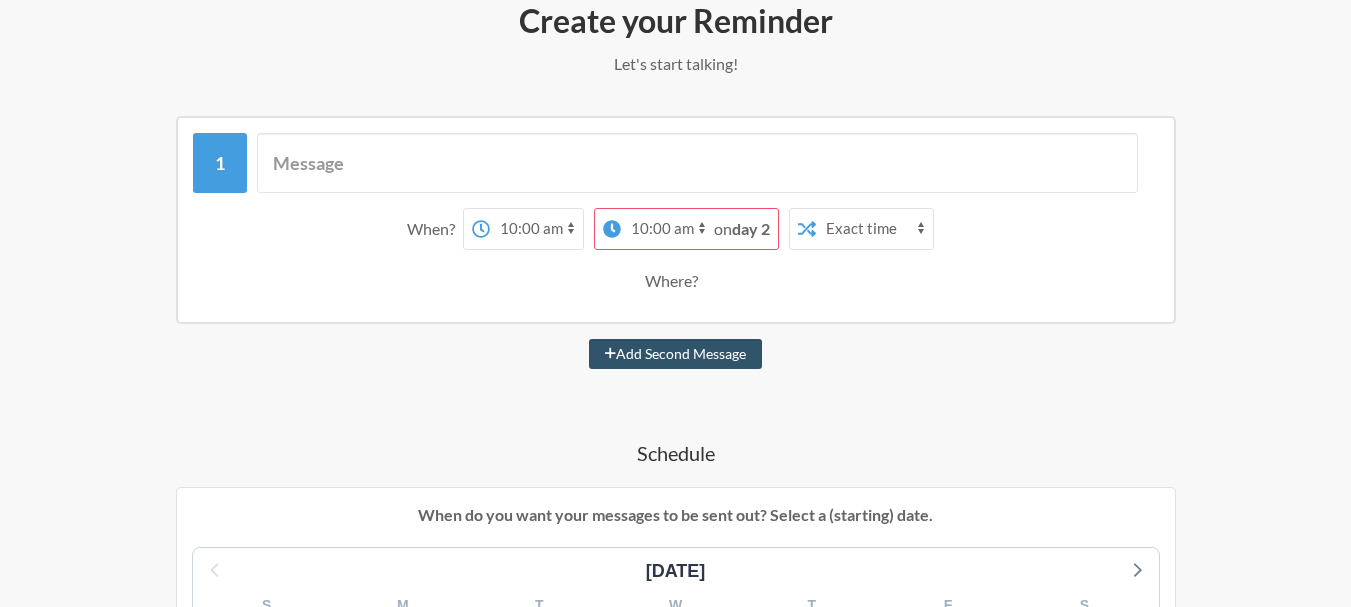 click on "12:00 am 12:15 am 12:30 am 12:45 am 1:00 am 1:15 am 1:30 am 1:45 am 2:00 am 2:15 am 2:30 am 2:45 am 3:00 am 3:15 am 3:30 am 3:45 am 4:00 am 4:15 am 4:30 am 4:45 am 5:00 am 5:15 am 5:30 am 5:45 am 6:00 am 6:15 am 6:30 am 6:45 am 7:00 am 7:15 am 7:30 am 7:45 am 8:00 am 8:15 am 8:30 am 8:45 am 9:00 am 9:15 am 9:30 am 9:45 am 10:00 am 10:15 am 10:30 am 10:45 am 11:00 am 11:15 am 11:30 am 11:45 am 12:00 pm 12:15 pm 12:30 pm 12:45 pm 1:00 pm 1:15 pm 1:30 pm 1:45 pm 2:00 pm 2:15 pm 2:30 pm 2:45 pm 3:00 pm 3:15 pm 3:30 pm 3:45 pm 4:00 pm 4:15 pm 4:30 pm 4:45 pm 5:00 pm 5:15 pm 5:30 pm 5:45 pm 6:00 pm 6:15 pm 6:30 pm 6:45 pm 7:00 pm 7:15 pm 7:30 pm 7:45 pm 8:00 pm 8:15 pm 8:30 pm 8:45 pm 9:00 pm 9:15 pm 9:30 pm 9:45 pm 10:00 pm 10:15 pm 10:30 pm 10:45 pm 11:00 pm 11:15 pm 11:30 pm 11:45 pm" at bounding box center [667, 229] 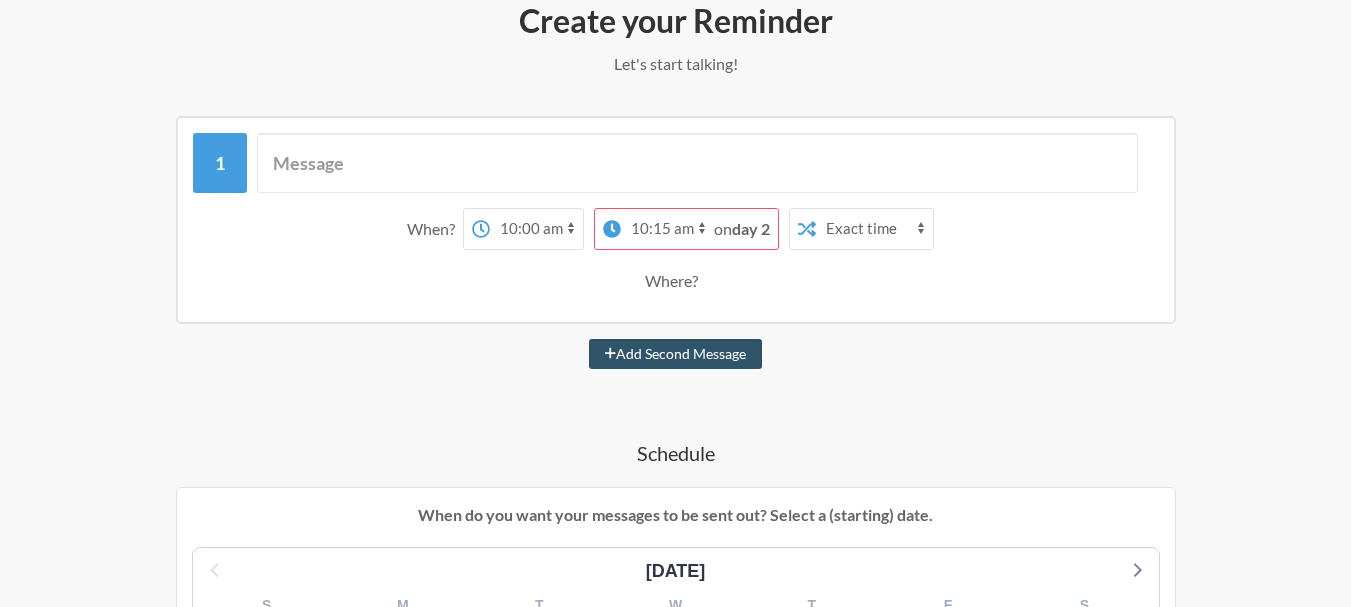 click on "12:00 am 12:15 am 12:30 am 12:45 am 1:00 am 1:15 am 1:30 am 1:45 am 2:00 am 2:15 am 2:30 am 2:45 am 3:00 am 3:15 am 3:30 am 3:45 am 4:00 am 4:15 am 4:30 am 4:45 am 5:00 am 5:15 am 5:30 am 5:45 am 6:00 am 6:15 am 6:30 am 6:45 am 7:00 am 7:15 am 7:30 am 7:45 am 8:00 am 8:15 am 8:30 am 8:45 am 9:00 am 9:15 am 9:30 am 9:45 am 10:00 am 10:15 am 10:30 am 10:45 am 11:00 am 11:15 am 11:30 am 11:45 am 12:00 pm 12:15 pm 12:30 pm 12:45 pm 1:00 pm 1:15 pm 1:30 pm 1:45 pm 2:00 pm 2:15 pm 2:30 pm 2:45 pm 3:00 pm 3:15 pm 3:30 pm 3:45 pm 4:00 pm 4:15 pm 4:30 pm 4:45 pm 5:00 pm 5:15 pm 5:30 pm 5:45 pm 6:00 pm 6:15 pm 6:30 pm 6:45 pm 7:00 pm 7:15 pm 7:30 pm 7:45 pm 8:00 pm 8:15 pm 8:30 pm 8:45 pm 9:00 pm 9:15 pm 9:30 pm 9:45 pm 10:00 pm 10:15 pm 10:30 pm 10:45 pm 11:00 pm 11:15 pm 11:30 pm 11:45 pm" at bounding box center [667, 229] 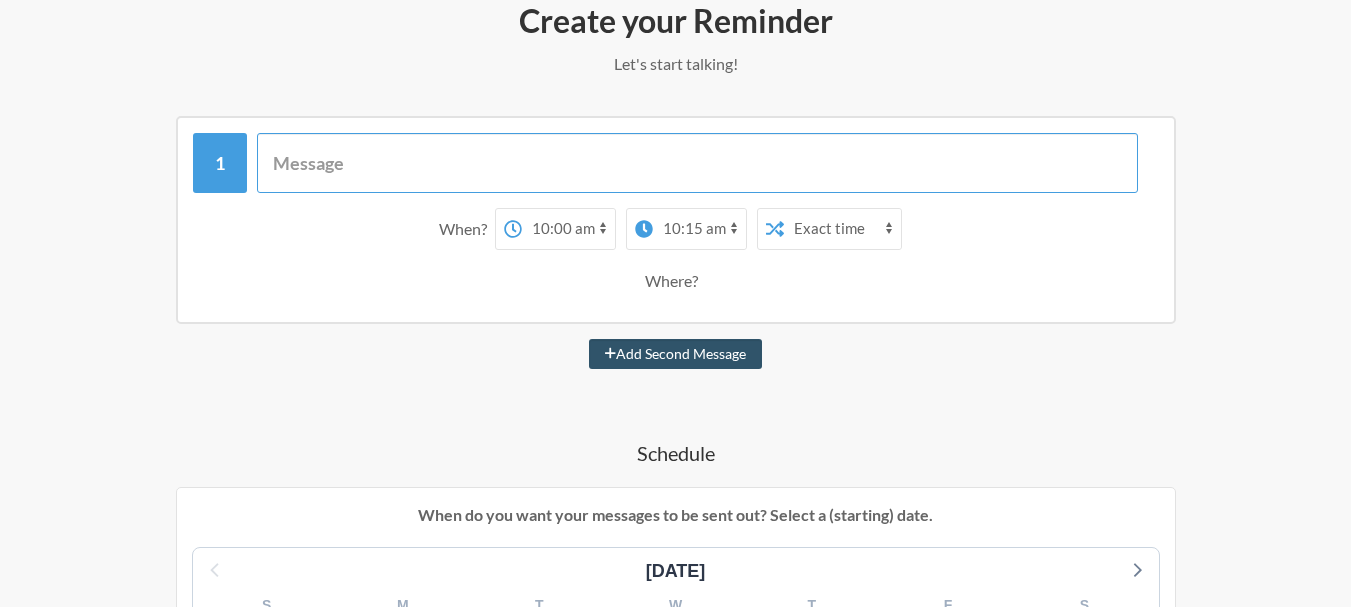 click at bounding box center (697, 163) 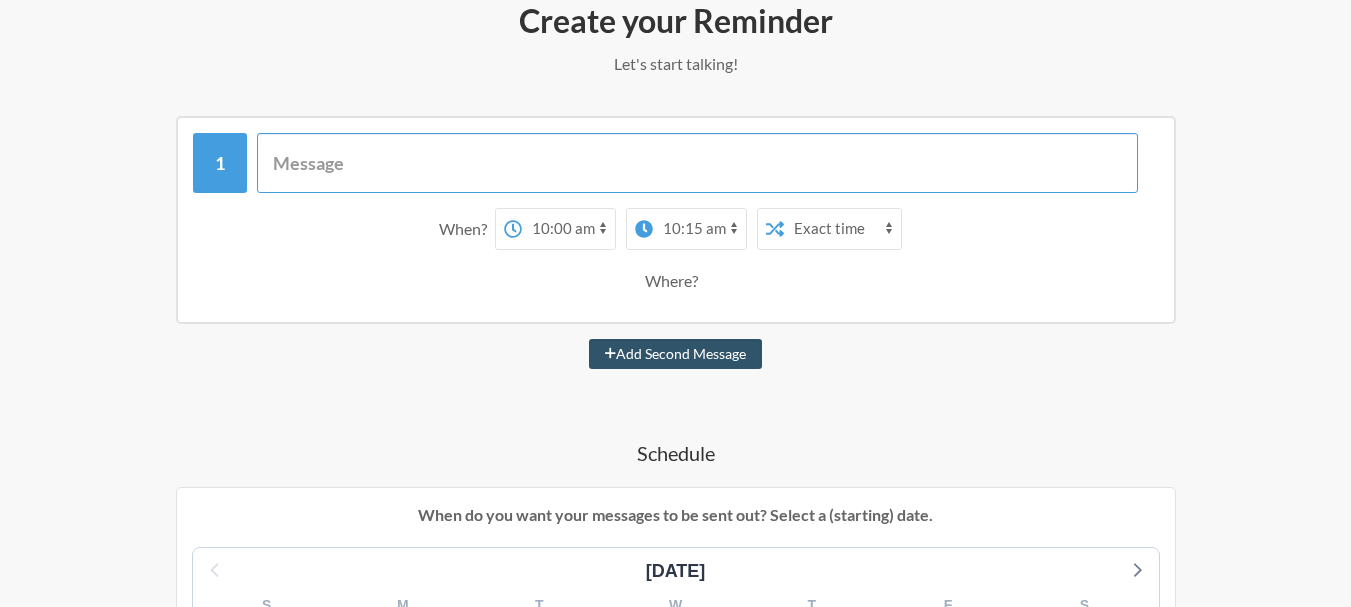 paste on "handover to live Check and done" 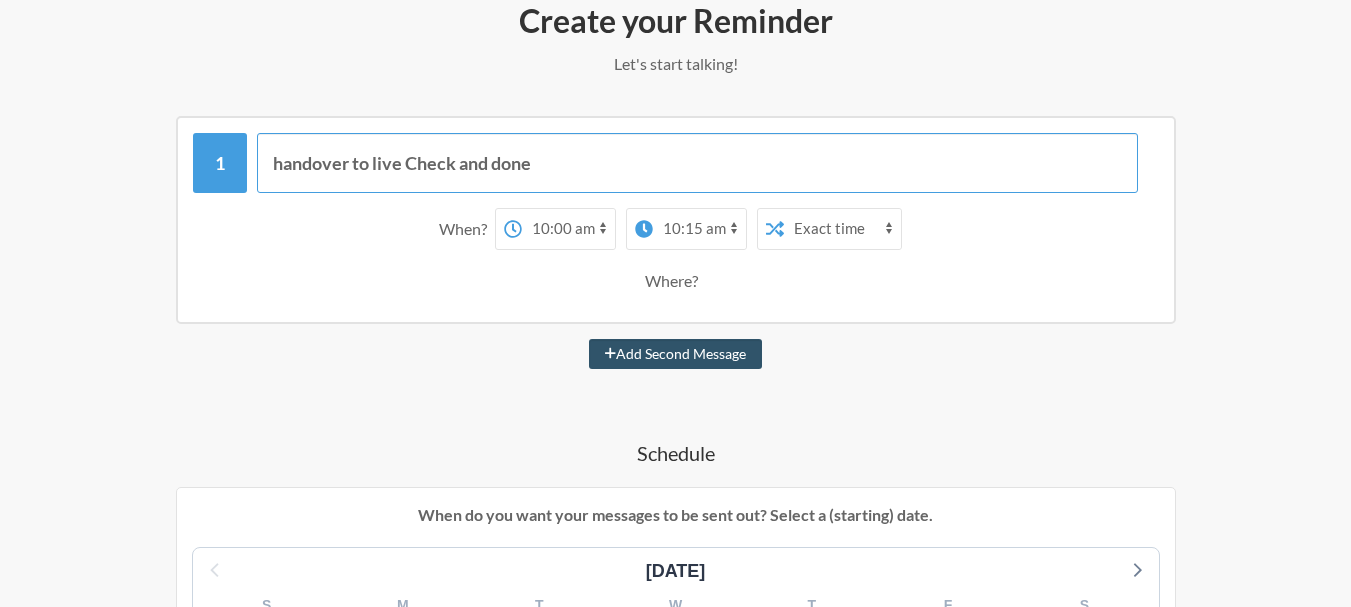 type on "handover to live Check and done" 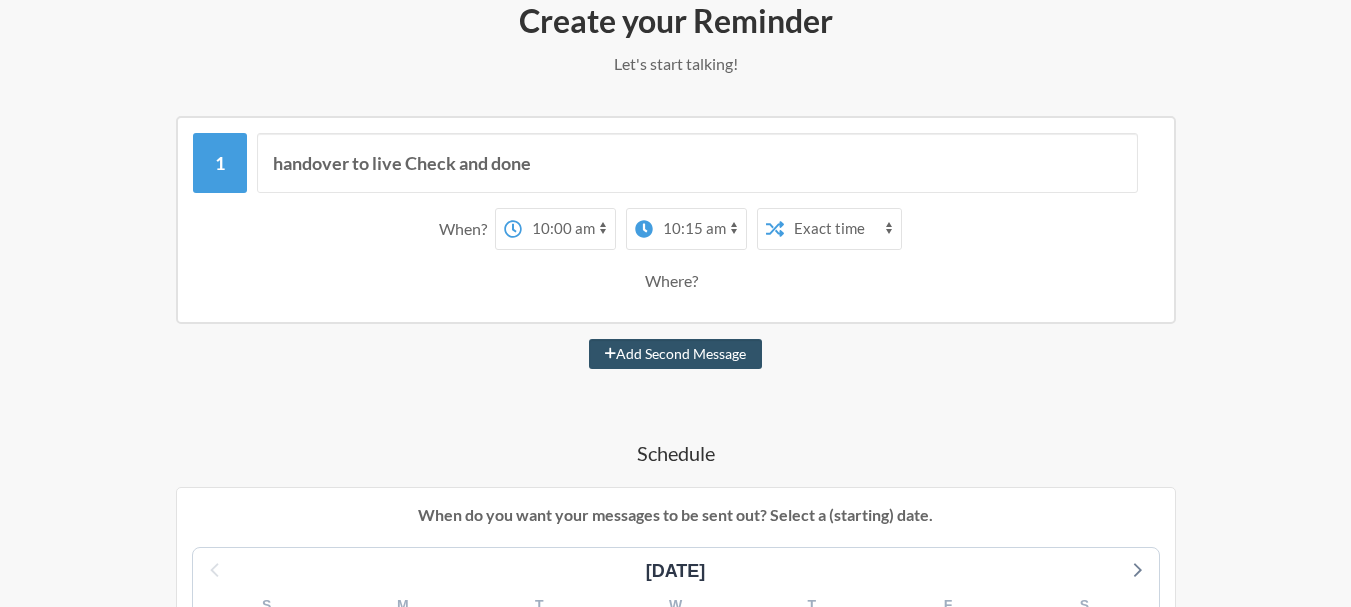 click on "handover to live Check and done     When?     12:00 am 12:15 am 12:30 am 12:45 am 1:00 am 1:15 am 1:30 am 1:45 am 2:00 am 2:15 am 2:30 am 2:45 am 3:00 am 3:15 am 3:30 am 3:45 am 4:00 am 4:15 am 4:30 am 4:45 am 5:00 am 5:15 am 5:30 am 5:45 am 6:00 am 6:15 am 6:30 am 6:45 am 7:00 am 7:15 am 7:30 am 7:45 am 8:00 am 8:15 am 8:30 am 8:45 am 9:00 am 9:15 am 9:30 am 9:45 am 10:00 am 10:15 am 10:30 am 10:45 am 11:00 am 11:15 am 11:30 am 11:45 am 12:00 pm 12:15 pm 12:30 pm 12:45 pm 1:00 pm 1:15 pm 1:30 pm 1:45 pm 2:00 pm 2:15 pm 2:30 pm 2:45 pm 3:00 pm 3:15 pm 3:30 pm 3:45 pm 4:00 pm 4:15 pm 4:30 pm 4:45 pm 5:00 pm 5:15 pm 5:30 pm 5:45 pm 6:00 pm 6:15 pm 6:30 pm 6:45 pm 7:00 pm 7:15 pm 7:30 pm 7:45 pm 8:00 pm 8:15 pm 8:30 pm 8:45 pm 9:00 pm 9:15 pm 9:30 pm 9:45 pm 10:00 pm 10:15 pm 10:30 pm 10:45 pm 11:00 pm 11:15 pm 11:30 pm 11:45 pm   on  day 1     12:00 am 12:15 am 12:30 am 12:45 am 1:00 am 1:15 am 1:30 am 1:45 am 2:00 am 2:15 am 2:30 am 2:45 am 3:00 am 3:15 am 3:30 am 3:45 am 4:00 am 4:15 am 4:30 am 4:45 am   on" at bounding box center [676, 220] 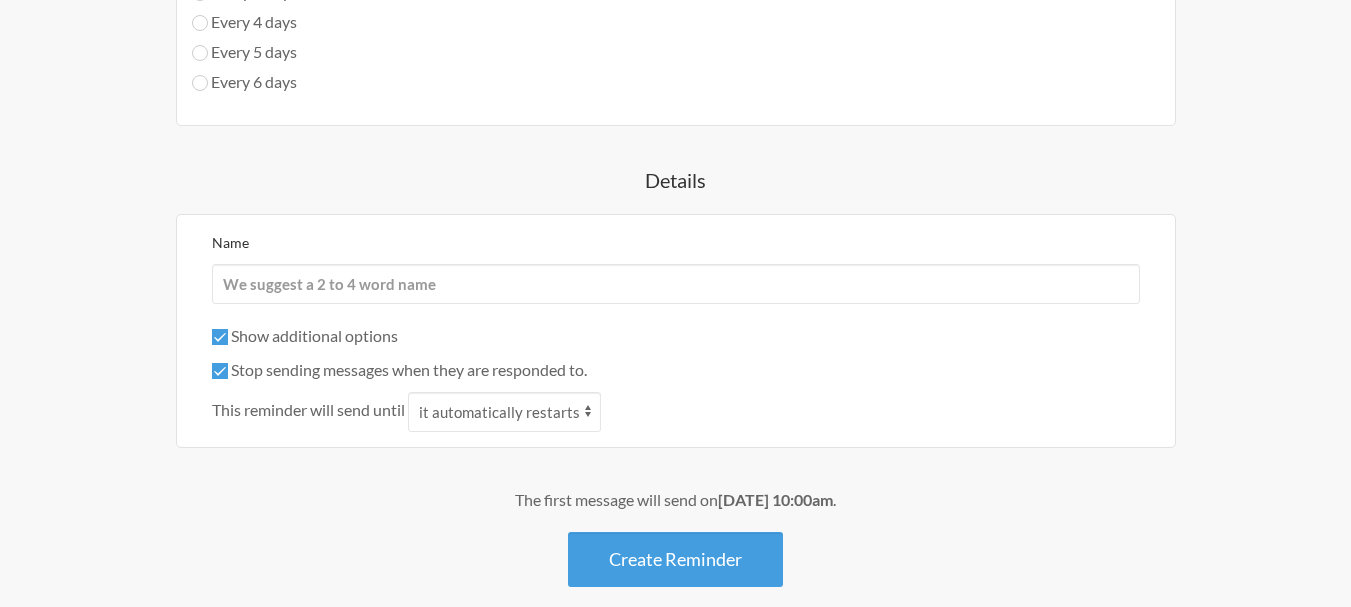 scroll, scrollTop: 1465, scrollLeft: 0, axis: vertical 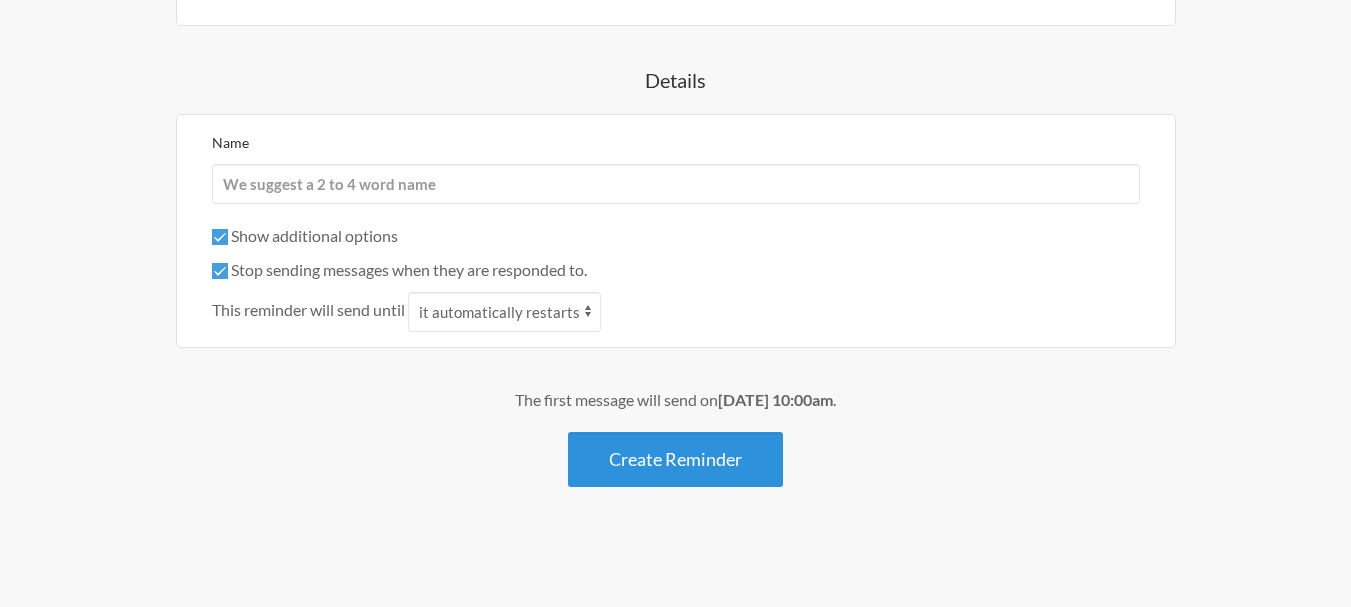 click on "Create Reminder" at bounding box center (675, 459) 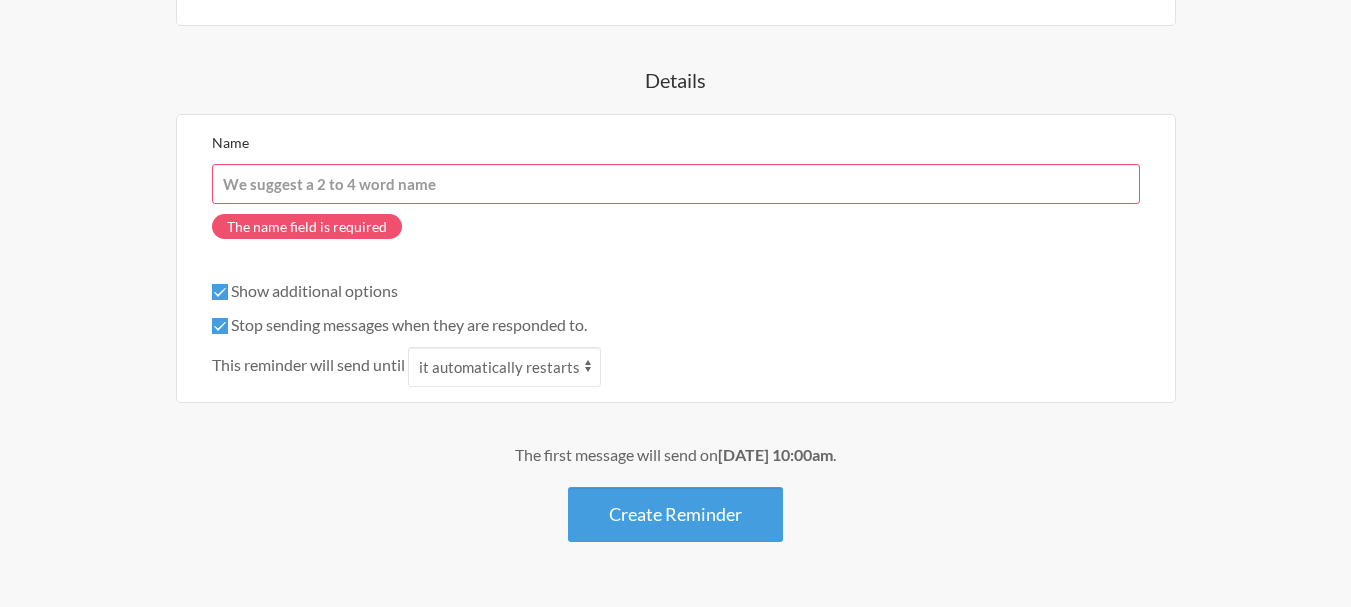 click on "Name" at bounding box center (676, 184) 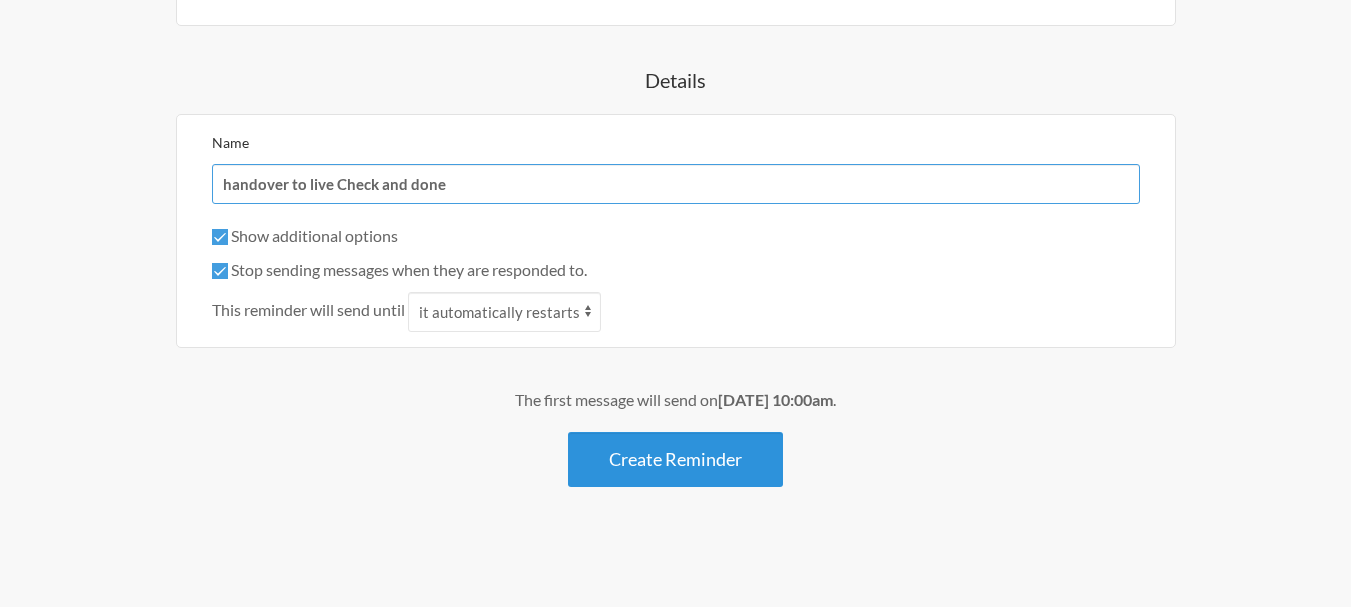 type on "handover to live Check and done" 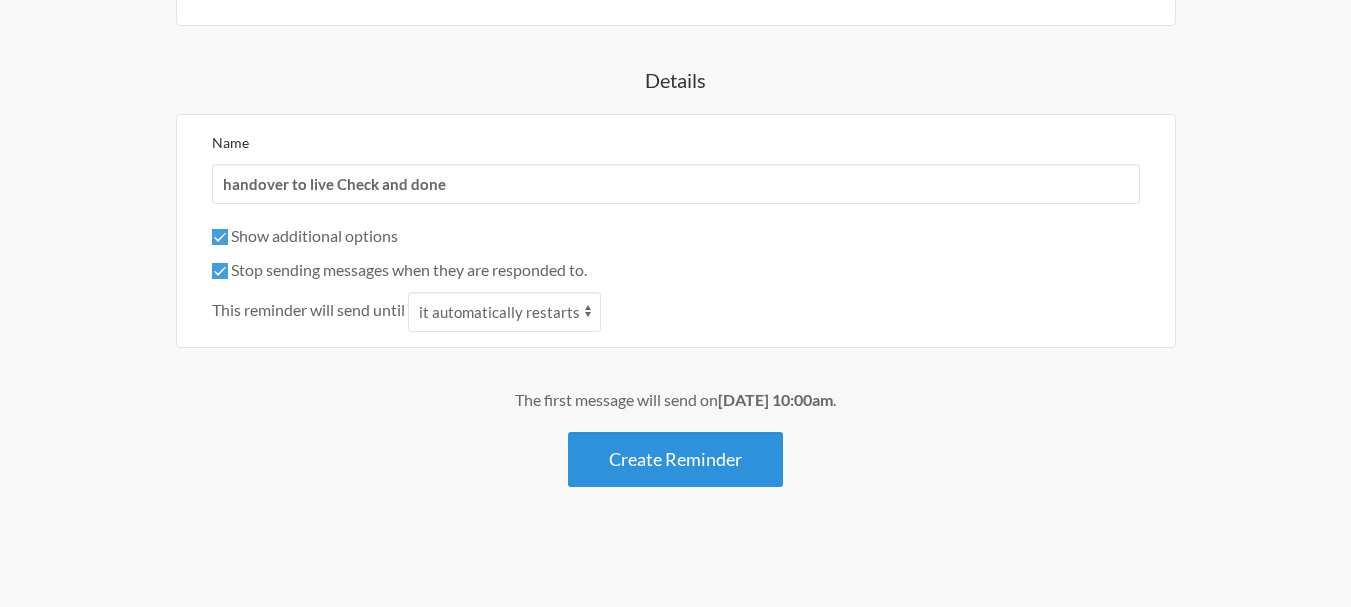 click on "Create Reminder" at bounding box center (675, 459) 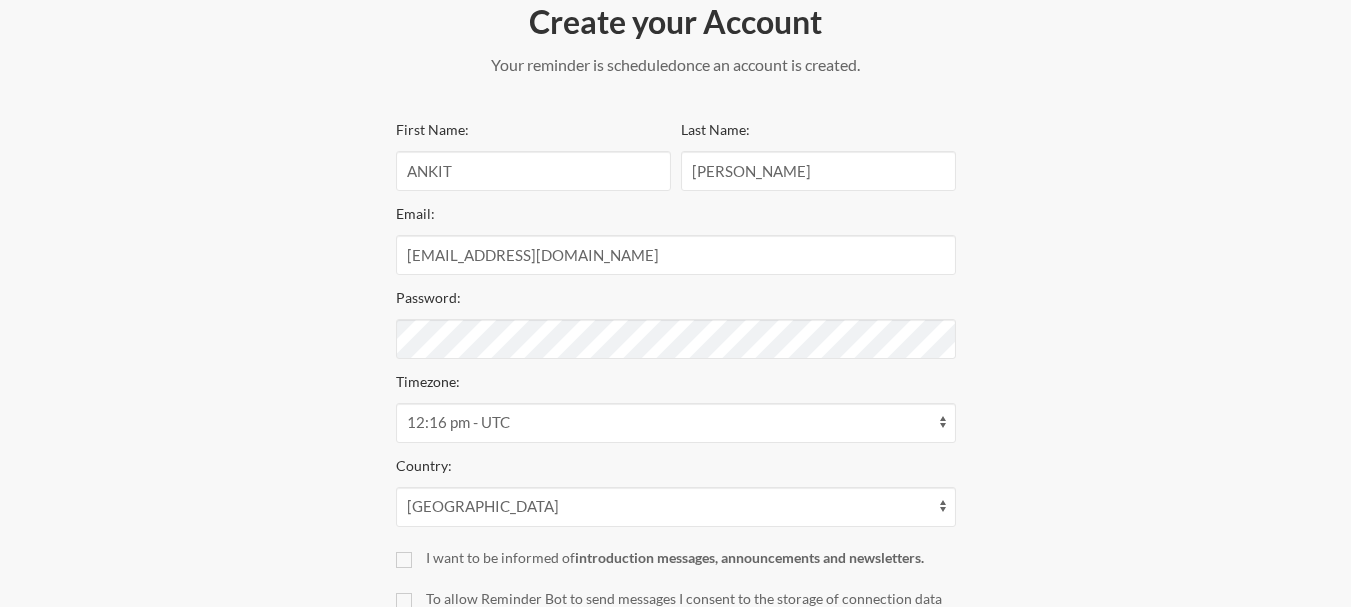 scroll, scrollTop: 400, scrollLeft: 0, axis: vertical 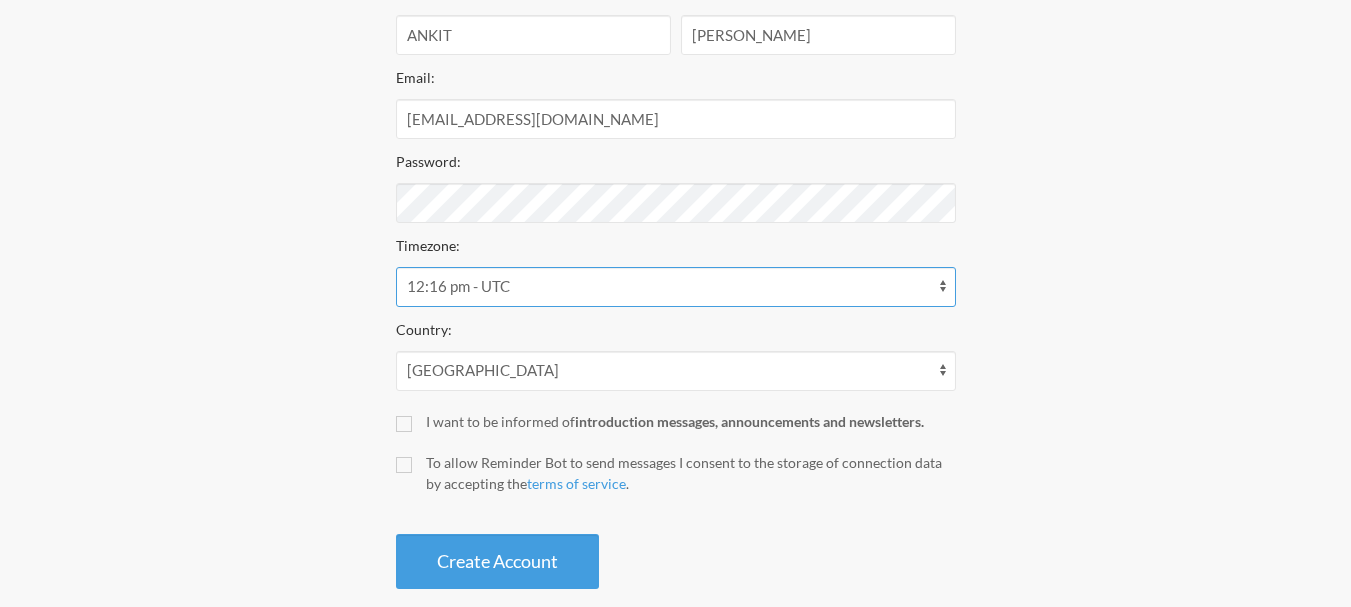 click on "12:16 am - Antarctica/McMurdo 12:16 am - Asia/Anadyr 12:16 am - Asia/Kamchatka 12:16 am - Pacific/Auckland 12:16 am - Pacific/Fiji 12:16 am - Pacific/Funafuti 12:16 am - Pacific/Kwajalein 12:16 am - Pacific/Majuro 12:16 am - Pacific/Nauru 12:16 am - Pacific/Tarawa 12:16 am - Pacific/Wake 12:16 am - Pacific/Wallis 10:16 am - America/Godthab 10:16 am - America/Miquelon 10:16 am - America/Noronha 10:16 am - Atlantic/South_Georgia 11:16 am - Atlantic/Cape_Verde 12:16 pm - Africa/Abidjan 12:16 pm - Africa/Accra 12:16 pm - Africa/Bamako 12:16 pm - Africa/Banjul 12:16 pm - Africa/Bissau 12:16 pm - Africa/Conakry 12:16 pm - Africa/Dakar 12:16 pm - Africa/Freetown 12:16 pm - Africa/Lome 12:16 pm - Africa/Monrovia 12:16 pm - Africa/Nouakchott 12:16 pm - Africa/Ouagadougou 12:16 pm - Africa/Sao_Tome 12:16 pm - America/Danmarkshavn 12:16 pm - America/Scoresbysund 12:16 pm - Atlantic/Azores 12:16 pm - Atlantic/Reykjavik 12:16 pm - Atlantic/St_Helena 12:16 pm - UTC 1:16 pm - Africa/Algiers 1:16 pm - Africa/Bangui" at bounding box center [676, 287] 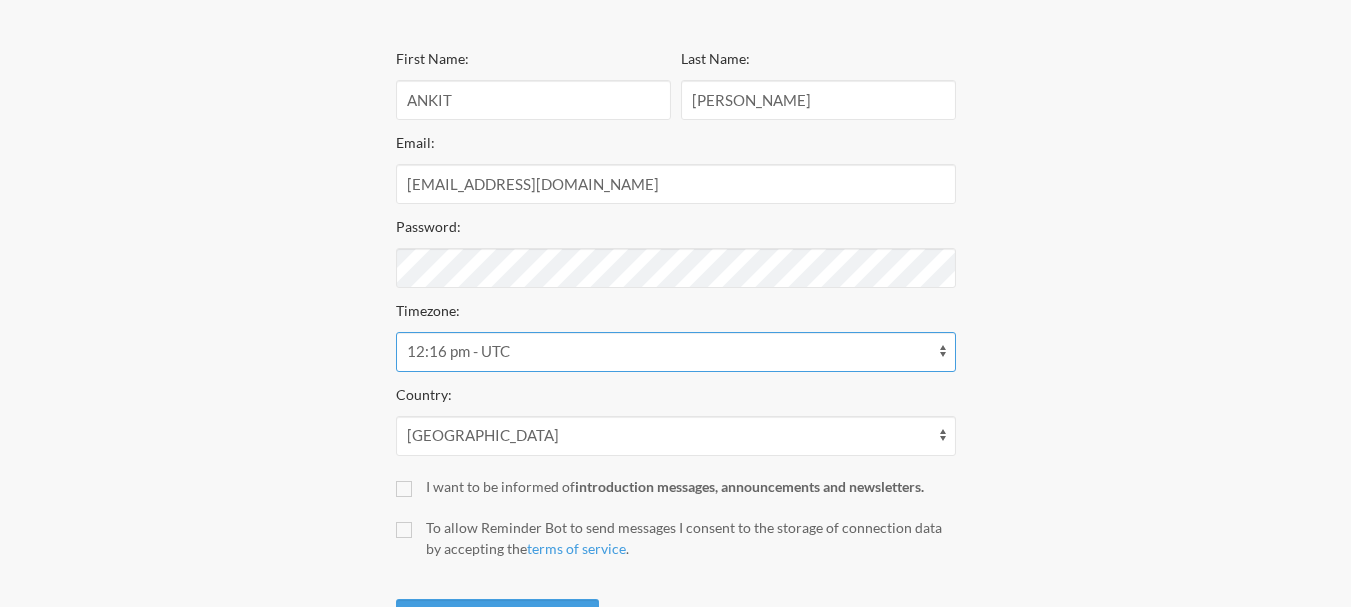 scroll, scrollTop: 300, scrollLeft: 0, axis: vertical 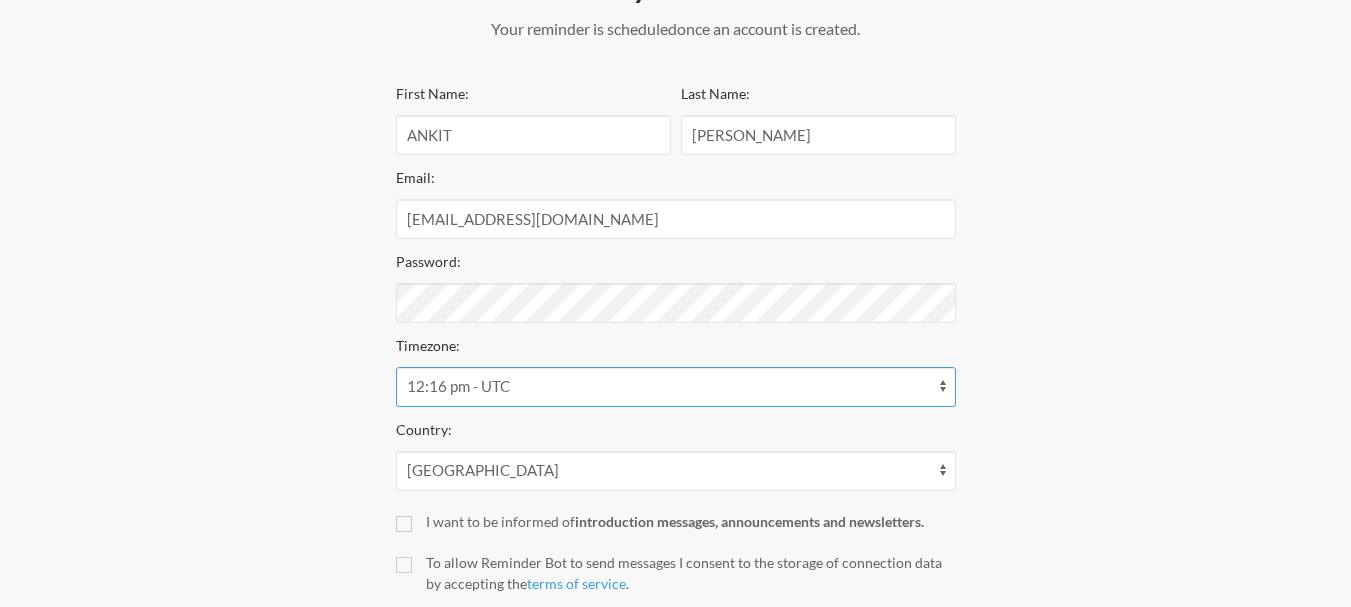 click on "12:16 am - Antarctica/McMurdo 12:16 am - Asia/Anadyr 12:16 am - Asia/Kamchatka 12:16 am - Pacific/Auckland 12:16 am - Pacific/Fiji 12:16 am - Pacific/Funafuti 12:16 am - Pacific/Kwajalein 12:16 am - Pacific/Majuro 12:16 am - Pacific/Nauru 12:16 am - Pacific/Tarawa 12:16 am - Pacific/Wake 12:16 am - Pacific/Wallis 10:16 am - America/Godthab 10:16 am - America/Miquelon 10:16 am - America/Noronha 10:16 am - Atlantic/South_Georgia 11:16 am - Atlantic/Cape_Verde 12:16 pm - Africa/Abidjan 12:16 pm - Africa/Accra 12:16 pm - Africa/Bamako 12:16 pm - Africa/Banjul 12:16 pm - Africa/Bissau 12:16 pm - Africa/Conakry 12:16 pm - Africa/Dakar 12:16 pm - Africa/Freetown 12:16 pm - Africa/Lome 12:16 pm - Africa/Monrovia 12:16 pm - Africa/Nouakchott 12:16 pm - Africa/Ouagadougou 12:16 pm - Africa/Sao_Tome 12:16 pm - America/Danmarkshavn 12:16 pm - America/Scoresbysund 12:16 pm - Atlantic/Azores 12:16 pm - Atlantic/Reykjavik 12:16 pm - Atlantic/St_Helena 12:16 pm - UTC 1:16 pm - Africa/Algiers 1:16 pm - Africa/Bangui" at bounding box center (676, 387) 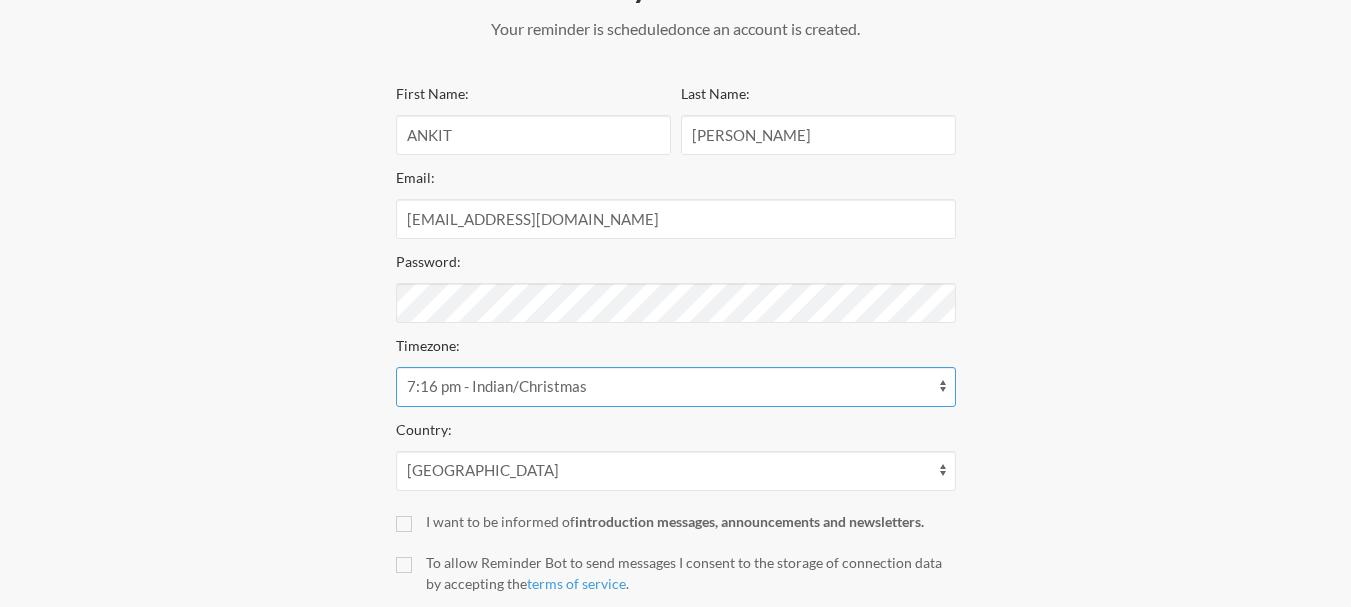 click on "12:16 am - Antarctica/McMurdo 12:16 am - Asia/Anadyr 12:16 am - Asia/Kamchatka 12:16 am - Pacific/Auckland 12:16 am - Pacific/Fiji 12:16 am - Pacific/Funafuti 12:16 am - Pacific/Kwajalein 12:16 am - Pacific/Majuro 12:16 am - Pacific/Nauru 12:16 am - Pacific/Tarawa 12:16 am - Pacific/Wake 12:16 am - Pacific/Wallis 10:16 am - America/Godthab 10:16 am - America/Miquelon 10:16 am - America/Noronha 10:16 am - Atlantic/South_Georgia 11:16 am - Atlantic/Cape_Verde 12:16 pm - Africa/Abidjan 12:16 pm - Africa/Accra 12:16 pm - Africa/Bamako 12:16 pm - Africa/Banjul 12:16 pm - Africa/Bissau 12:16 pm - Africa/Conakry 12:16 pm - Africa/Dakar 12:16 pm - Africa/Freetown 12:16 pm - Africa/Lome 12:16 pm - Africa/Monrovia 12:16 pm - Africa/Nouakchott 12:16 pm - Africa/Ouagadougou 12:16 pm - Africa/Sao_Tome 12:16 pm - America/Danmarkshavn 12:16 pm - America/Scoresbysund 12:16 pm - Atlantic/Azores 12:16 pm - Atlantic/Reykjavik 12:16 pm - Atlantic/St_Helena 12:16 pm - UTC 1:16 pm - Africa/Algiers 1:16 pm - Africa/Bangui" at bounding box center [676, 387] 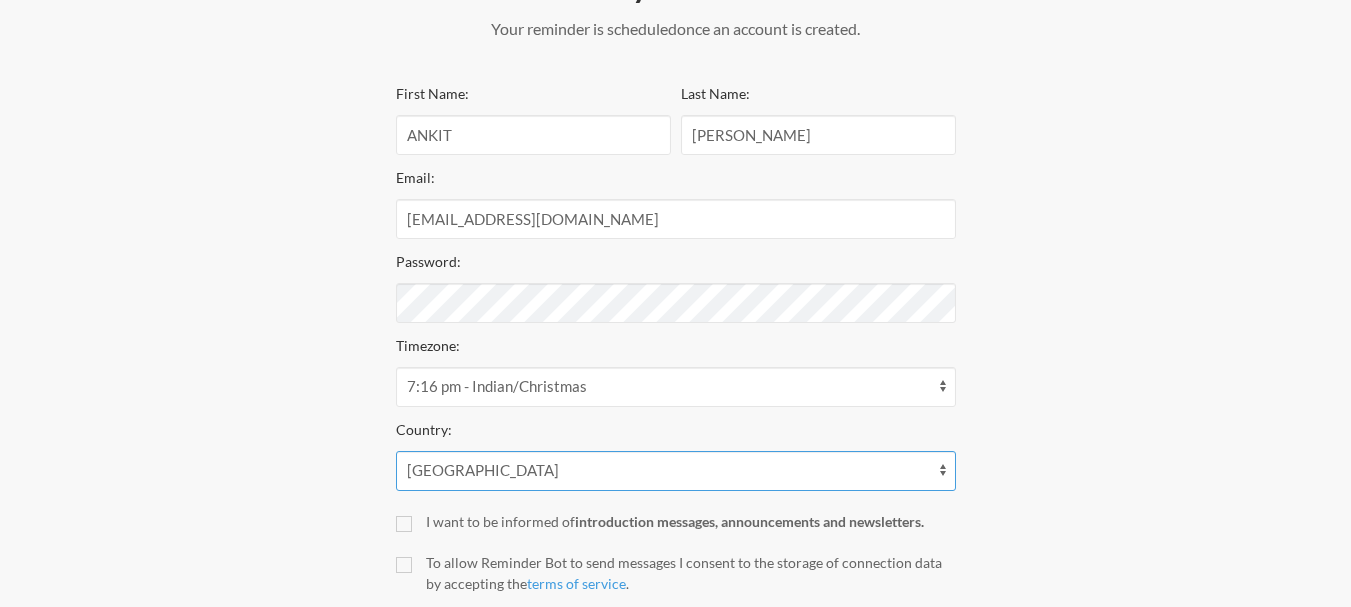 click on "Afghanistan Åland Islands Albania Algeria American Samoa Andorra Angola Anguilla Antarctica Antigua and Barbuda Argentina Armenia Aruba Australia Austria Azerbaijan Bahamas Bahrain Bangladesh Barbados Belarus Belgium Belize Benin Bermuda Bhutan Bolivia, Plurinational State of Bonaire, Sint Eustatius and Saba Bosnia and Herzegovina Botswana Bouvet Island Brazil British Indian Ocean Territory Brunei Darussalam Bulgaria Burkina Faso Burundi Cambodia Cameroon Canada Cape Verde Cayman Islands Central African Republic Chad Chile China Christmas Island Cocos (Keeling) Islands Colombia Comoros Congo Congo, the Democratic Republic of the Cook Islands Costa Rica Côte d'Ivoire Croatia Cuba Curaçao Cyprus Czech Republic Denmark Djibouti Dominica Dominican Republic Ecuador Egypt El Salvador Equatorial Guinea Eritrea Estonia Ethiopia Falkland Islands (Malvinas) Faroe Islands Fiji Finland France French Guiana French Polynesia French Southern Territories Gabon Gambia Georgia Germany Ghana Gibraltar Greece Greenland Guam" at bounding box center (676, 471) 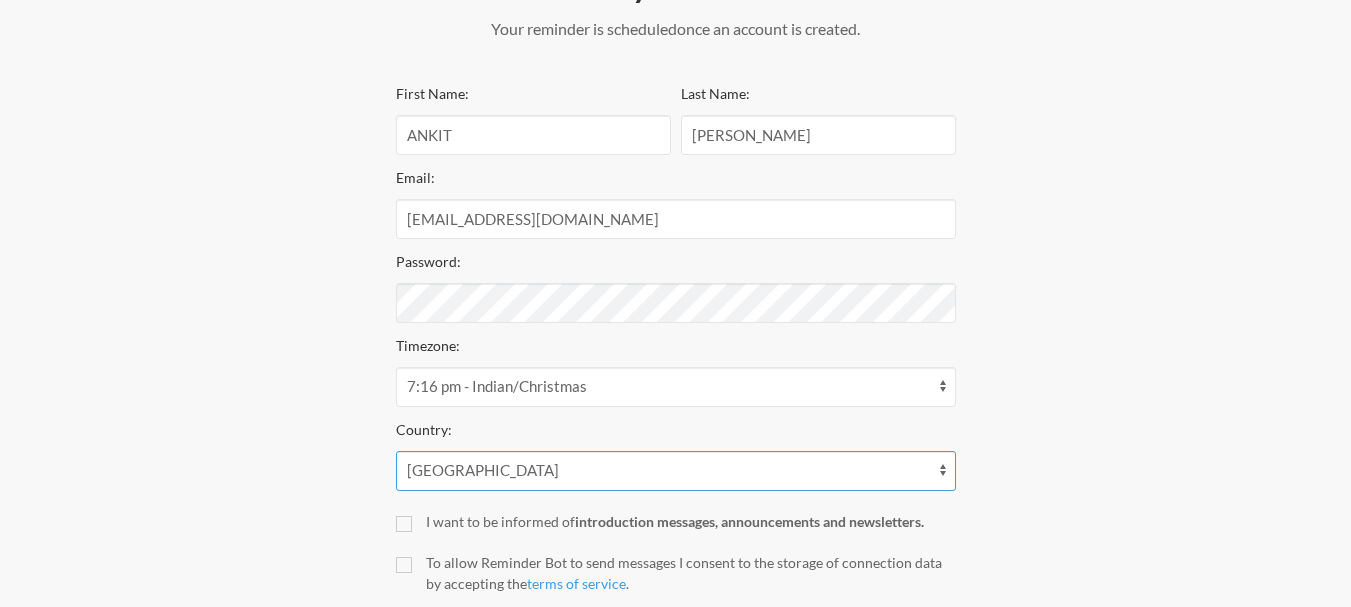 click on "Afghanistan Åland Islands Albania Algeria American Samoa Andorra Angola Anguilla Antarctica Antigua and Barbuda Argentina Armenia Aruba Australia Austria Azerbaijan Bahamas Bahrain Bangladesh Barbados Belarus Belgium Belize Benin Bermuda Bhutan Bolivia, Plurinational State of Bonaire, Sint Eustatius and Saba Bosnia and Herzegovina Botswana Bouvet Island Brazil British Indian Ocean Territory Brunei Darussalam Bulgaria Burkina Faso Burundi Cambodia Cameroon Canada Cape Verde Cayman Islands Central African Republic Chad Chile China Christmas Island Cocos (Keeling) Islands Colombia Comoros Congo Congo, the Democratic Republic of the Cook Islands Costa Rica Côte d'Ivoire Croatia Cuba Curaçao Cyprus Czech Republic Denmark Djibouti Dominica Dominican Republic Ecuador Egypt El Salvador Equatorial Guinea Eritrea Estonia Ethiopia Falkland Islands (Malvinas) Faroe Islands Fiji Finland France French Guiana French Polynesia French Southern Territories Gabon Gambia Georgia Germany Ghana Gibraltar Greece Greenland Guam" at bounding box center [676, 471] 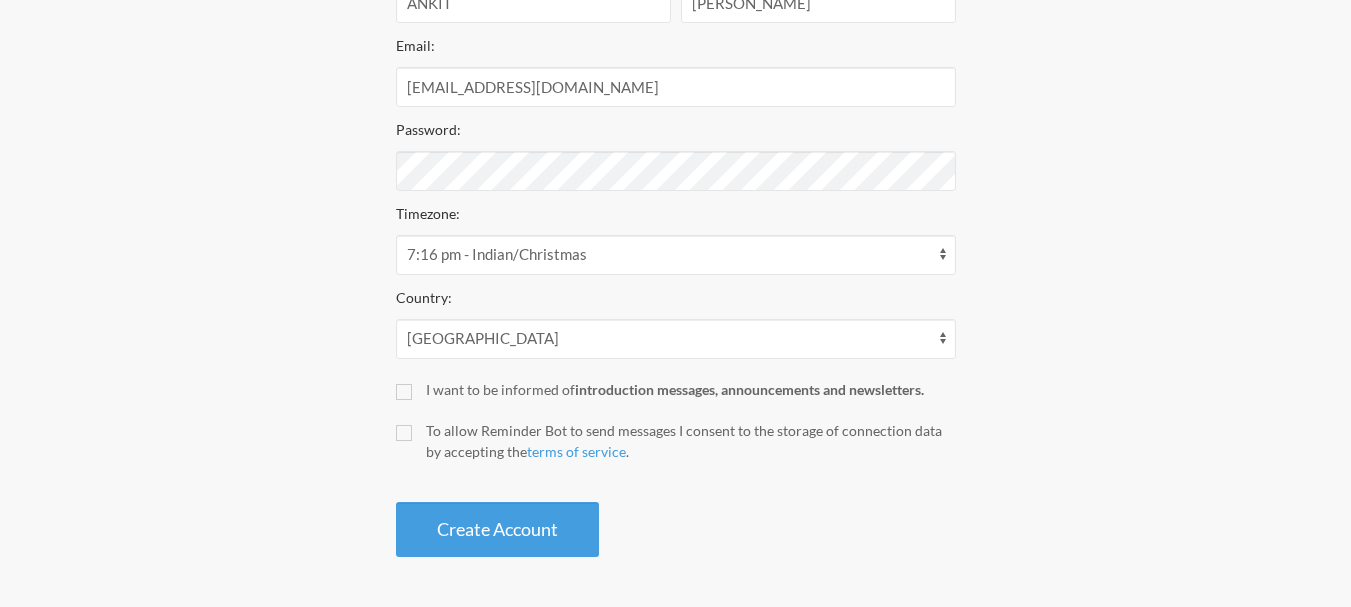 click on "I want to be informed of  introduction messages, announcements and newsletters." at bounding box center (691, 389) 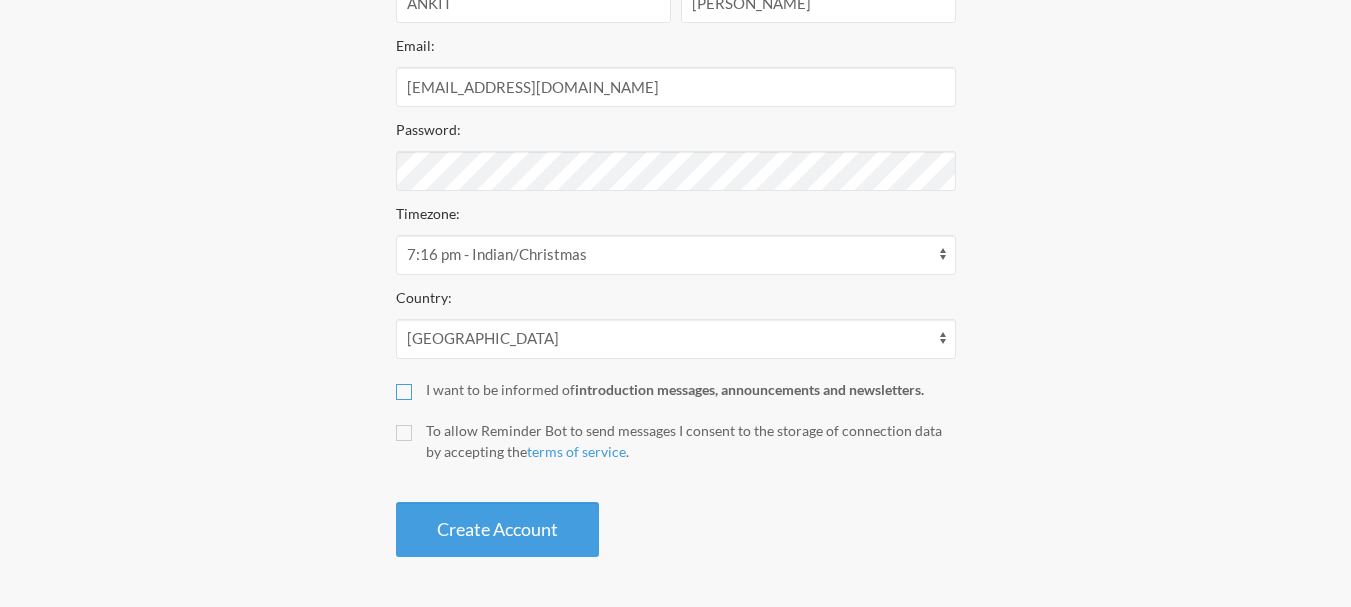 click on "I want to be informed of  introduction messages, announcements and newsletters." at bounding box center (404, 392) 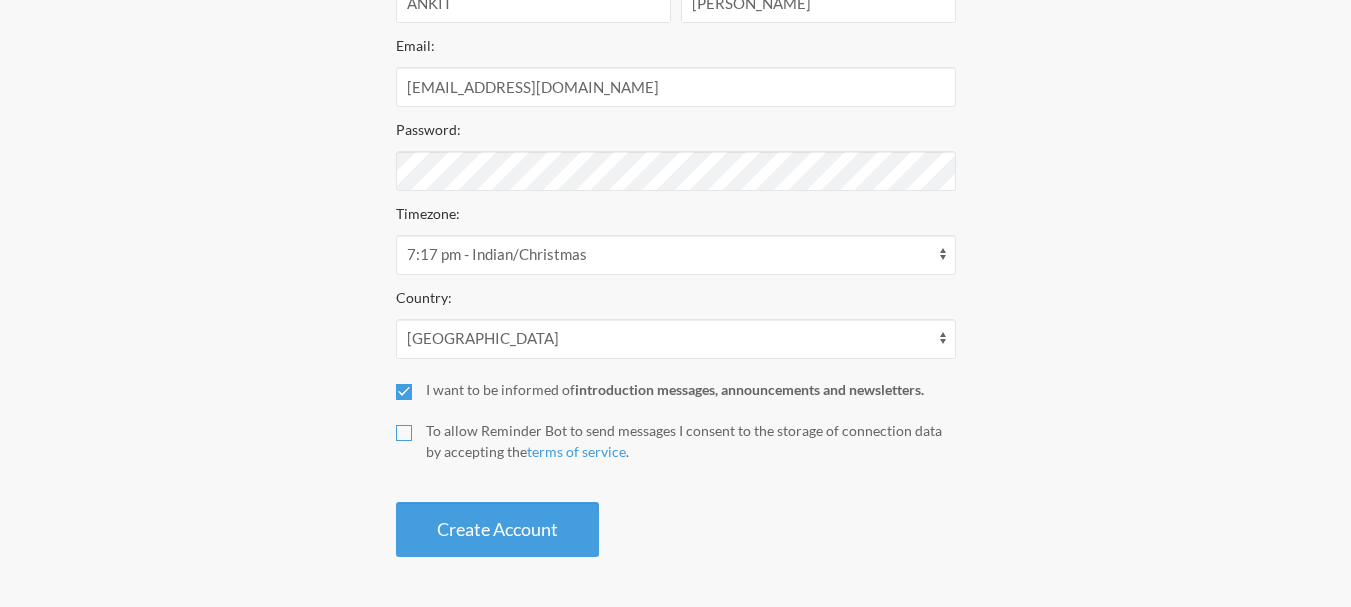 click on "To allow Reminder Bot to send messages I consent to the storage of connection data by accepting the  terms of service ." at bounding box center [404, 433] 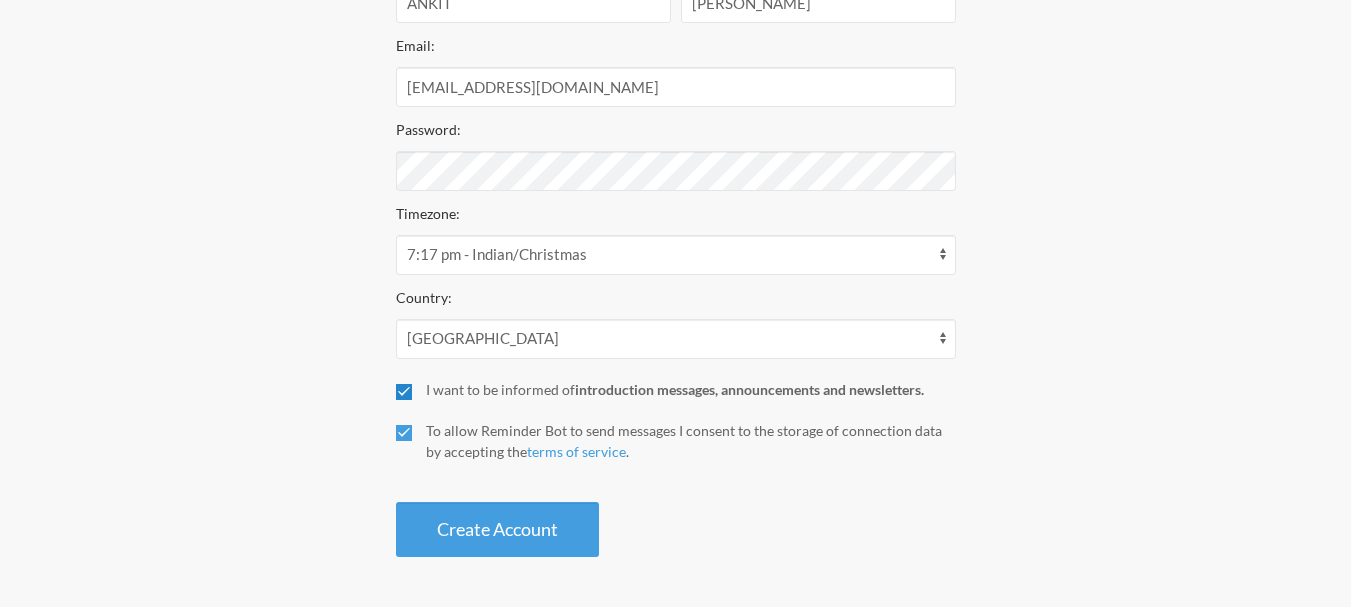 click on "I want to be informed of  introduction messages, announcements and newsletters." at bounding box center (404, 392) 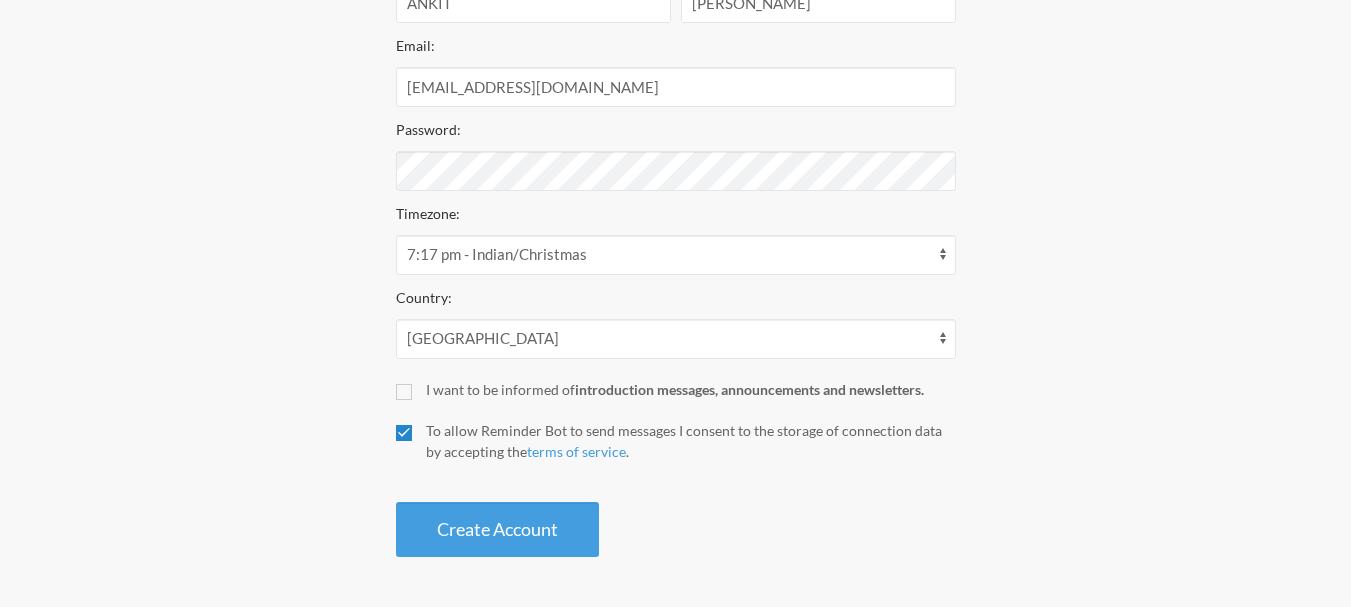 click on "To allow Reminder Bot to send messages I consent to the storage of connection data by accepting the  terms of service ." at bounding box center (404, 433) 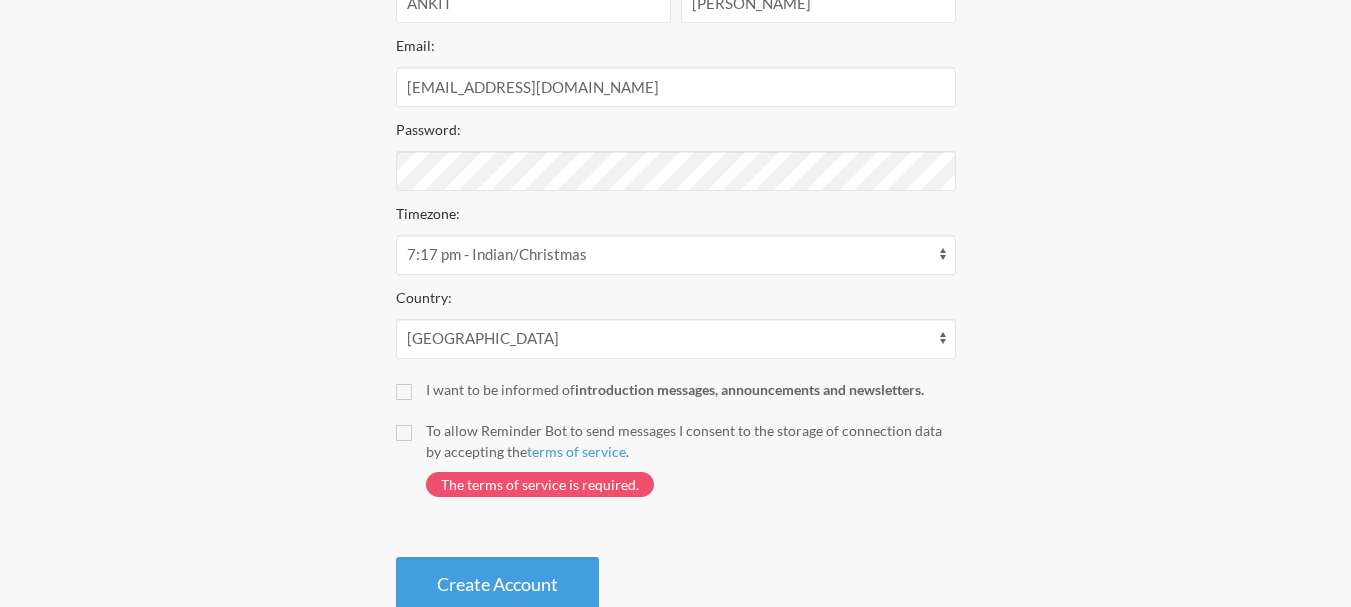 click on "To allow Reminder Bot to send messages I consent to the storage of connection data by accepting the  terms of service .
The terms of service is required." at bounding box center (676, 468) 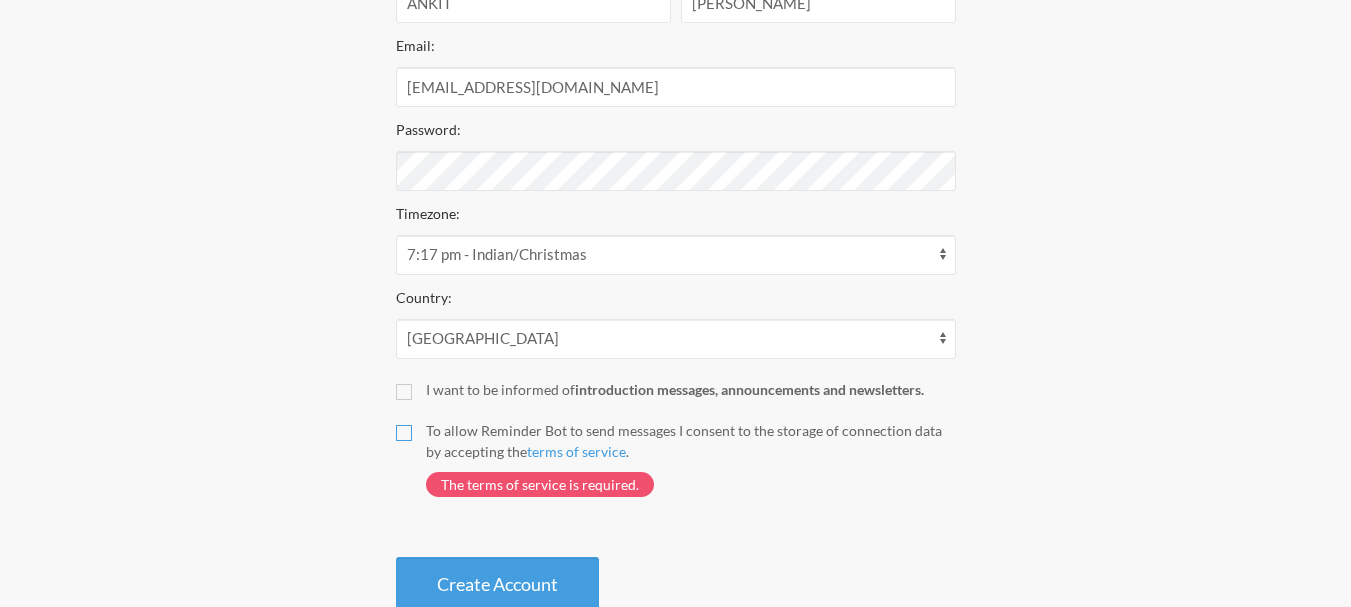 click on "To allow Reminder Bot to send messages I consent to the storage of connection data by accepting the  terms of service .
The terms of service is required." at bounding box center [404, 433] 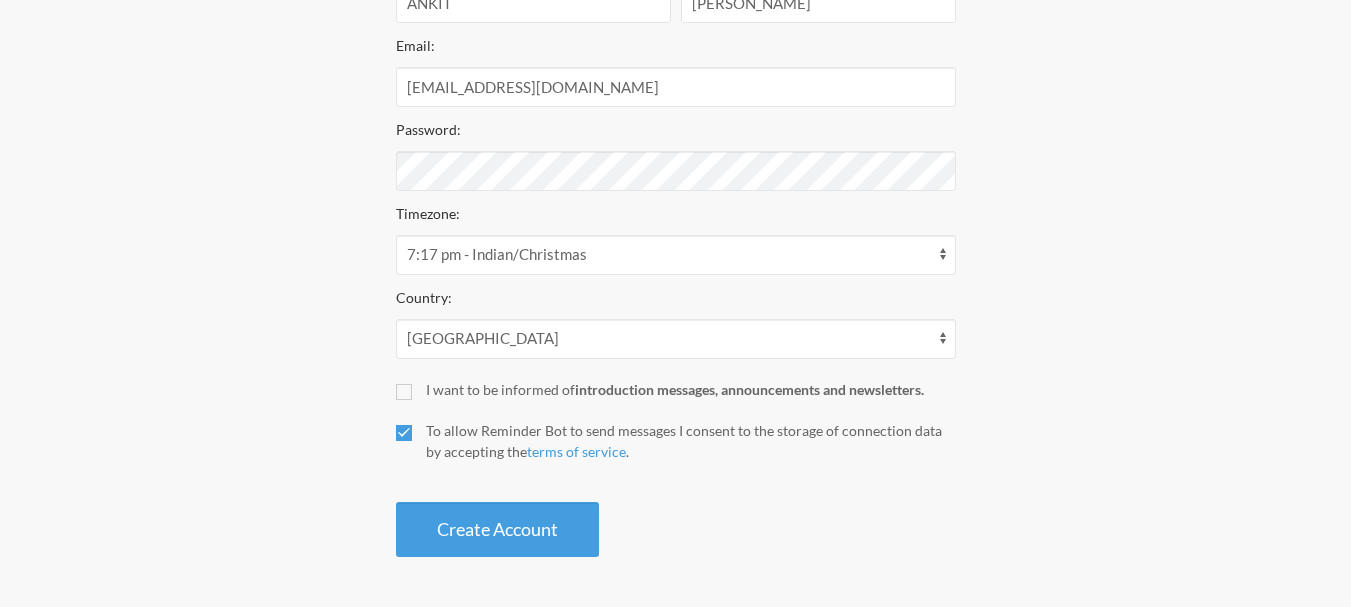 click on "First Name:     ANKIT   Last Name:     JANGID   Email:     inventory4@gempundit.com   Password:       Timezone:   12:17 am - Antarctica/McMurdo 12:17 am - Asia/Anadyr 12:17 am - Asia/Kamchatka 12:17 am - Pacific/Auckland 12:17 am - Pacific/Fiji 12:17 am - Pacific/Funafuti 12:17 am - Pacific/Kwajalein 12:17 am - Pacific/Majuro 12:17 am - Pacific/Nauru 12:17 am - Pacific/Tarawa 12:17 am - Pacific/Wake 12:17 am - Pacific/Wallis 10:17 am - America/Godthab 10:17 am - America/Miquelon 10:17 am - America/Noronha 10:17 am - Atlantic/South_Georgia 11:17 am - Atlantic/Cape_Verde 12:17 pm - Africa/Abidjan 12:17 pm - Africa/Accra 12:17 pm - Africa/Bamako 12:17 pm - Africa/Banjul 12:17 pm - Africa/Bissau 12:17 pm - Africa/Conakry 12:17 pm - Africa/Dakar 12:17 pm - Africa/Freetown 12:17 pm - Africa/Lome 12:17 pm - Africa/Monrovia 12:17 pm - Africa/Nouakchott 12:17 pm - Africa/Ouagadougou 12:17 pm - Africa/Sao_Tome 12:17 pm - America/Danmarkshavn 12:17 pm - America/Scoresbysund 12:17 pm - Atlantic/Azores 12:17 pm - UTC" at bounding box center (676, 253) 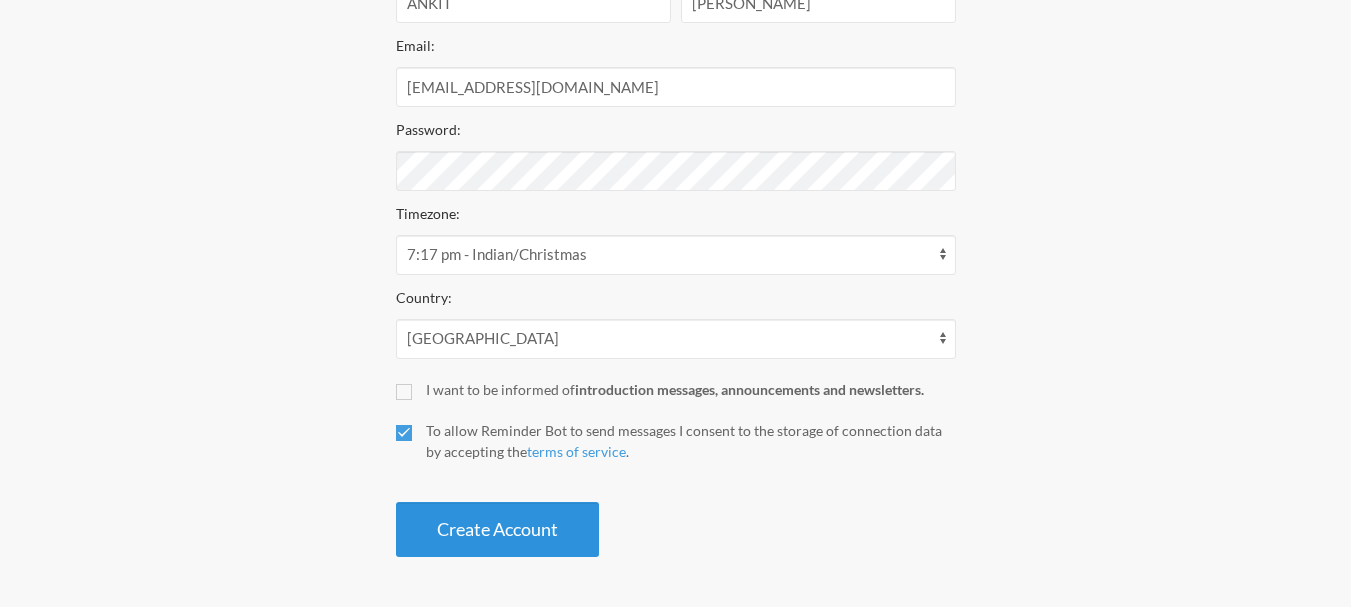click on "Create Account" at bounding box center (497, 529) 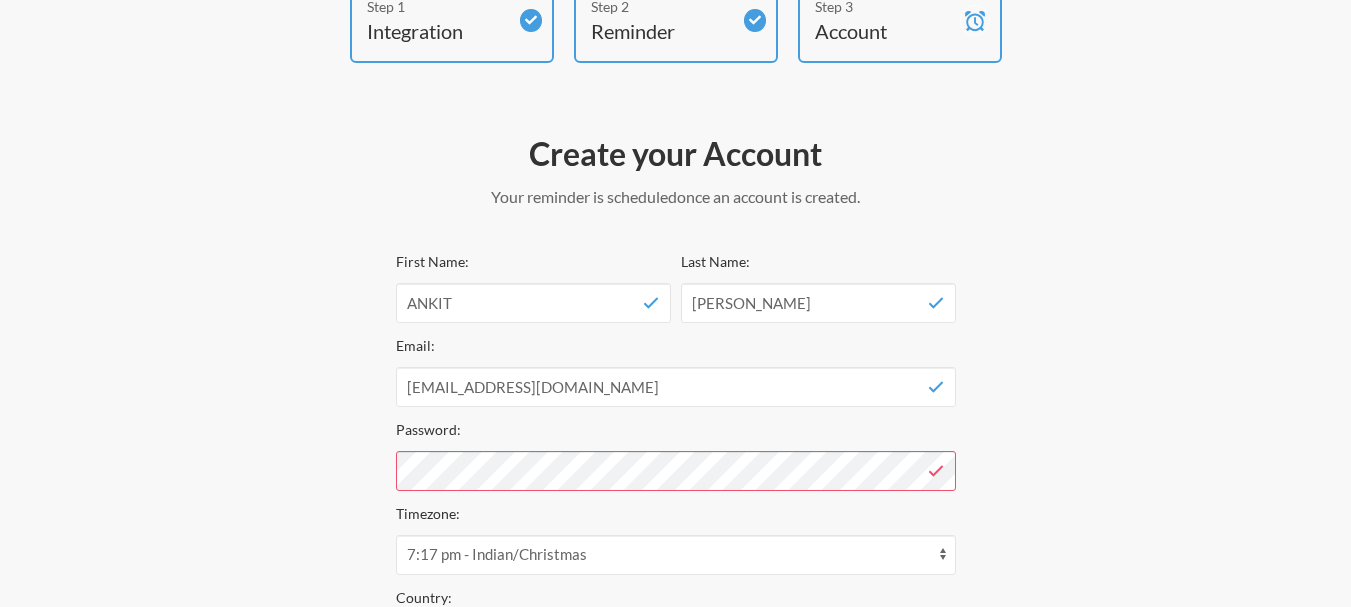 scroll, scrollTop: 232, scrollLeft: 0, axis: vertical 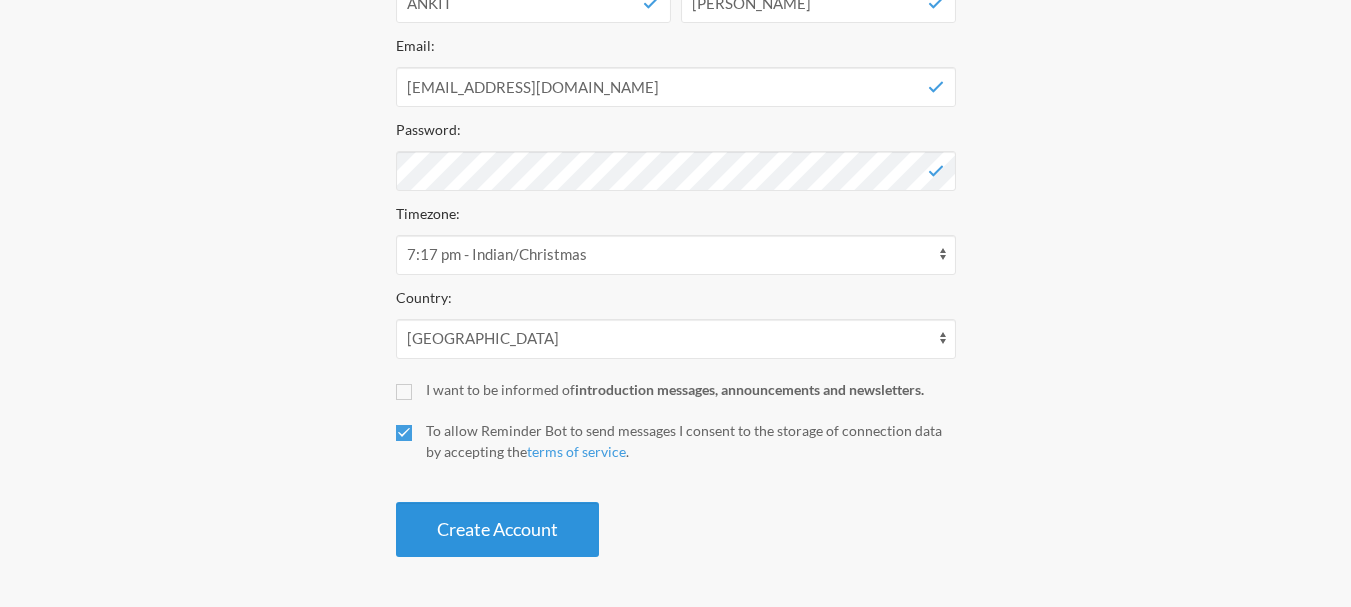click on "Create Account" at bounding box center [497, 529] 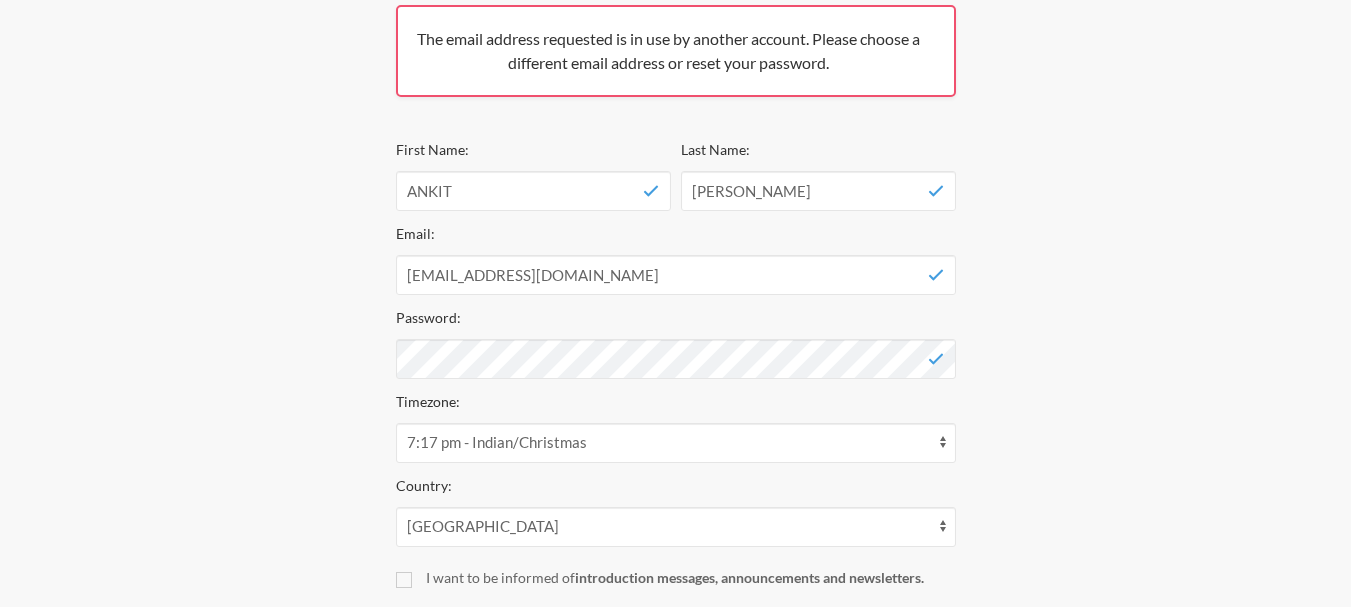 scroll, scrollTop: 544, scrollLeft: 0, axis: vertical 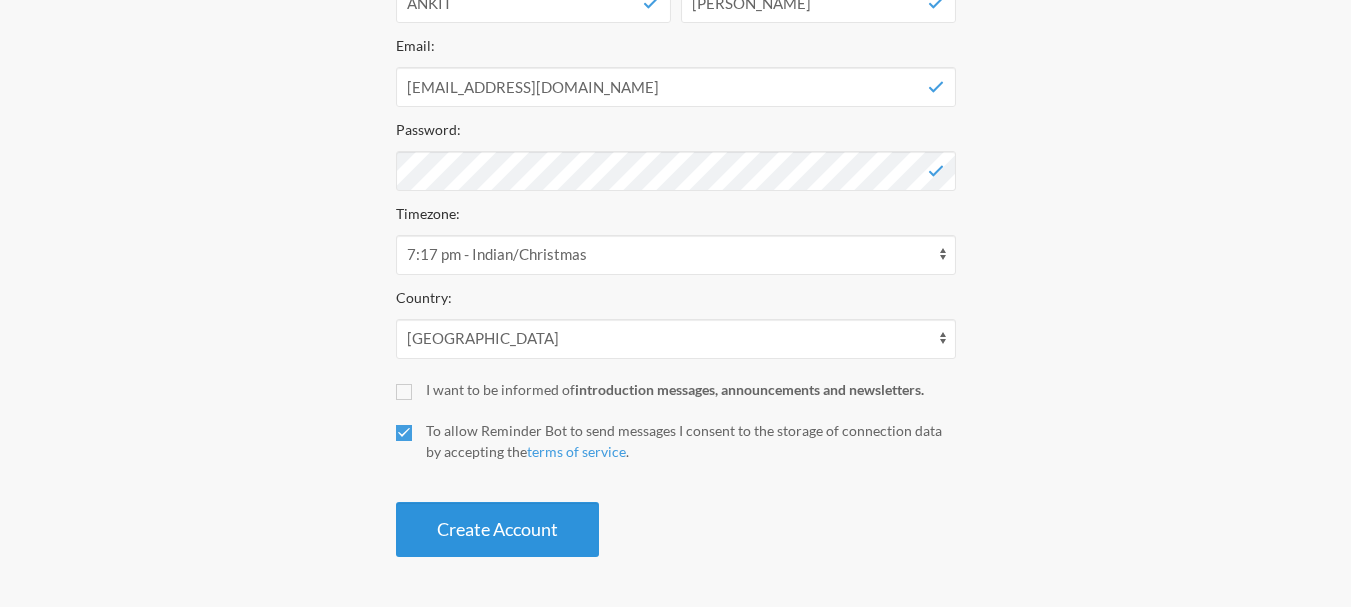 click on "Create Account" at bounding box center (497, 529) 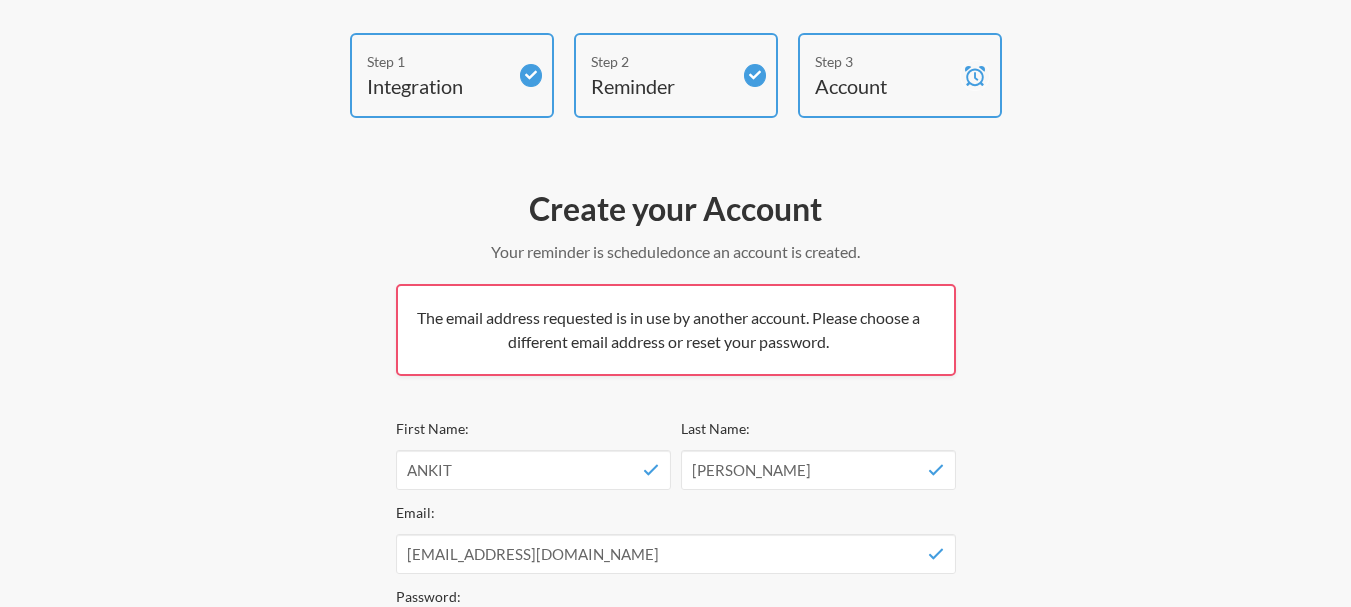 scroll, scrollTop: 44, scrollLeft: 0, axis: vertical 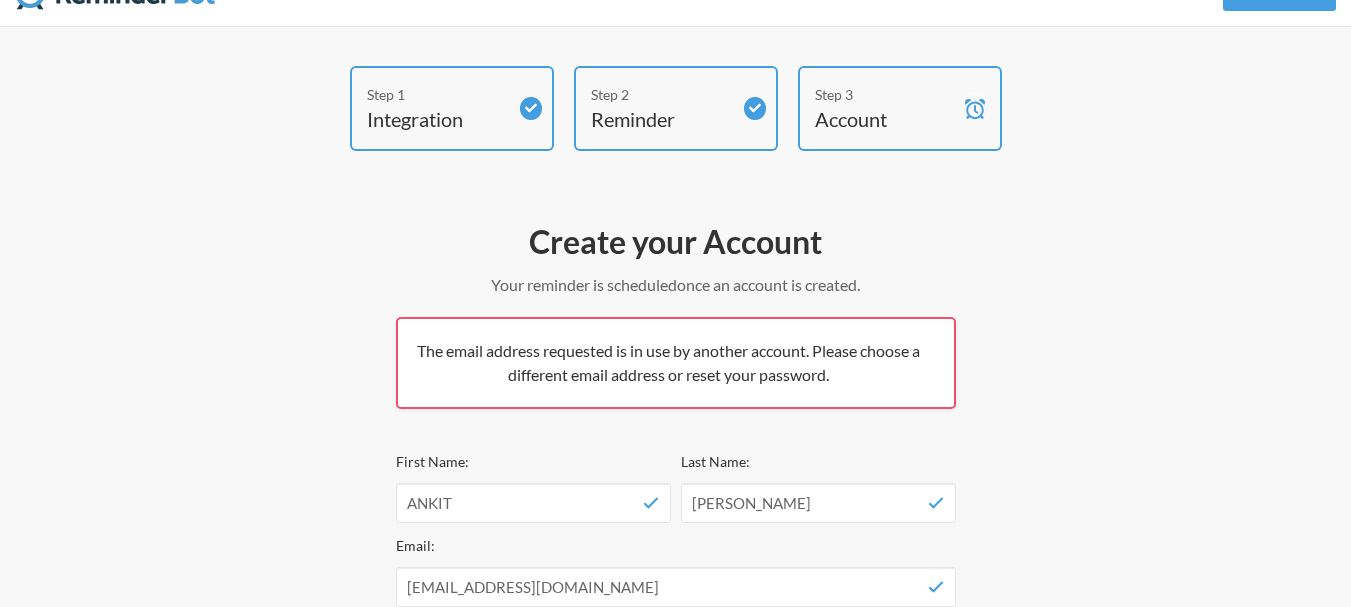 click on "The email address requested is in use by another account. Please choose a different email address or reset your password." at bounding box center [676, 363] 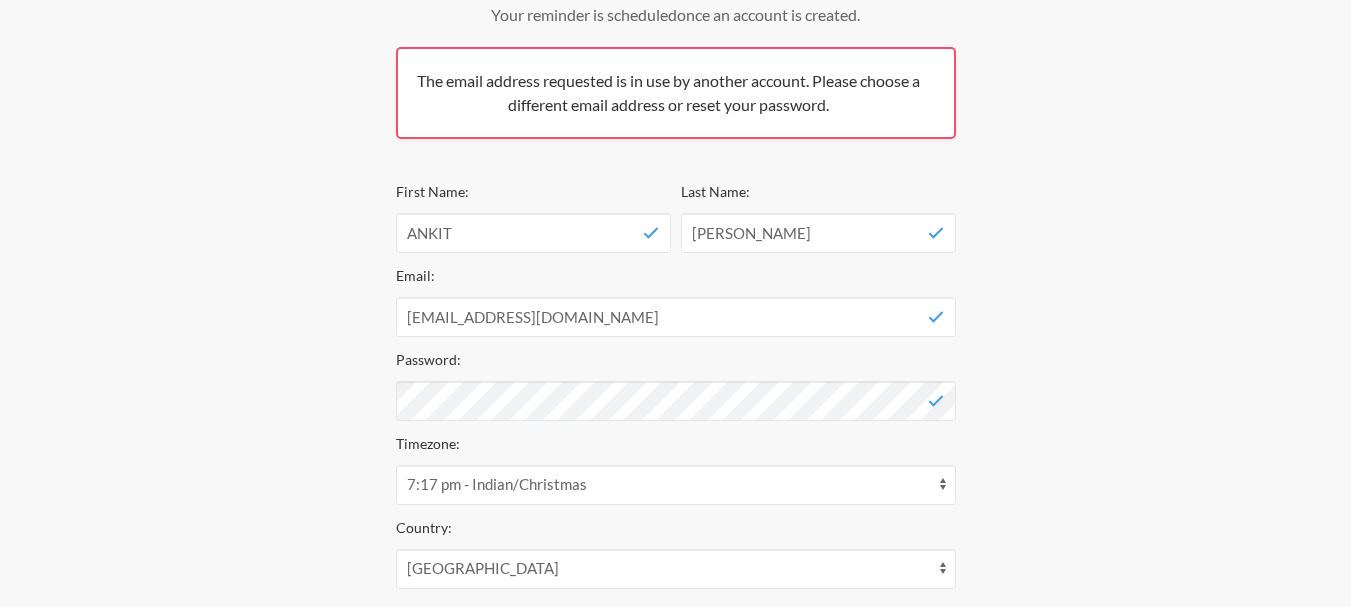 scroll, scrollTop: 344, scrollLeft: 0, axis: vertical 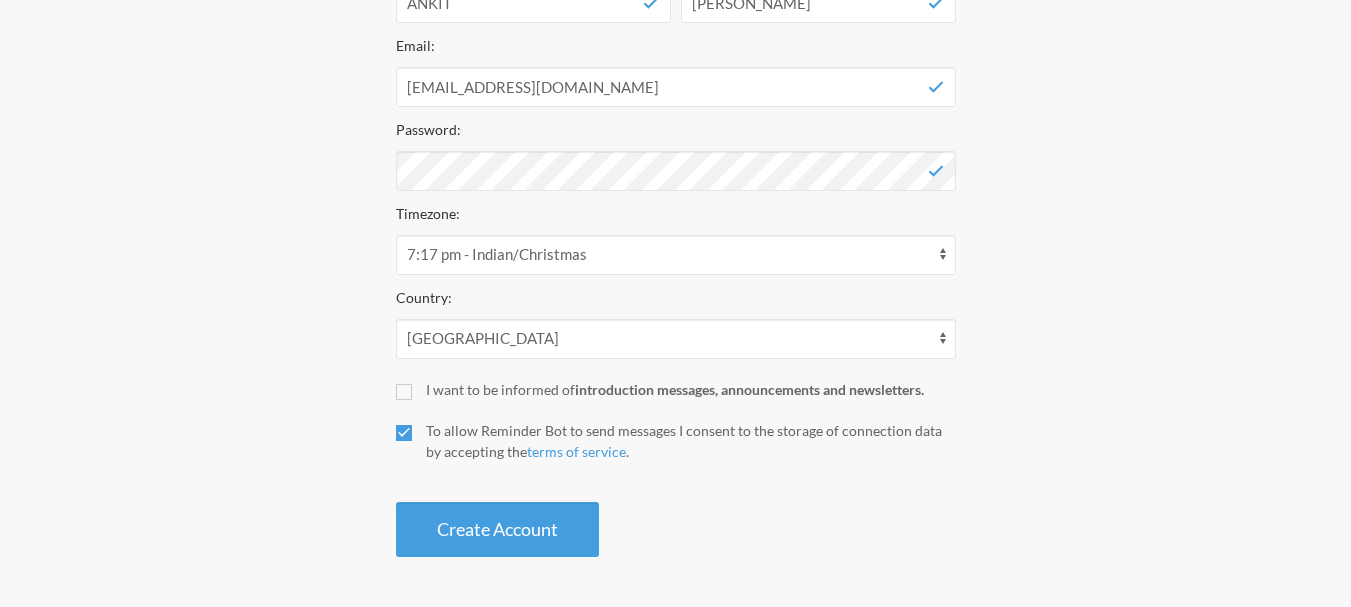 click on "I want to be informed of  introduction messages, announcements and newsletters." at bounding box center [691, 389] 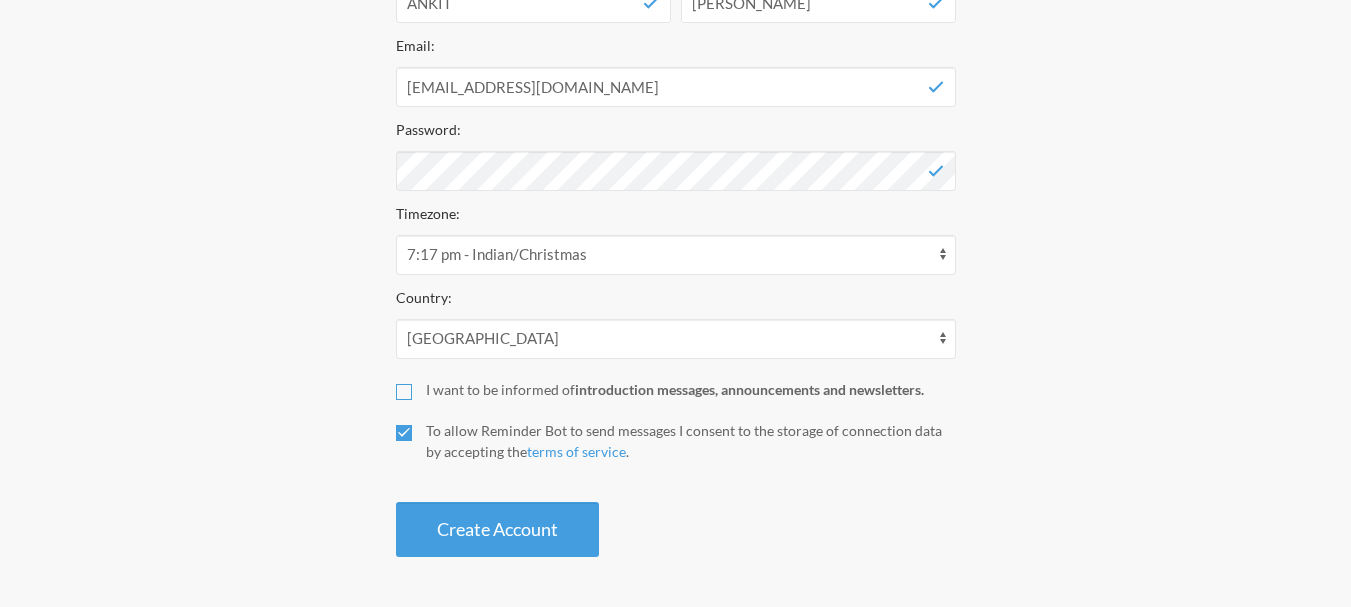 click on "I want to be informed of  introduction messages, announcements and newsletters." at bounding box center [404, 392] 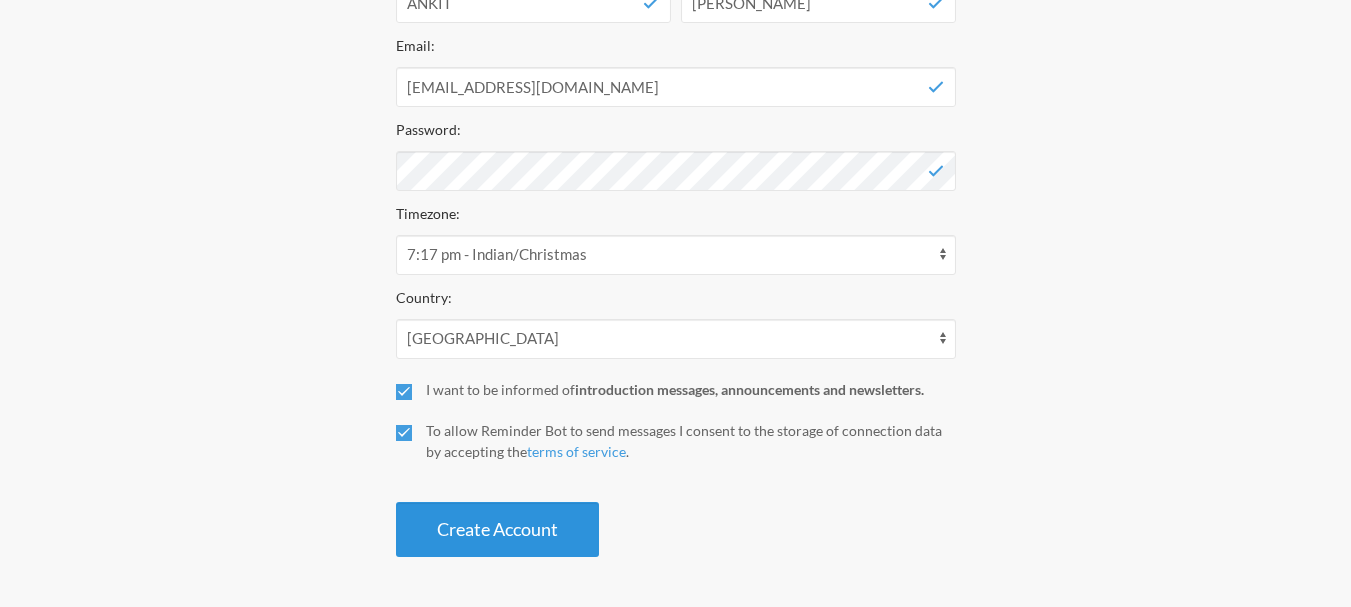 click on "Create Account" at bounding box center [497, 529] 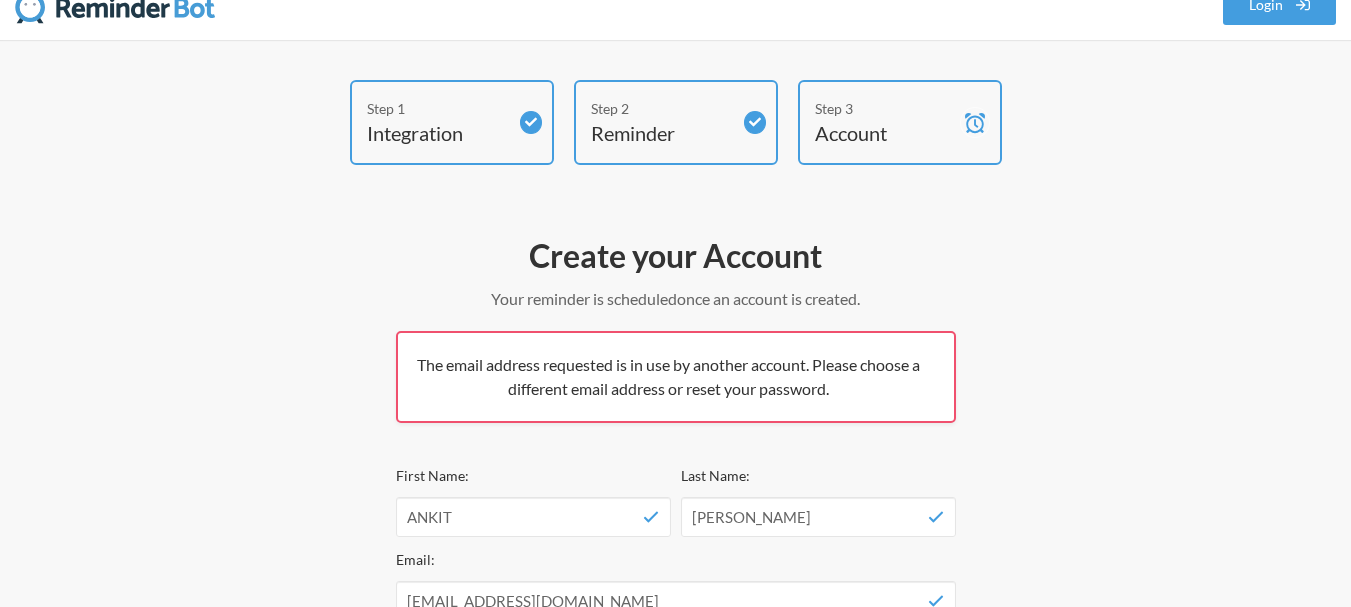 scroll, scrollTop: 0, scrollLeft: 0, axis: both 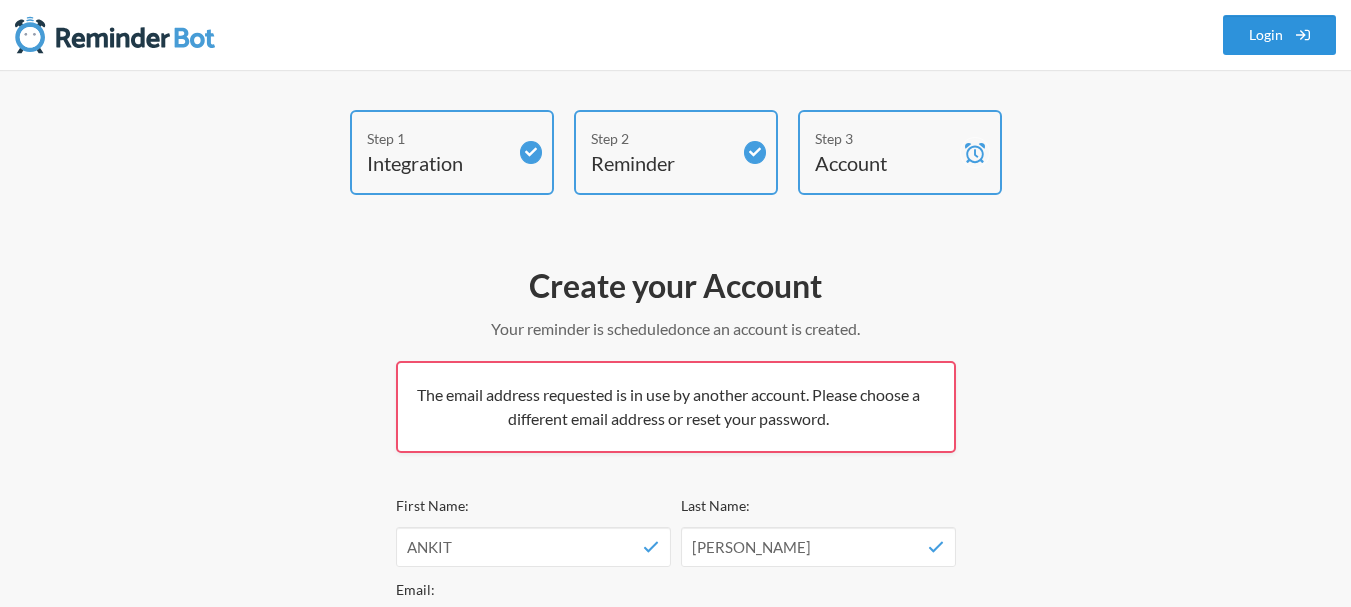 click on "Login" at bounding box center (1280, 35) 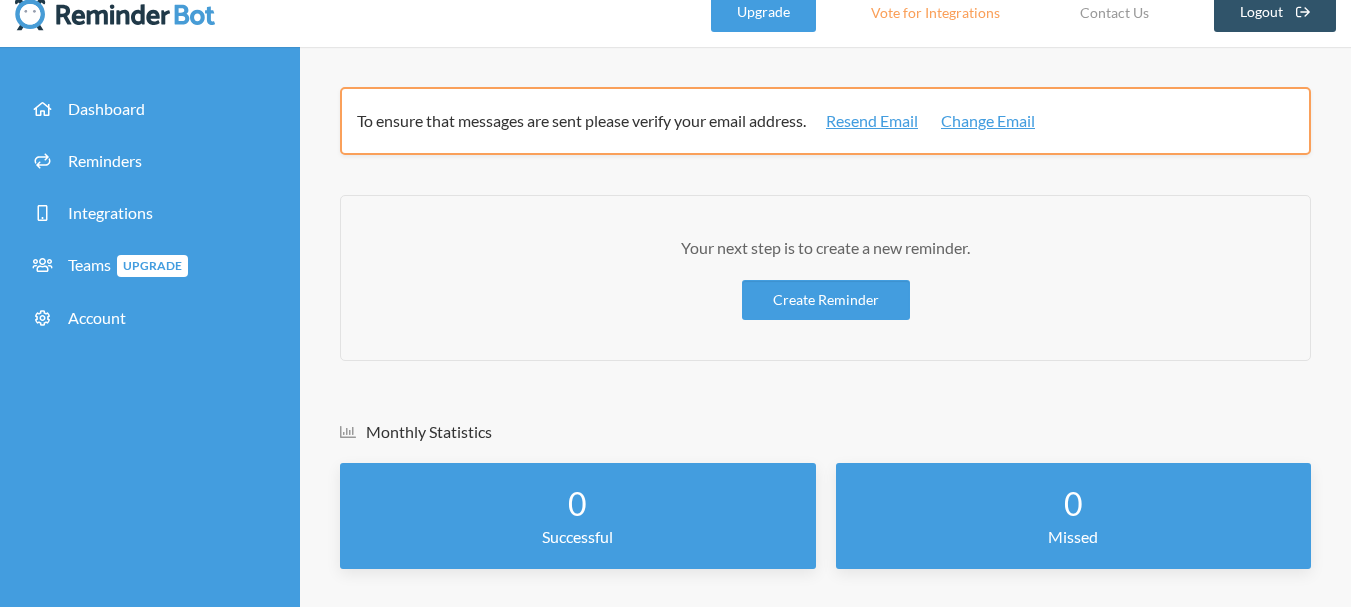 scroll, scrollTop: 0, scrollLeft: 0, axis: both 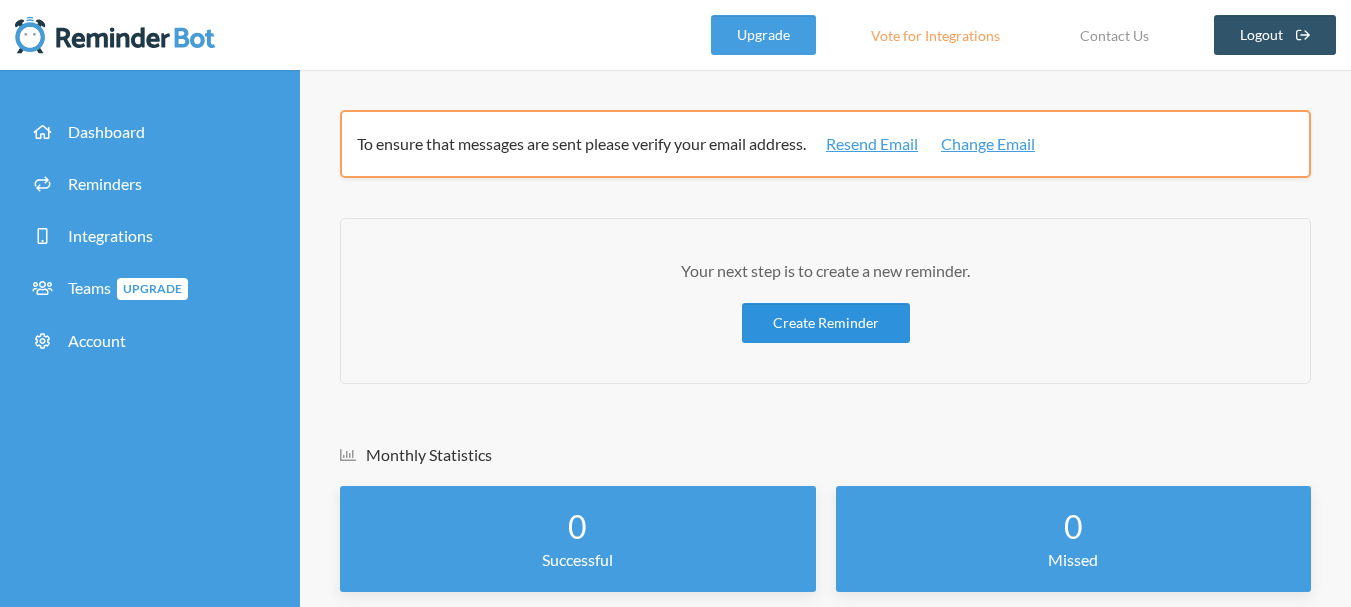 click on "Create Reminder" at bounding box center [826, 323] 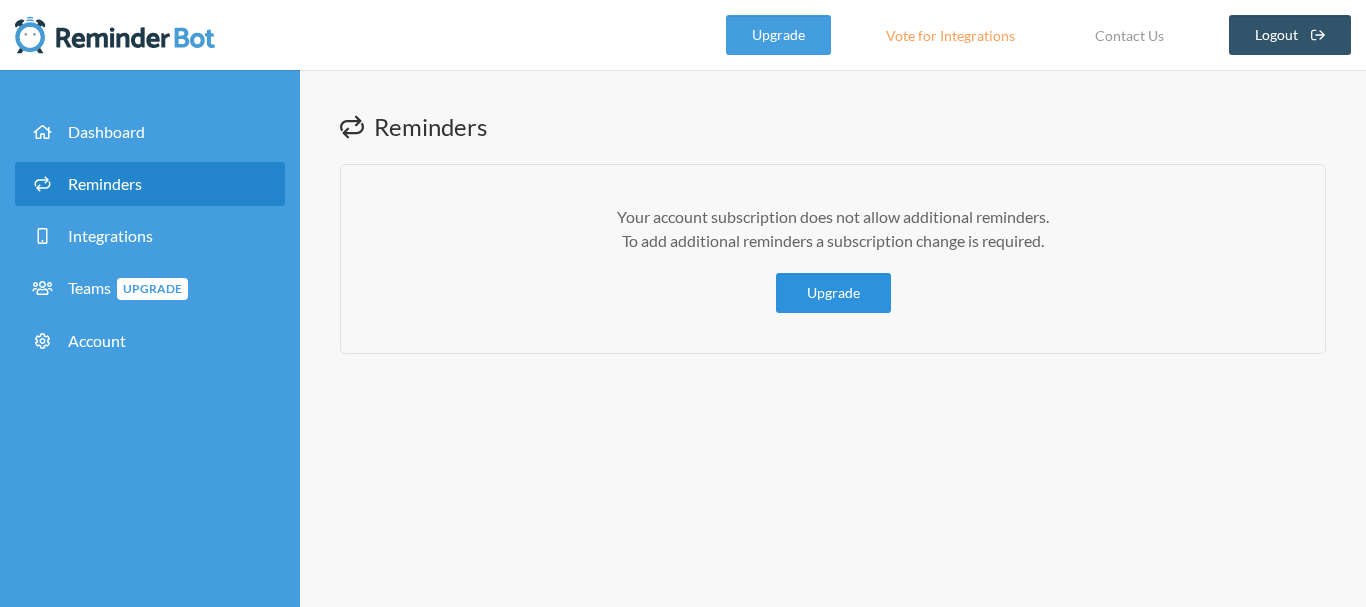 click on "Upgrade" at bounding box center (833, 293) 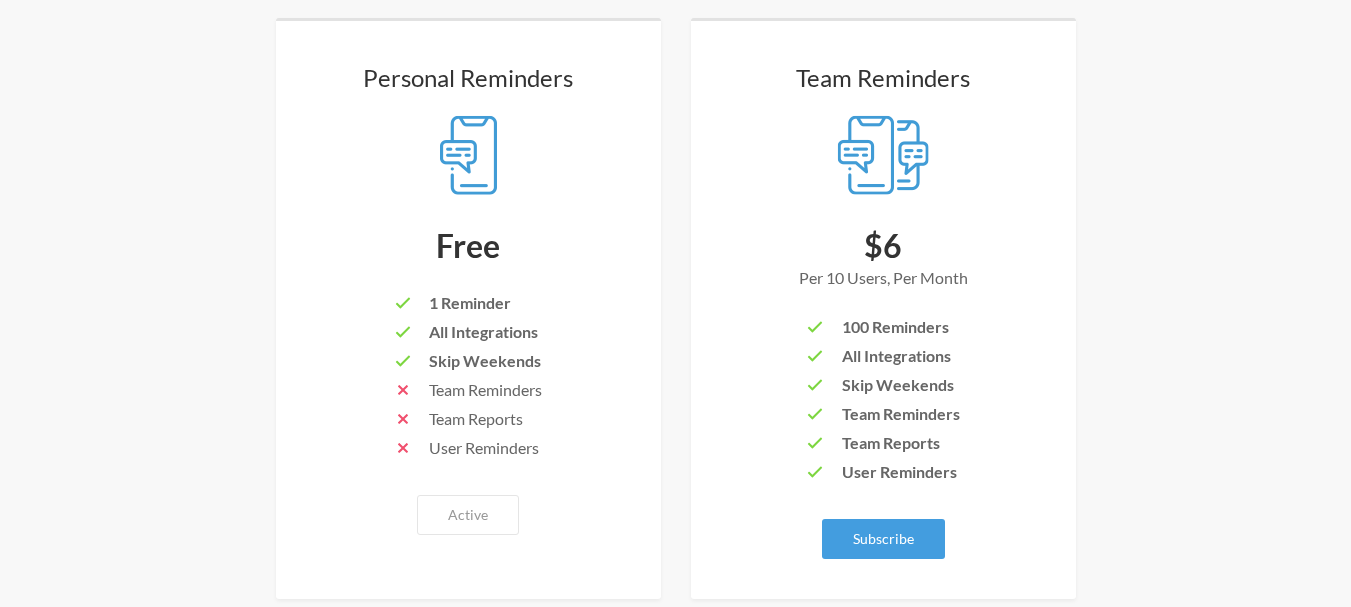 scroll, scrollTop: 300, scrollLeft: 0, axis: vertical 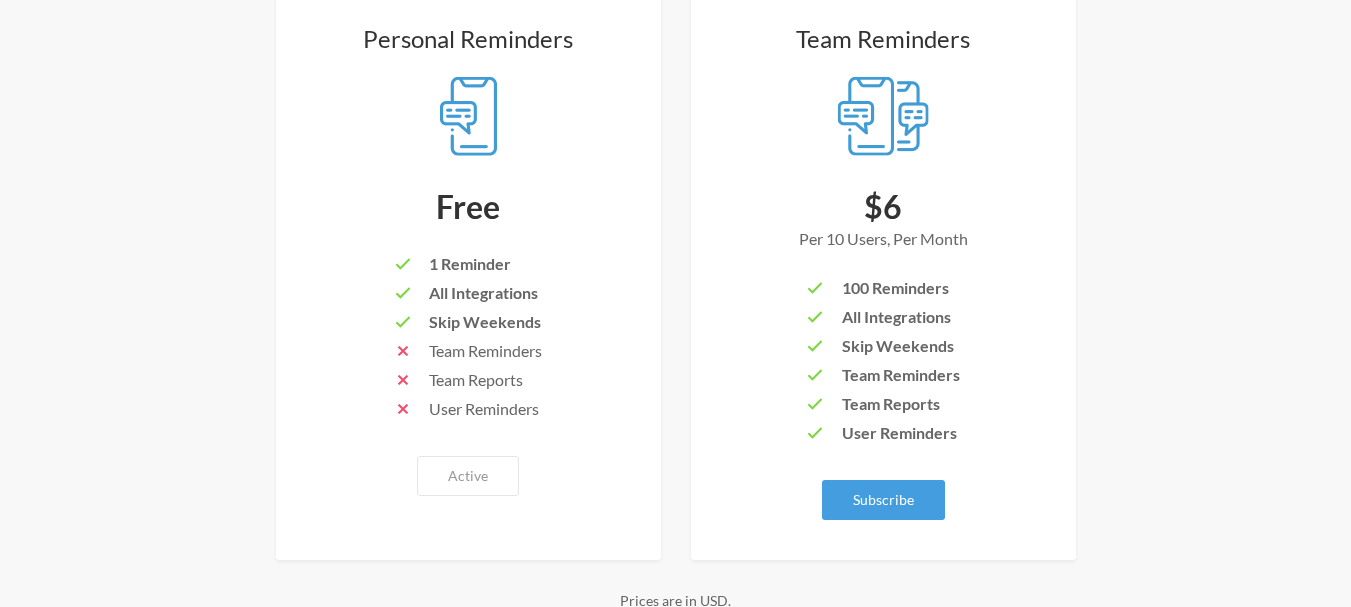 click on "Skip Weekends" at bounding box center [485, 321] 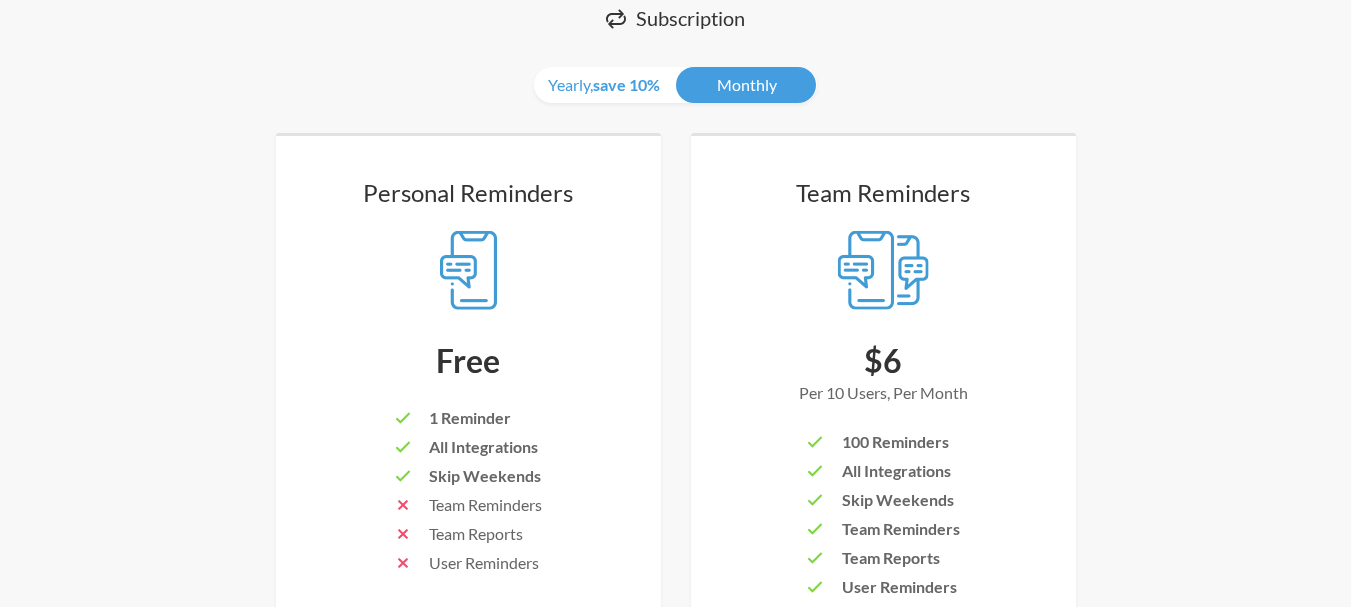 scroll, scrollTop: 0, scrollLeft: 0, axis: both 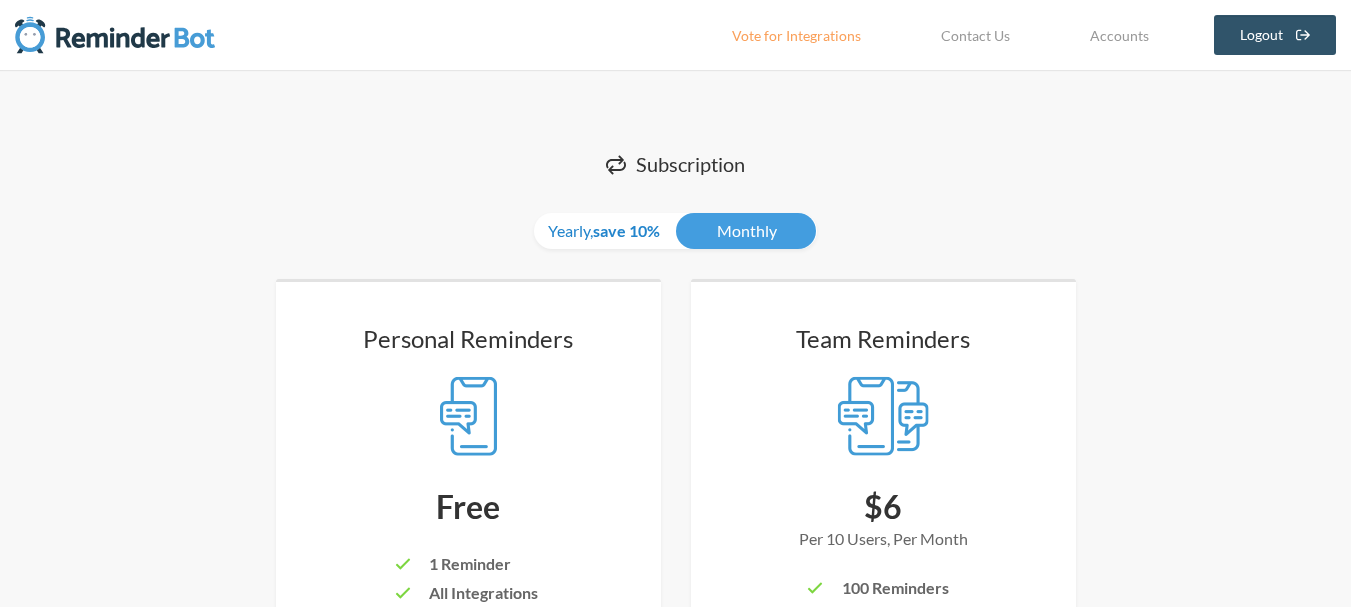 click on "save 10%" at bounding box center [626, 230] 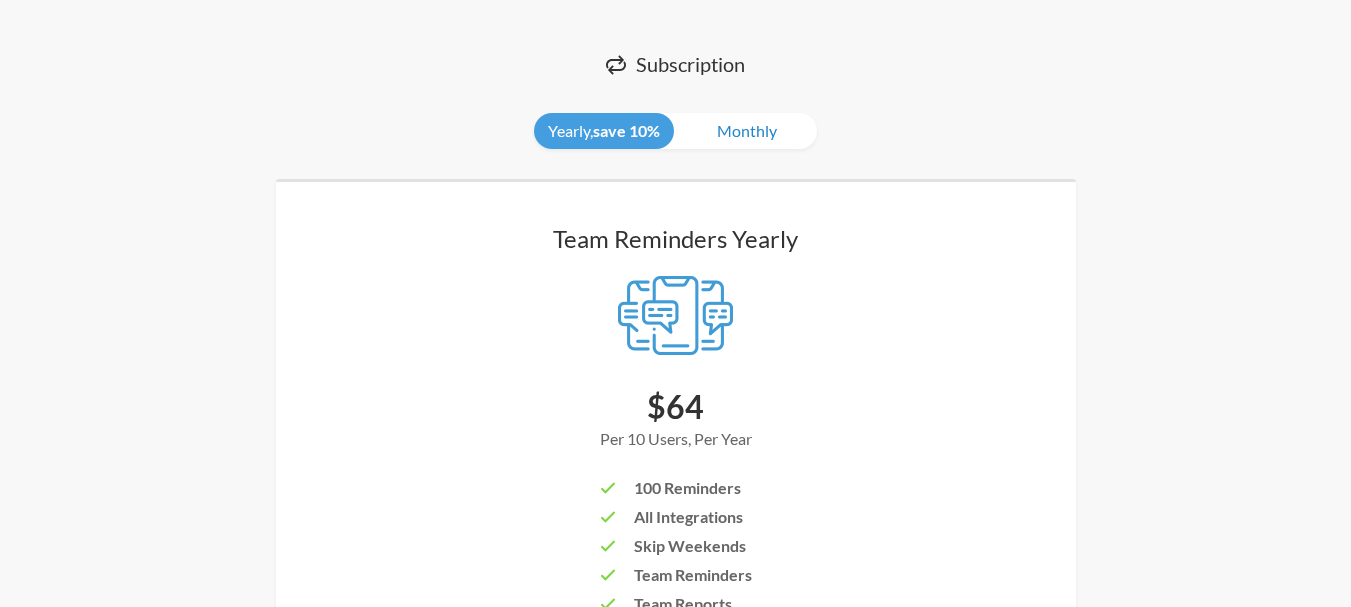 click on "Monthly" at bounding box center (747, 131) 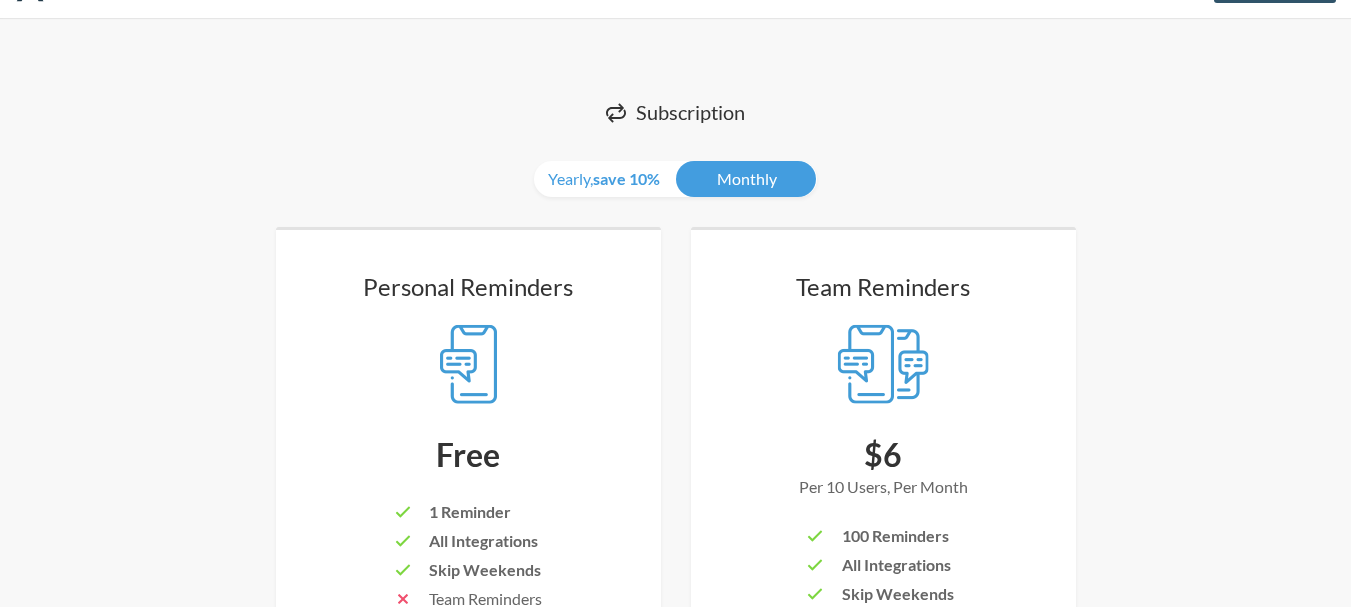 scroll, scrollTop: 0, scrollLeft: 0, axis: both 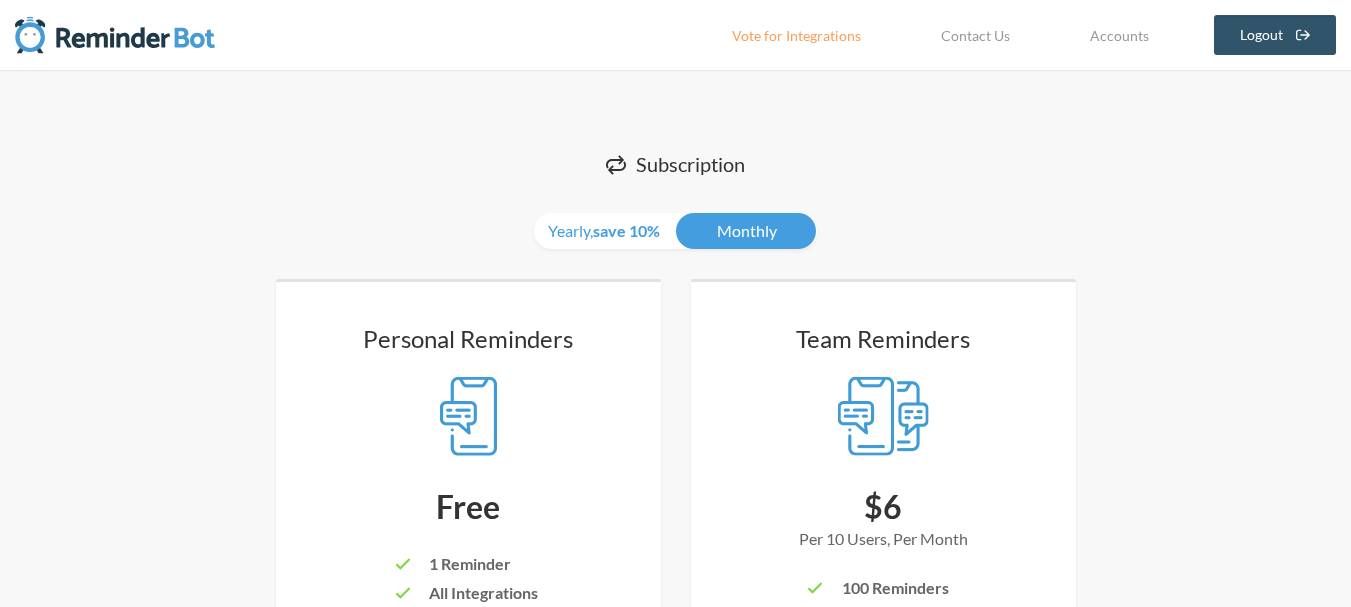click on "Vote for Integrations" at bounding box center (796, 35) 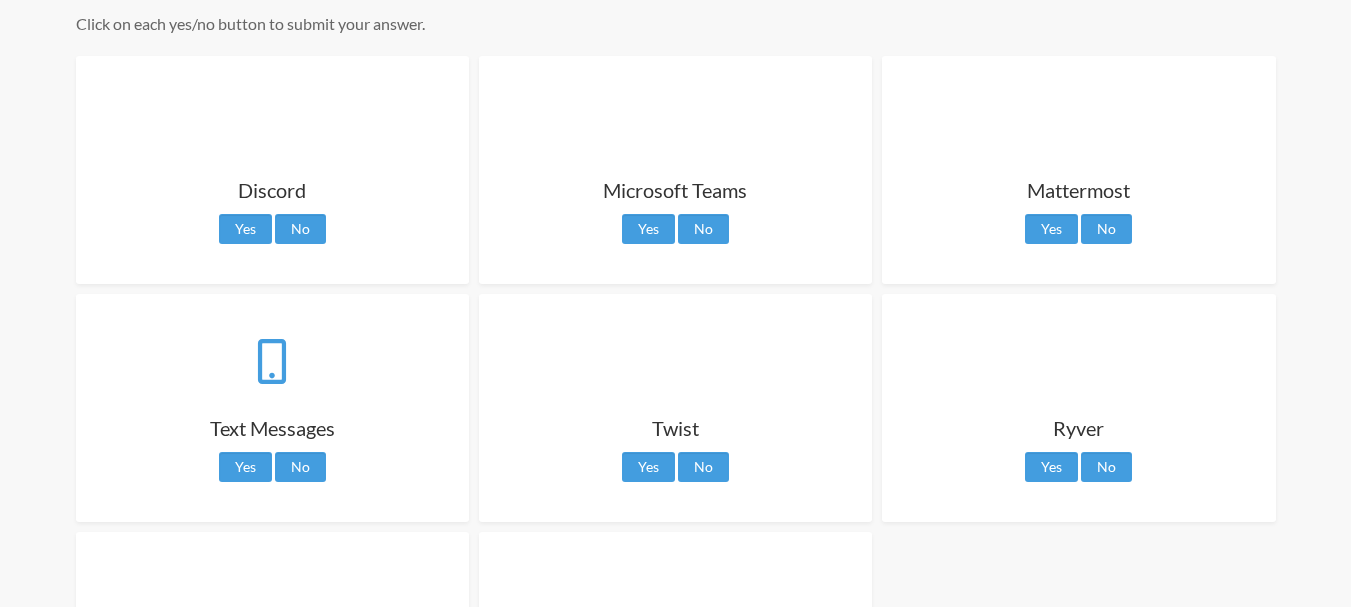 scroll, scrollTop: 492, scrollLeft: 0, axis: vertical 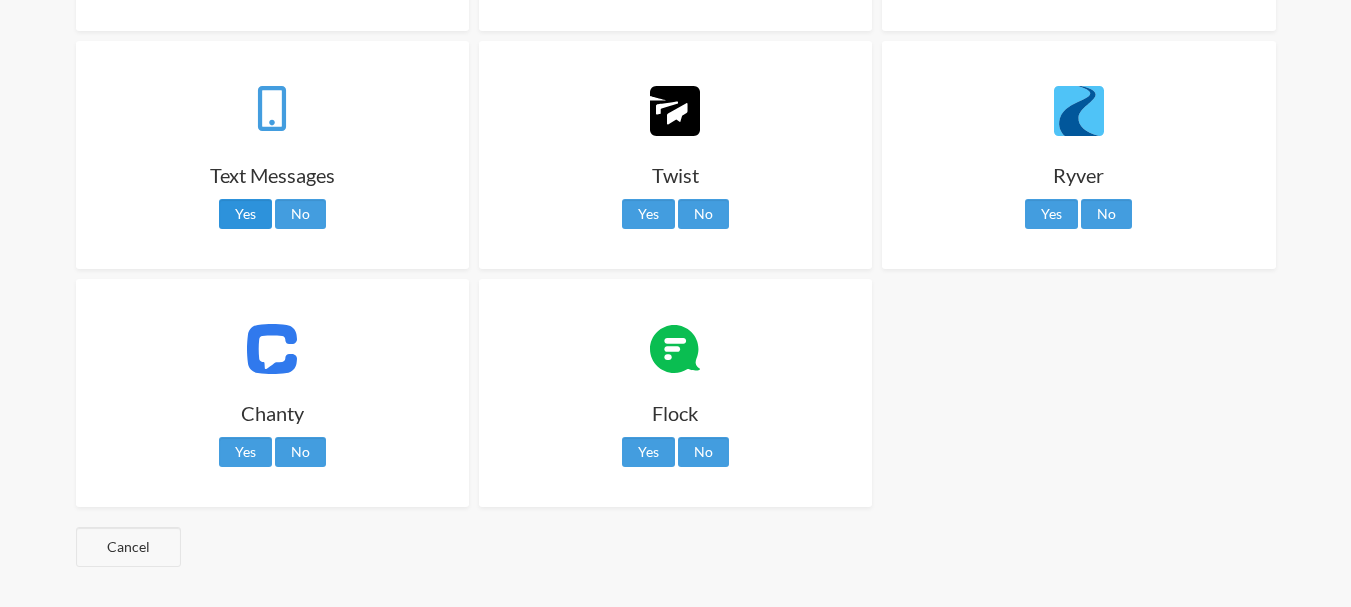 click on "Yes" at bounding box center (245, 214) 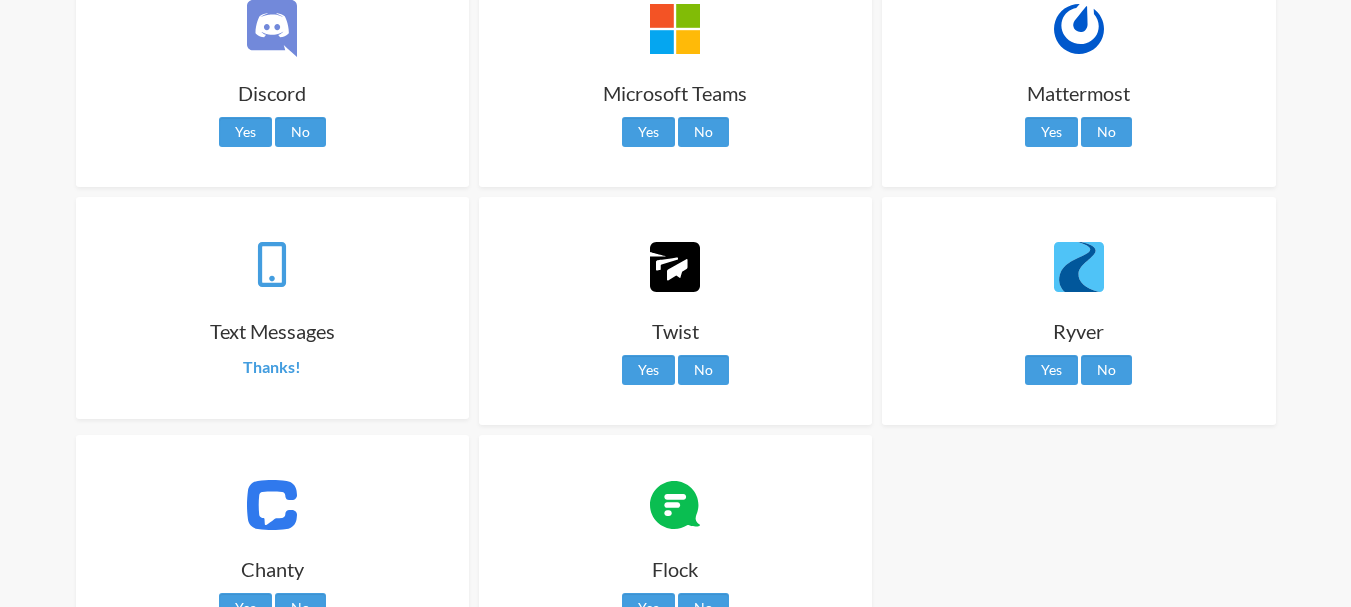 scroll, scrollTop: 0, scrollLeft: 0, axis: both 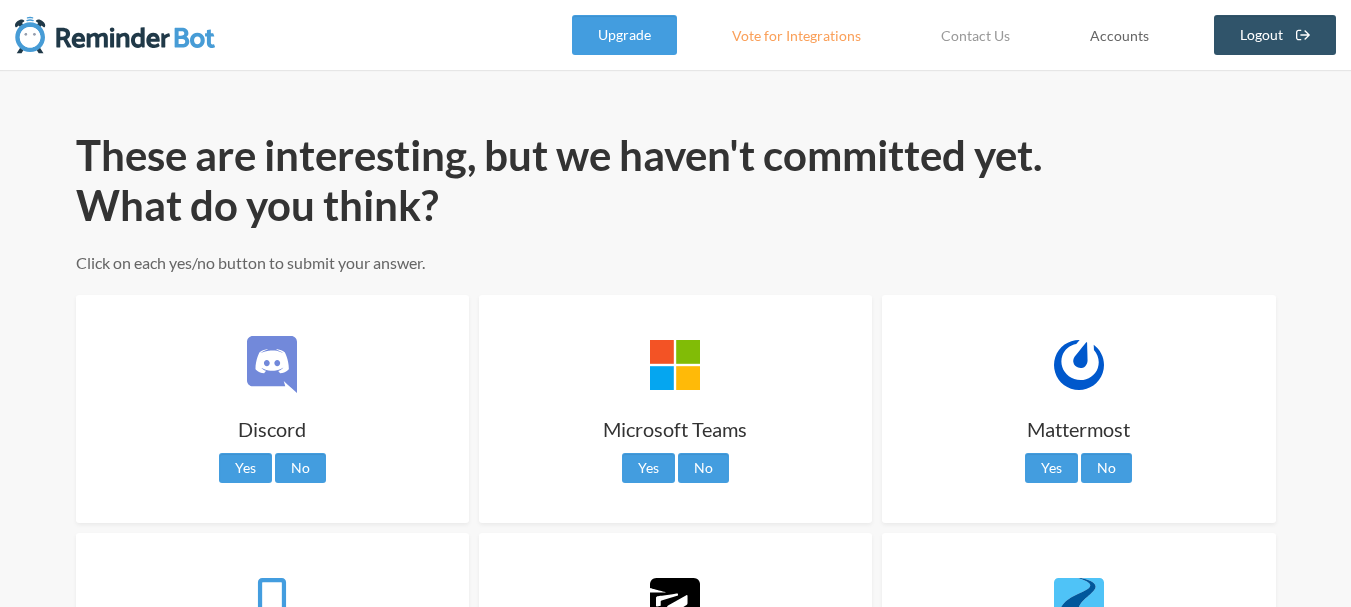 click on "Accounts" at bounding box center (1119, 35) 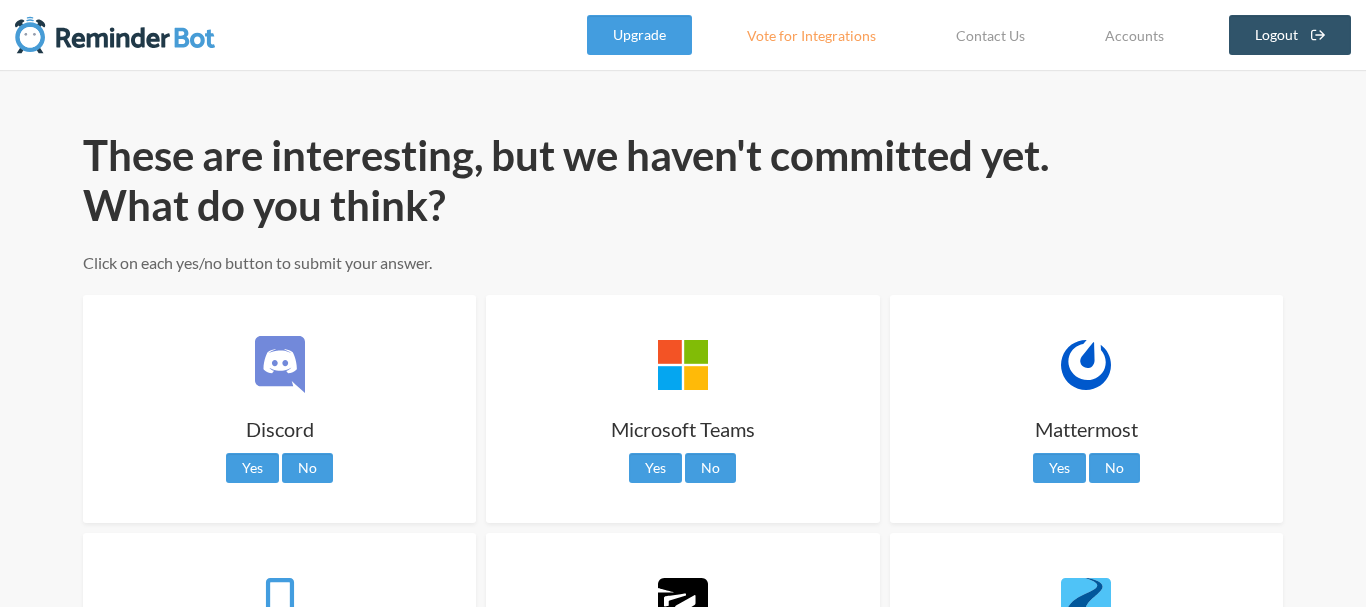select on "**" 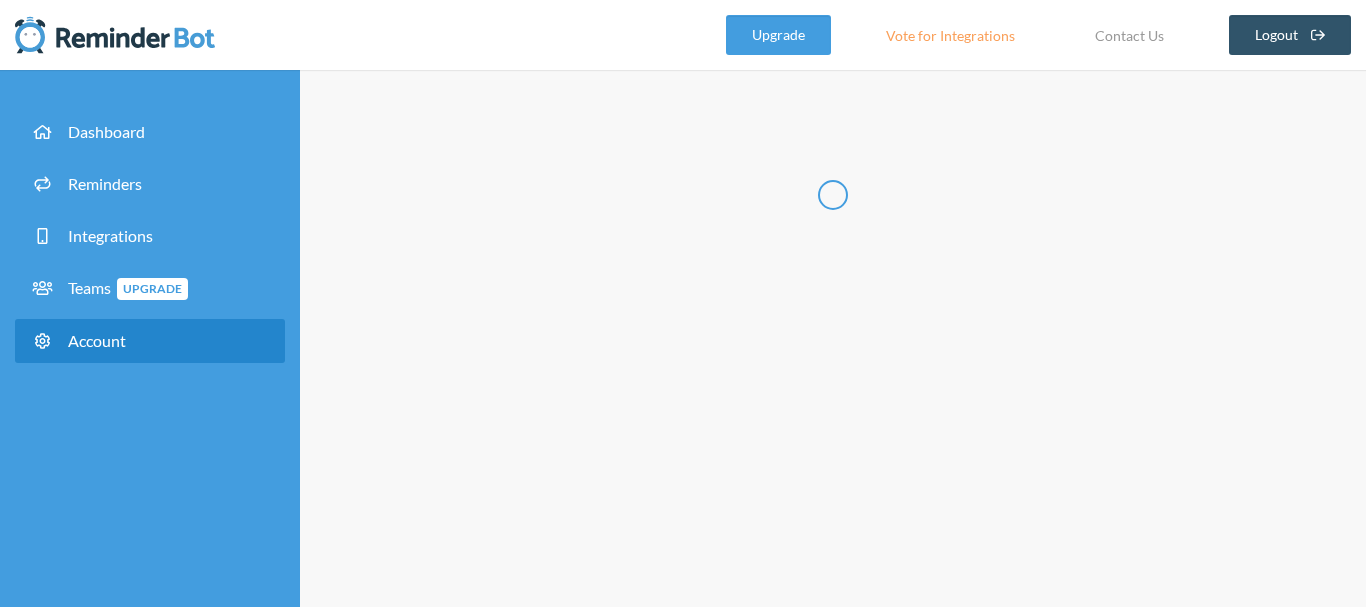 type on "*****" 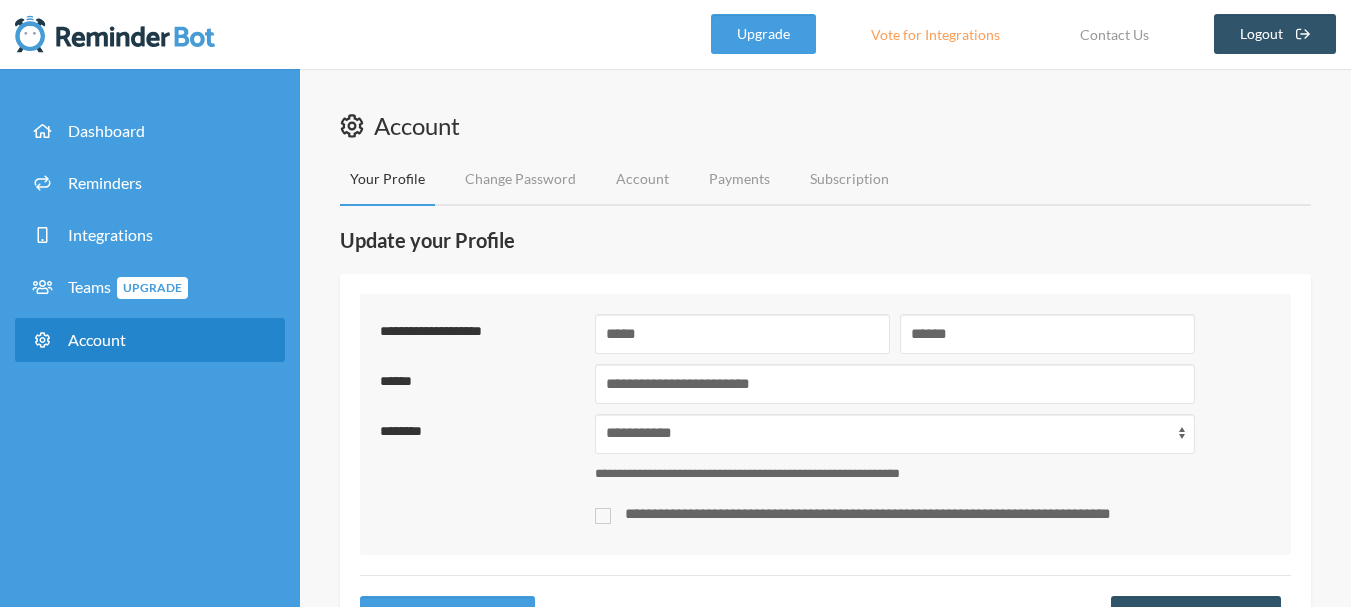 scroll, scrollTop: 0, scrollLeft: 0, axis: both 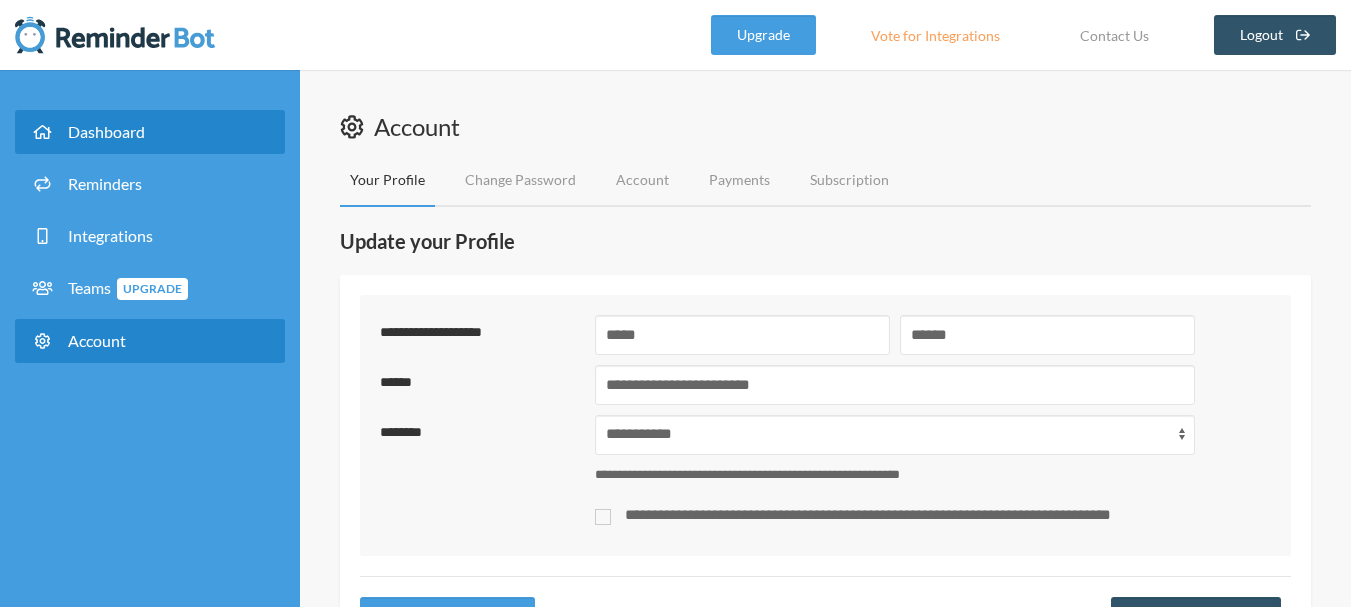 click on "Dashboard" at bounding box center (106, 131) 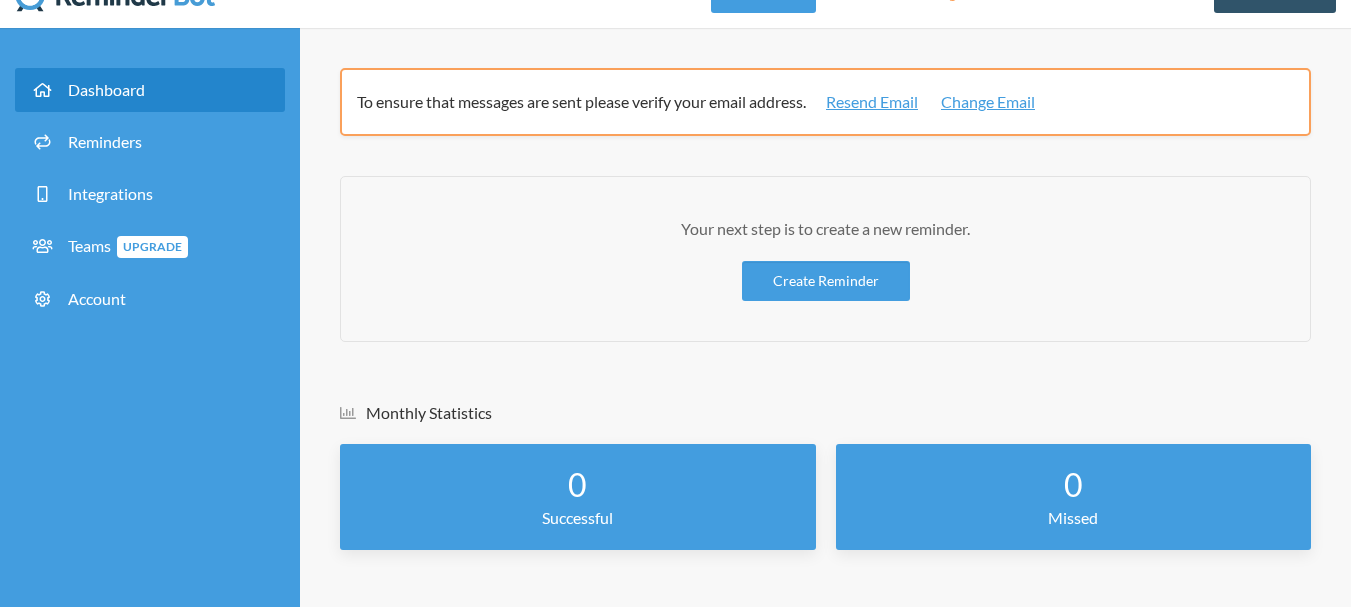 scroll, scrollTop: 65, scrollLeft: 0, axis: vertical 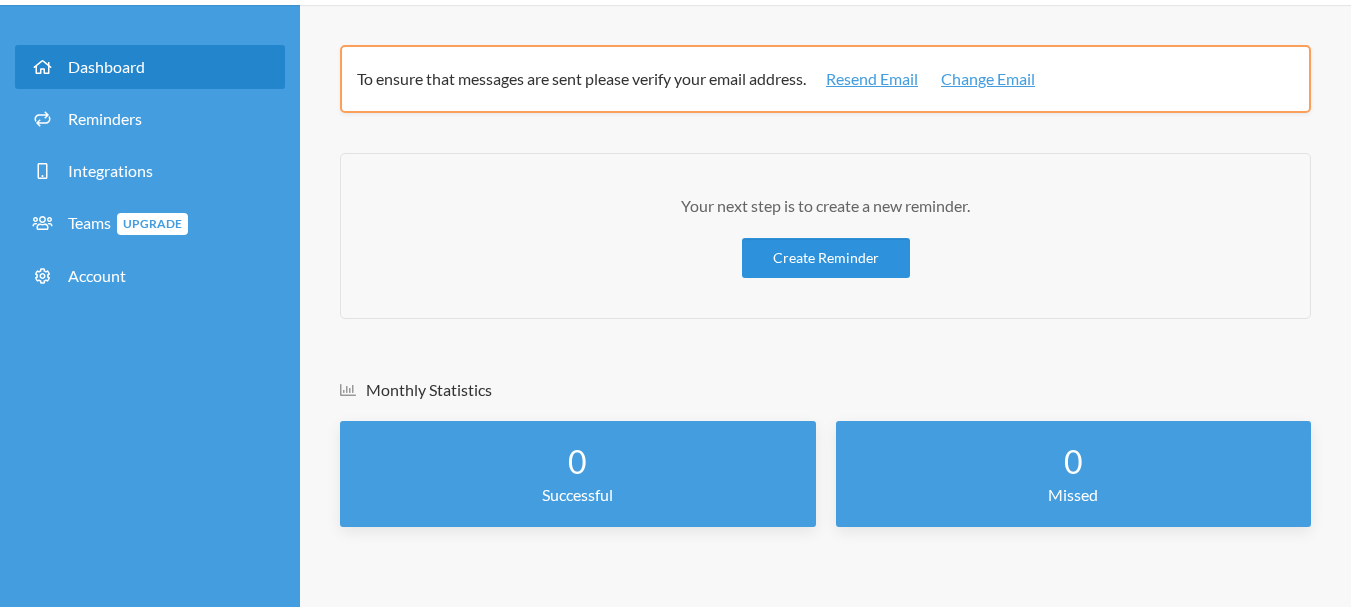 click on "Create Reminder" at bounding box center (826, 258) 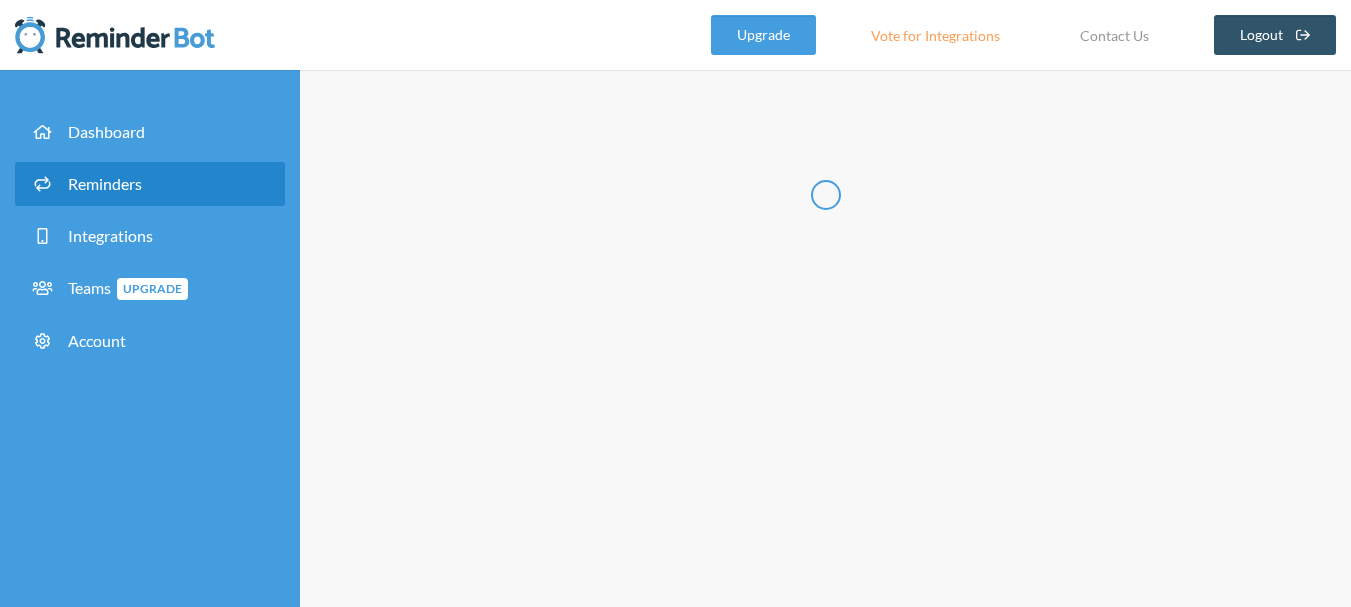 scroll, scrollTop: 0, scrollLeft: 0, axis: both 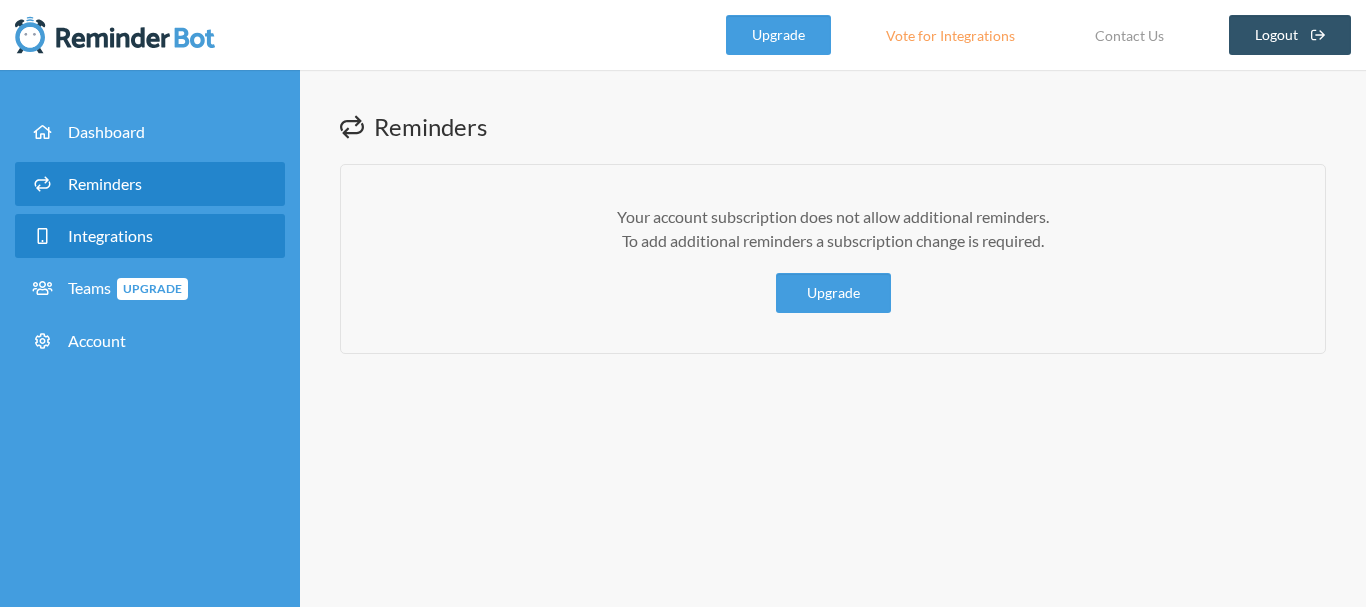 click on "Integrations" at bounding box center [110, 235] 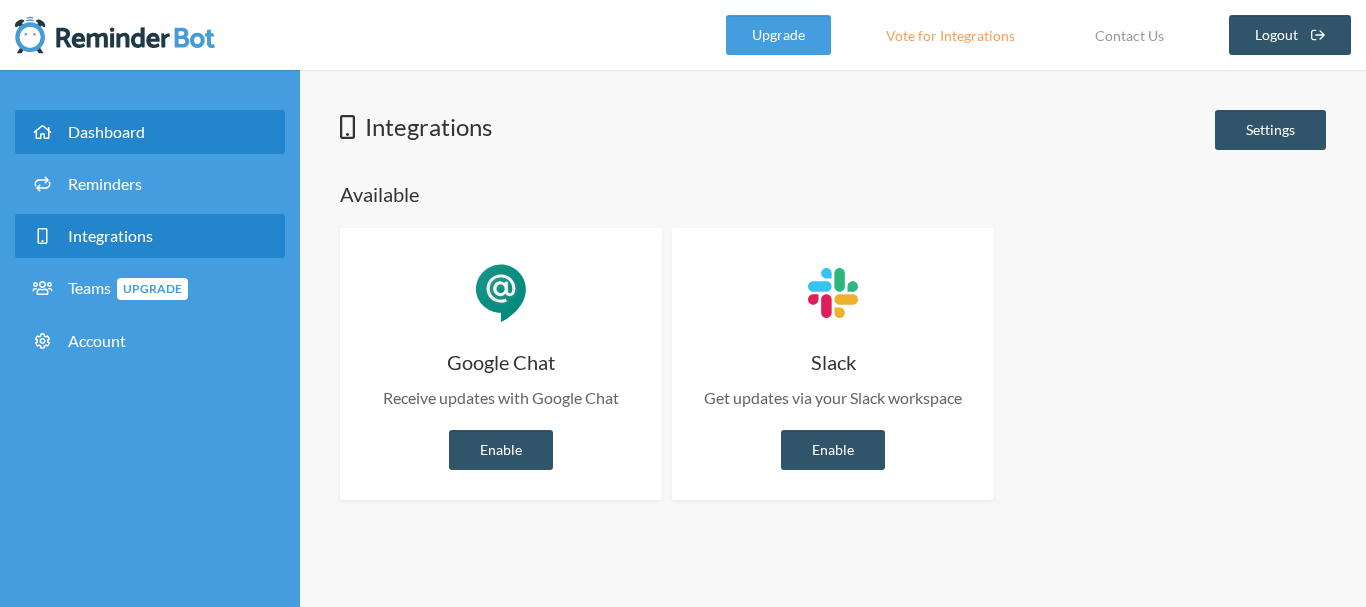 click on "Dashboard" at bounding box center [106, 131] 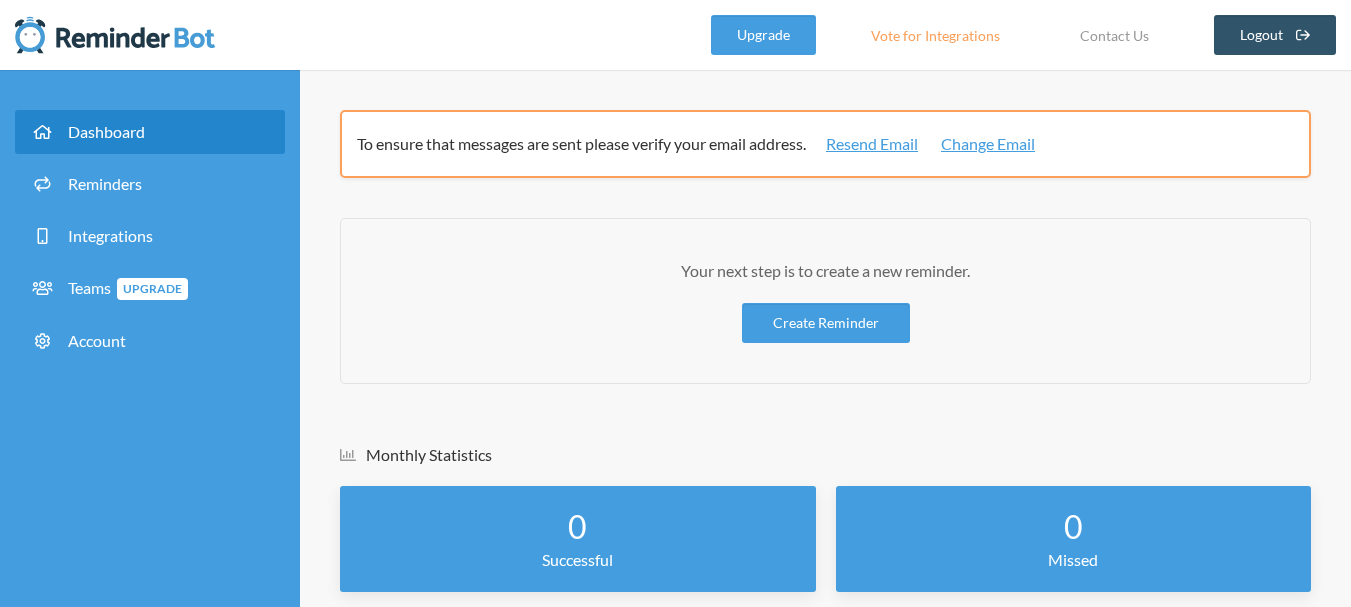 scroll, scrollTop: 65, scrollLeft: 0, axis: vertical 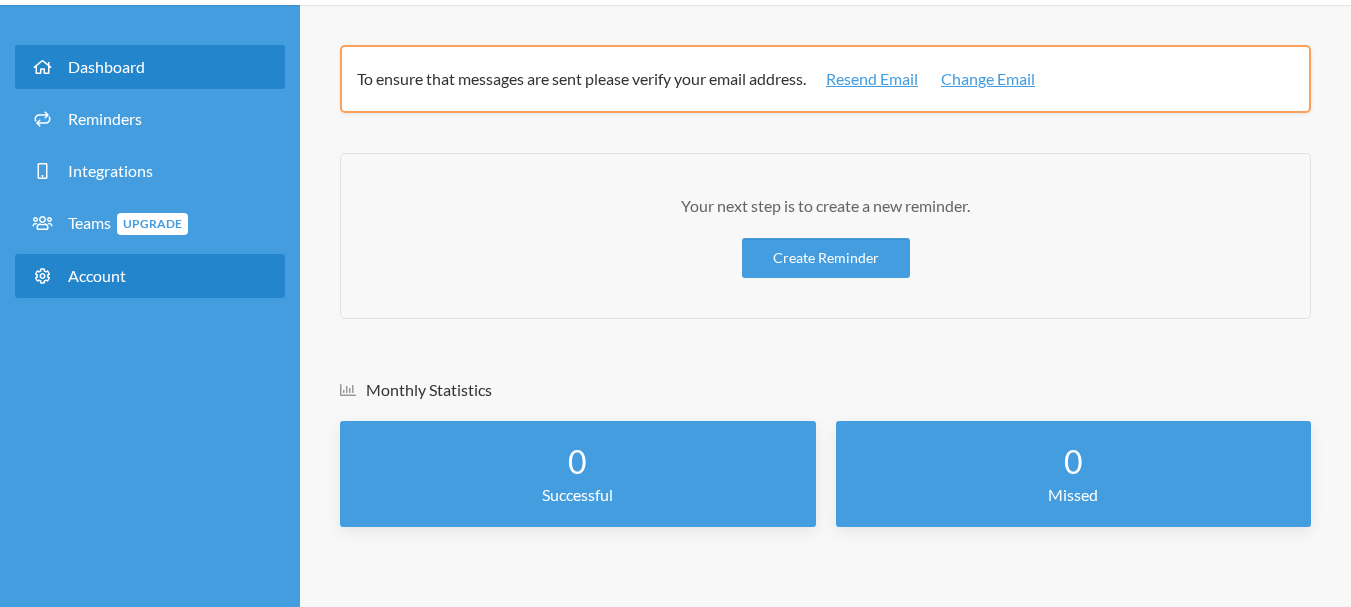 click on "Account" at bounding box center [150, 276] 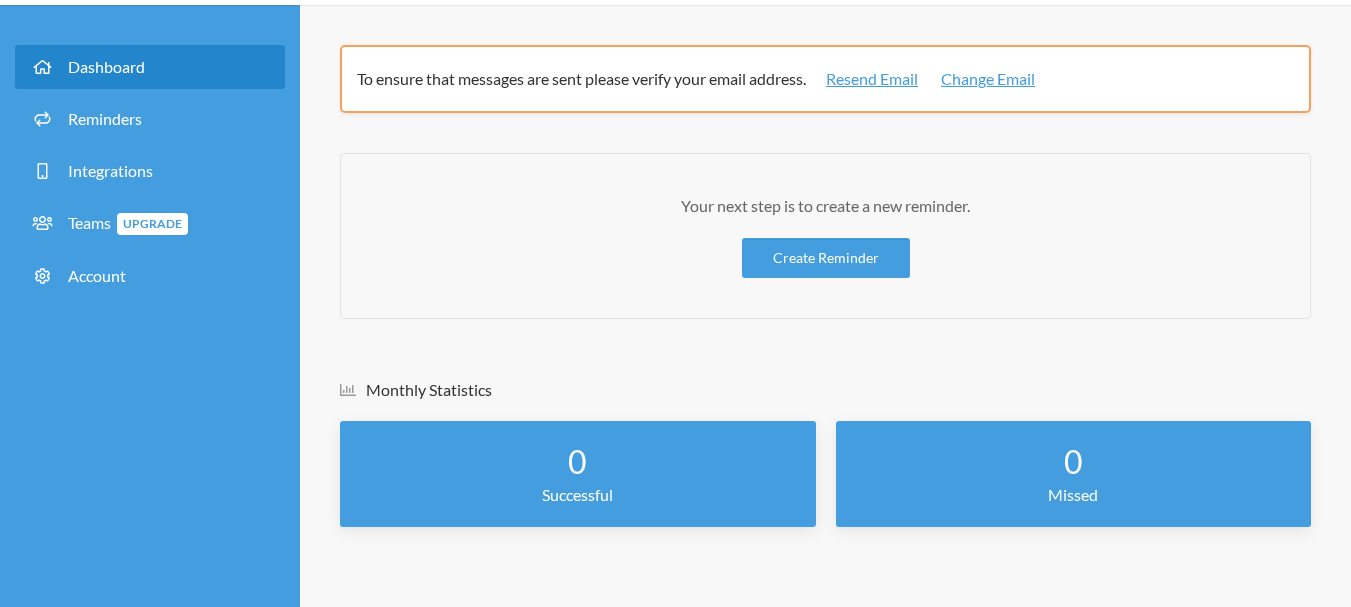 select on "**" 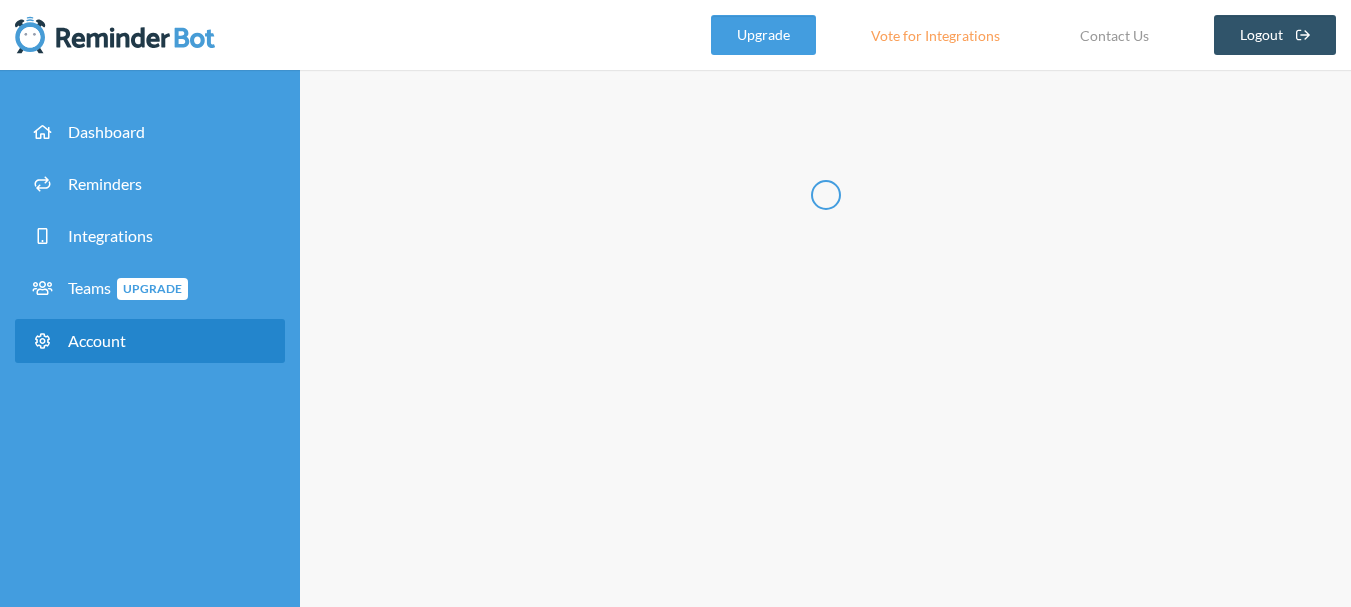 scroll, scrollTop: 0, scrollLeft: 0, axis: both 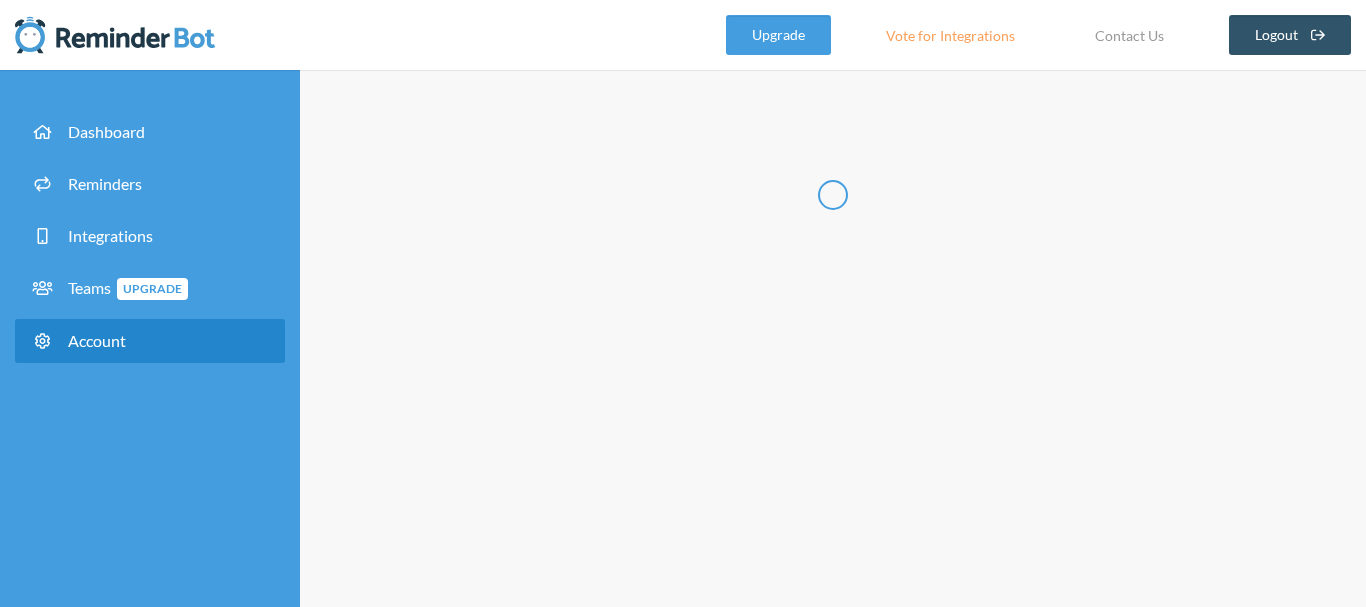 type on "*****" 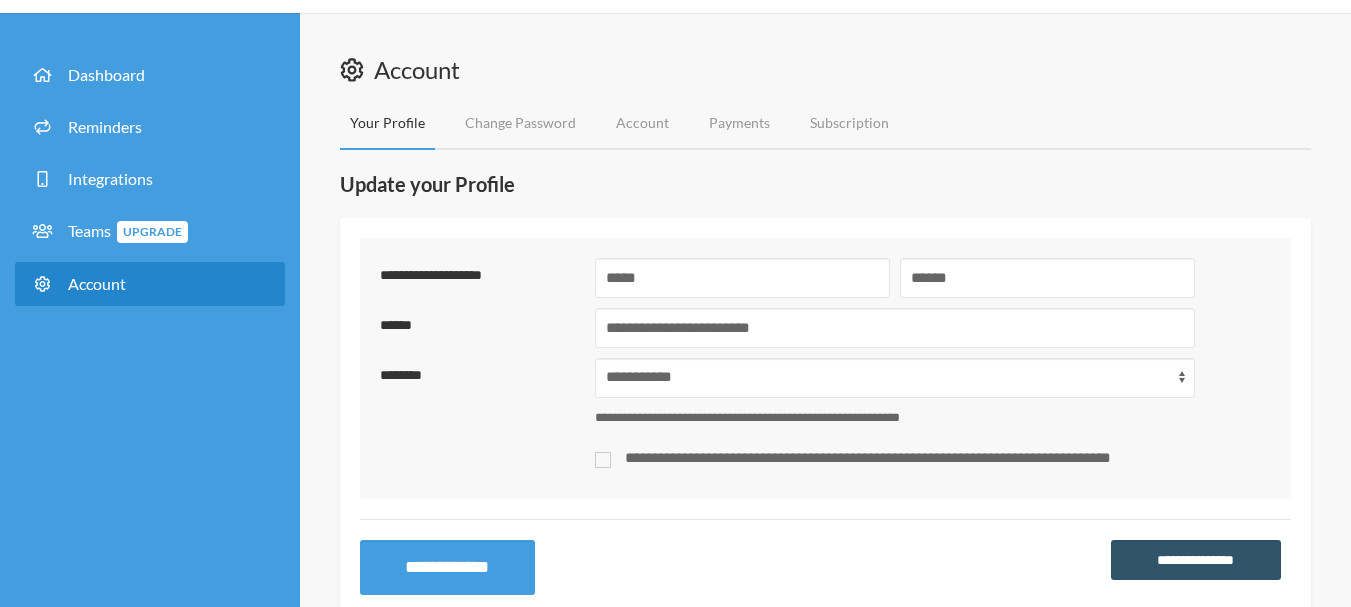 scroll, scrollTop: 111, scrollLeft: 0, axis: vertical 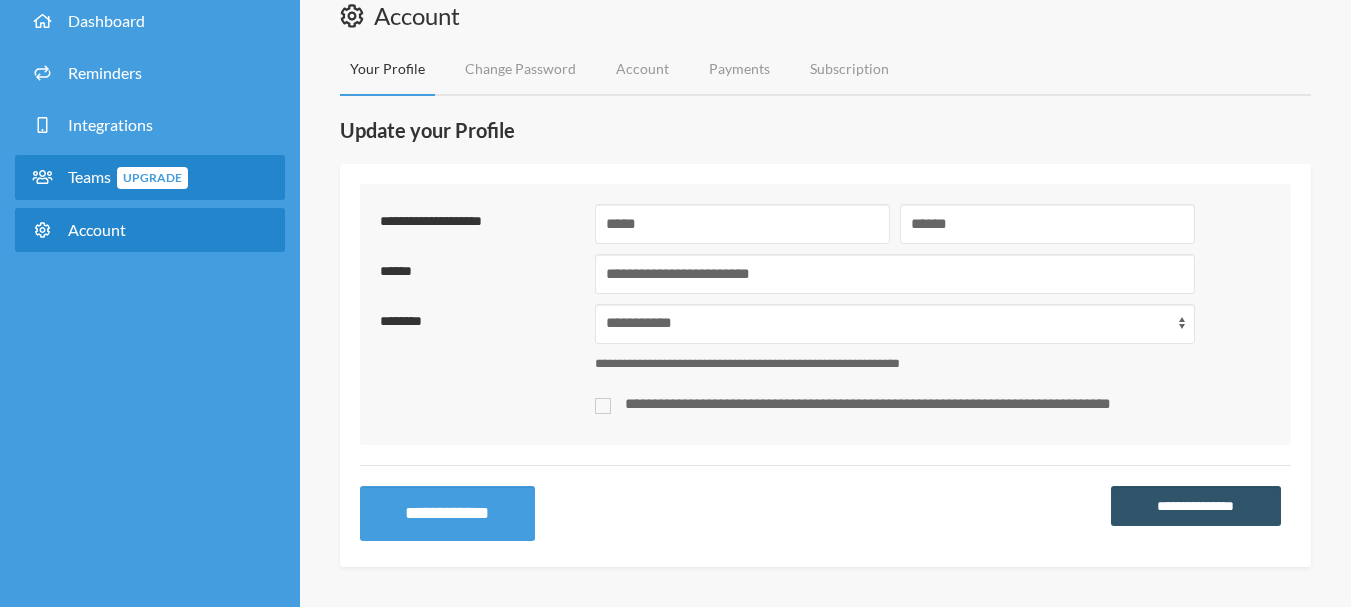 click on "Teams  Upgrade" at bounding box center (128, 176) 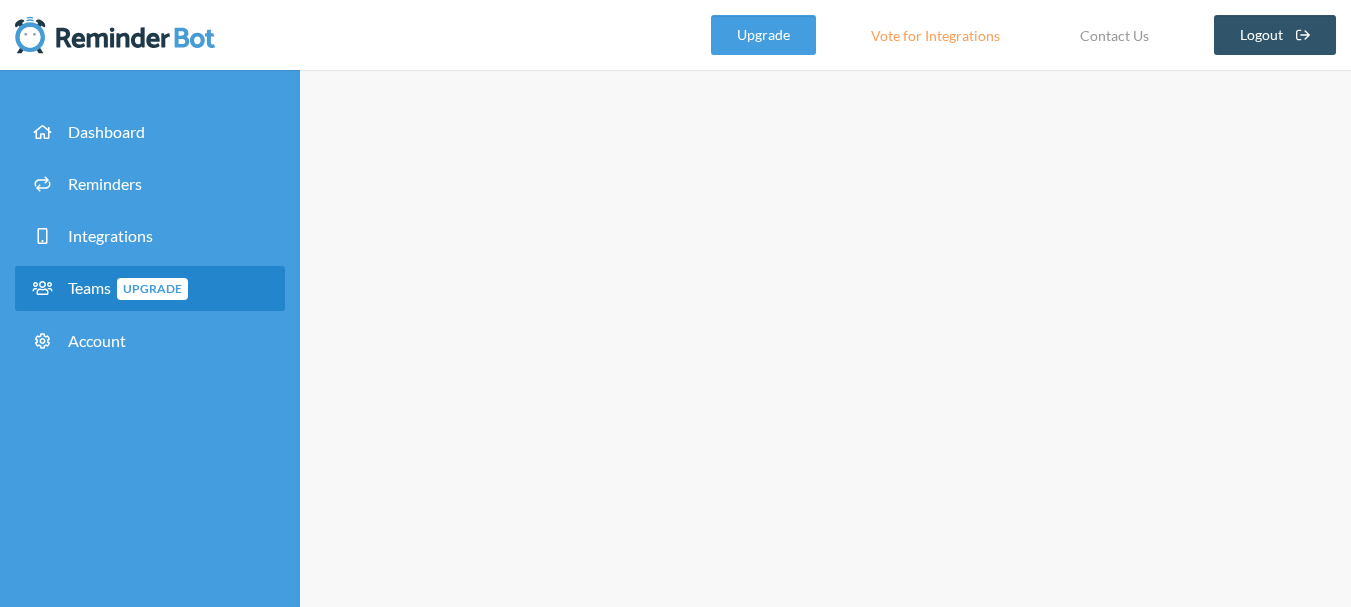 scroll, scrollTop: 0, scrollLeft: 0, axis: both 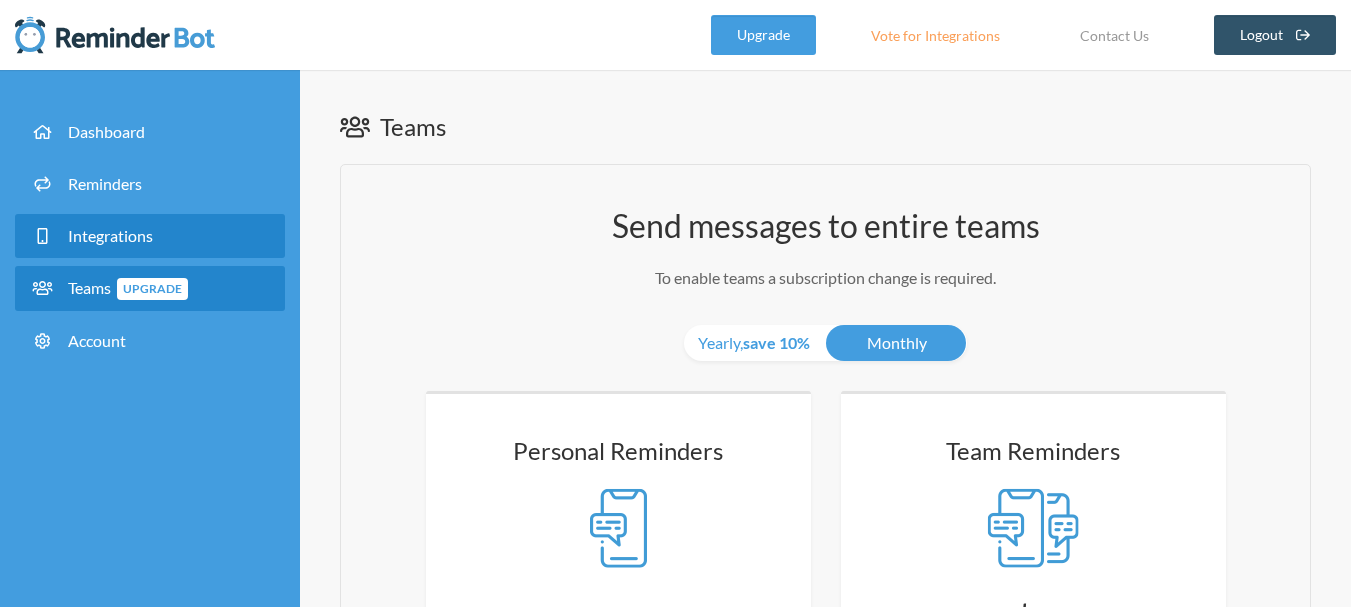 click on "Integrations" at bounding box center [110, 235] 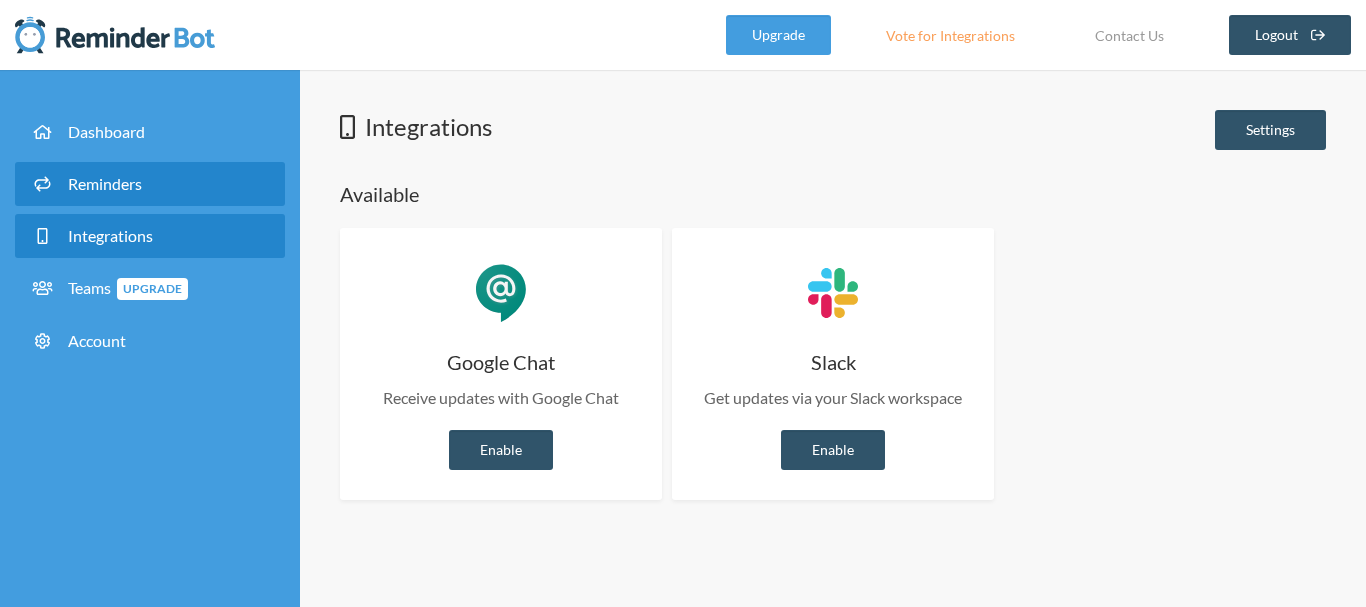 click on "Reminders" at bounding box center (150, 184) 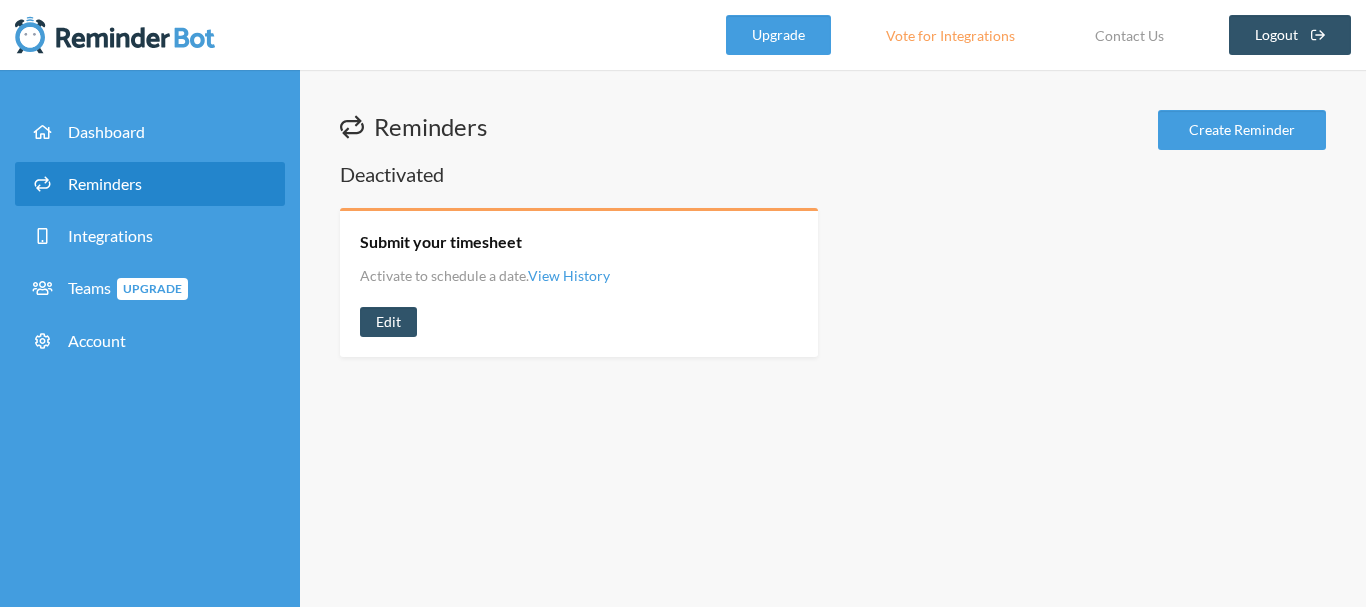 click on "Dashboard" at bounding box center [150, 136] 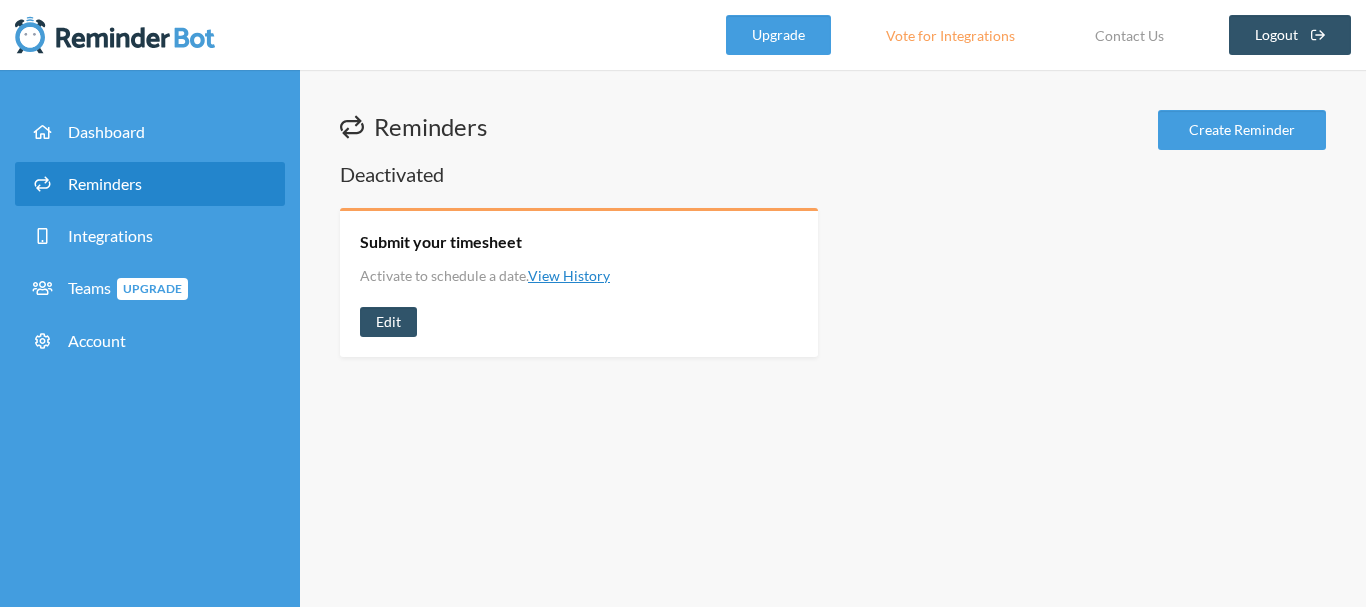 click on "View History" at bounding box center (569, 275) 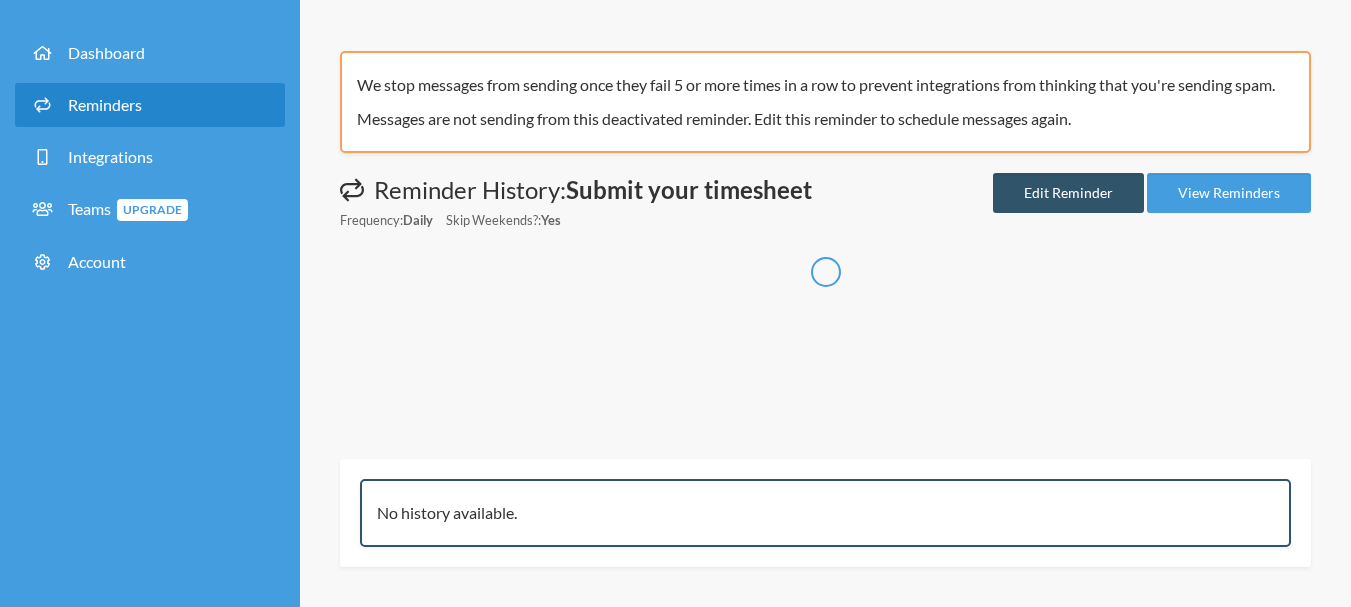 scroll, scrollTop: 103, scrollLeft: 0, axis: vertical 